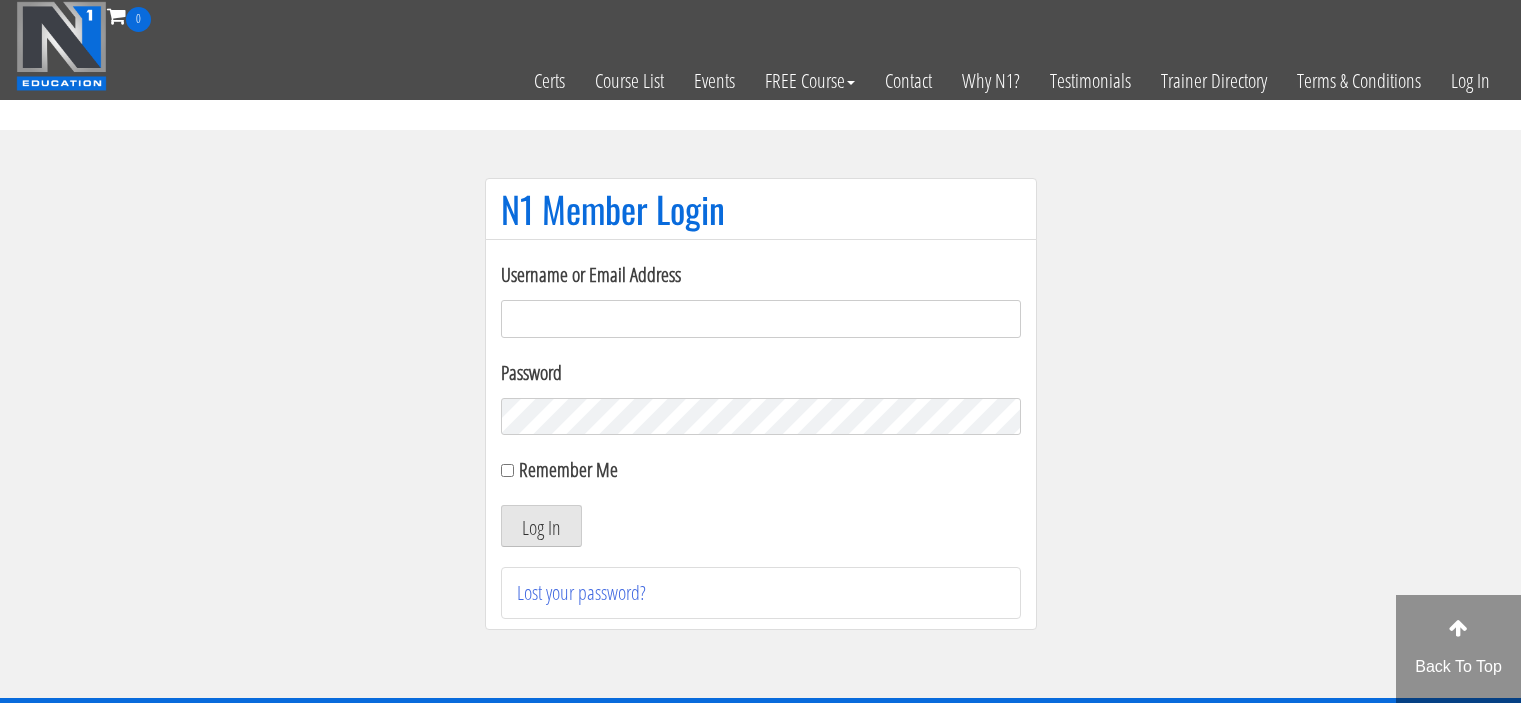scroll, scrollTop: 0, scrollLeft: 0, axis: both 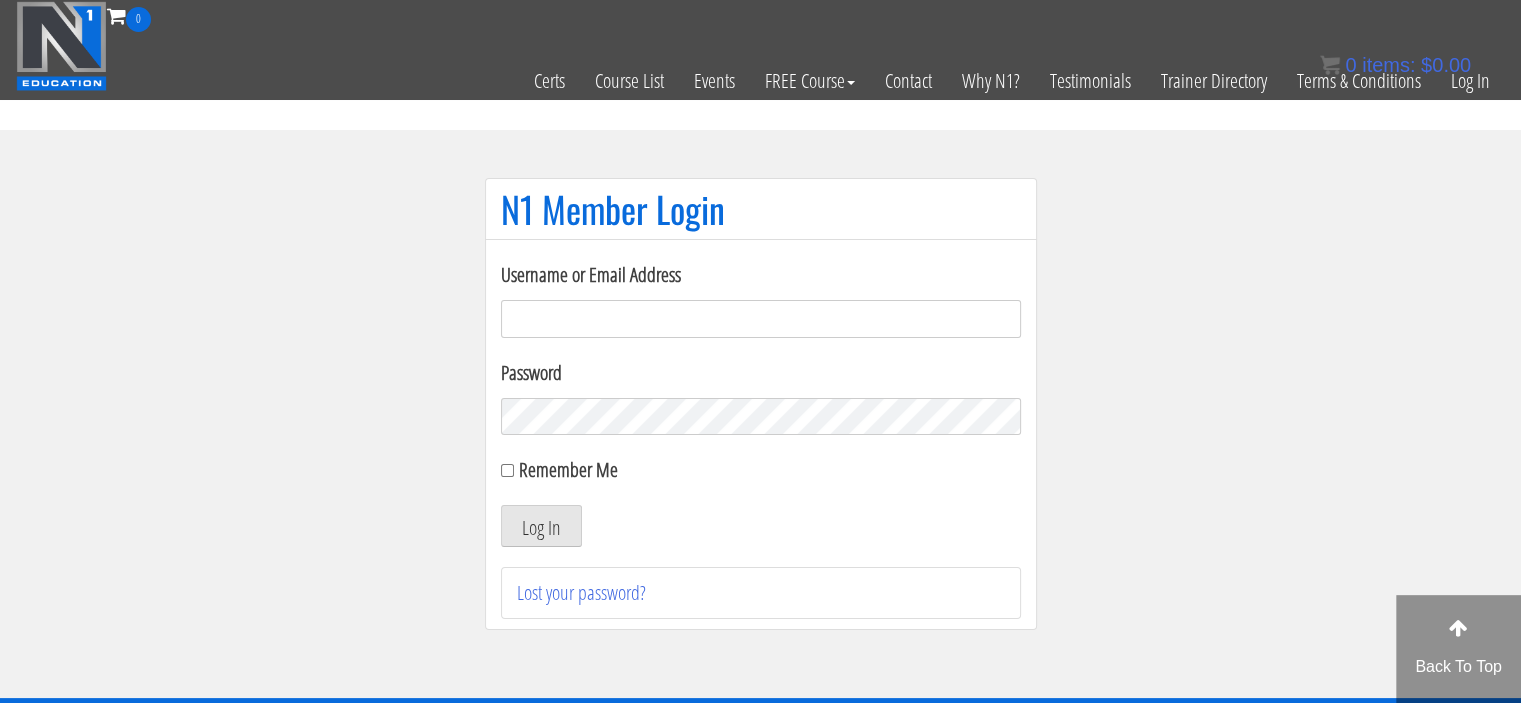click on "Username or Email Address" at bounding box center (761, 319) 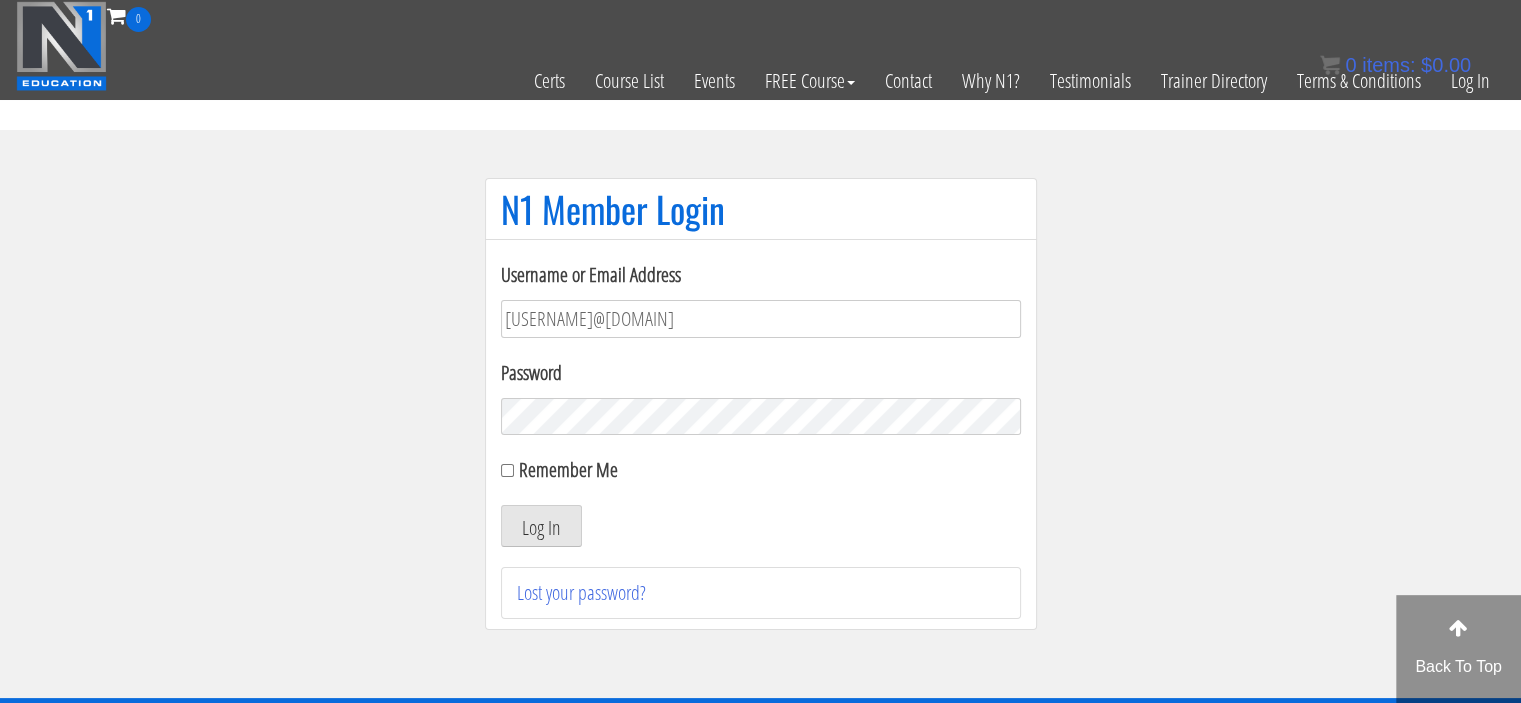 click on "Log In" at bounding box center [541, 526] 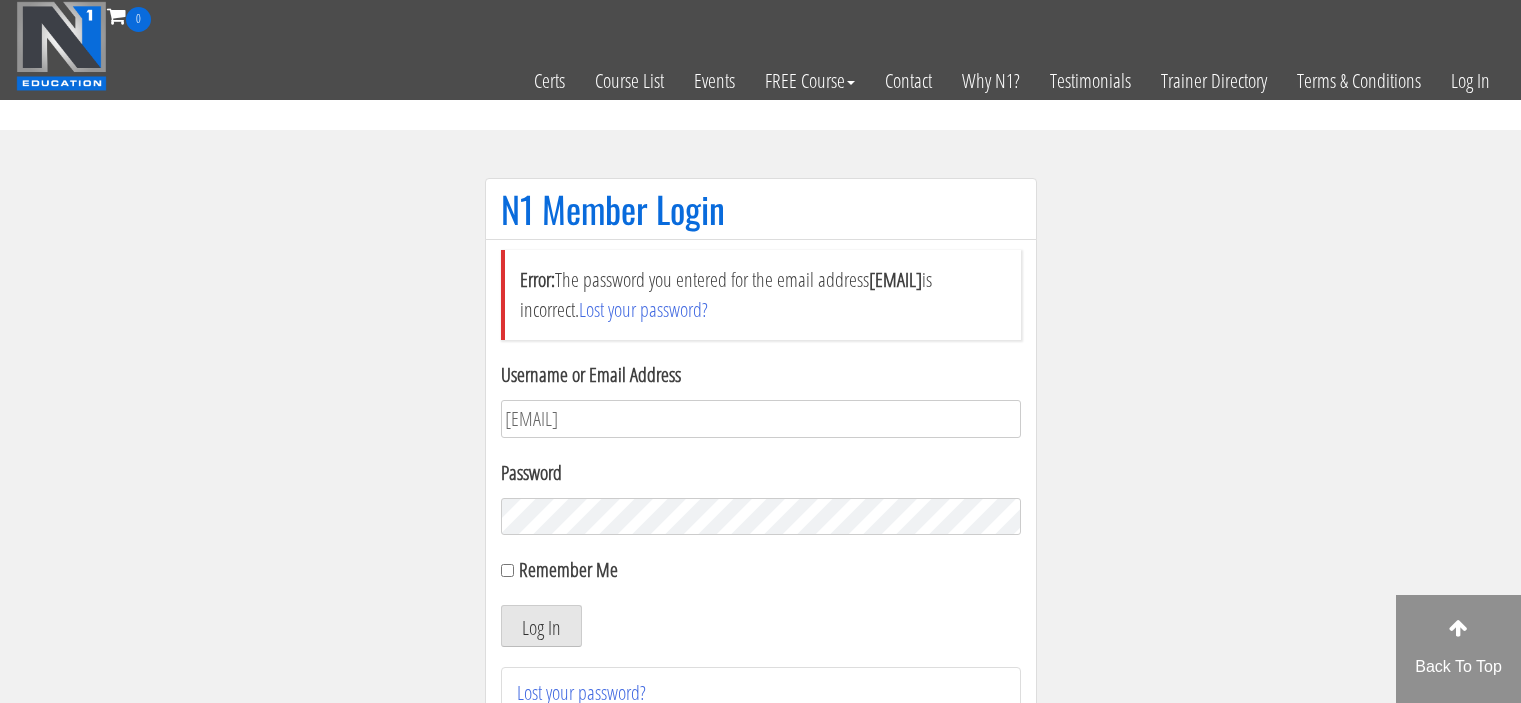 scroll, scrollTop: 0, scrollLeft: 0, axis: both 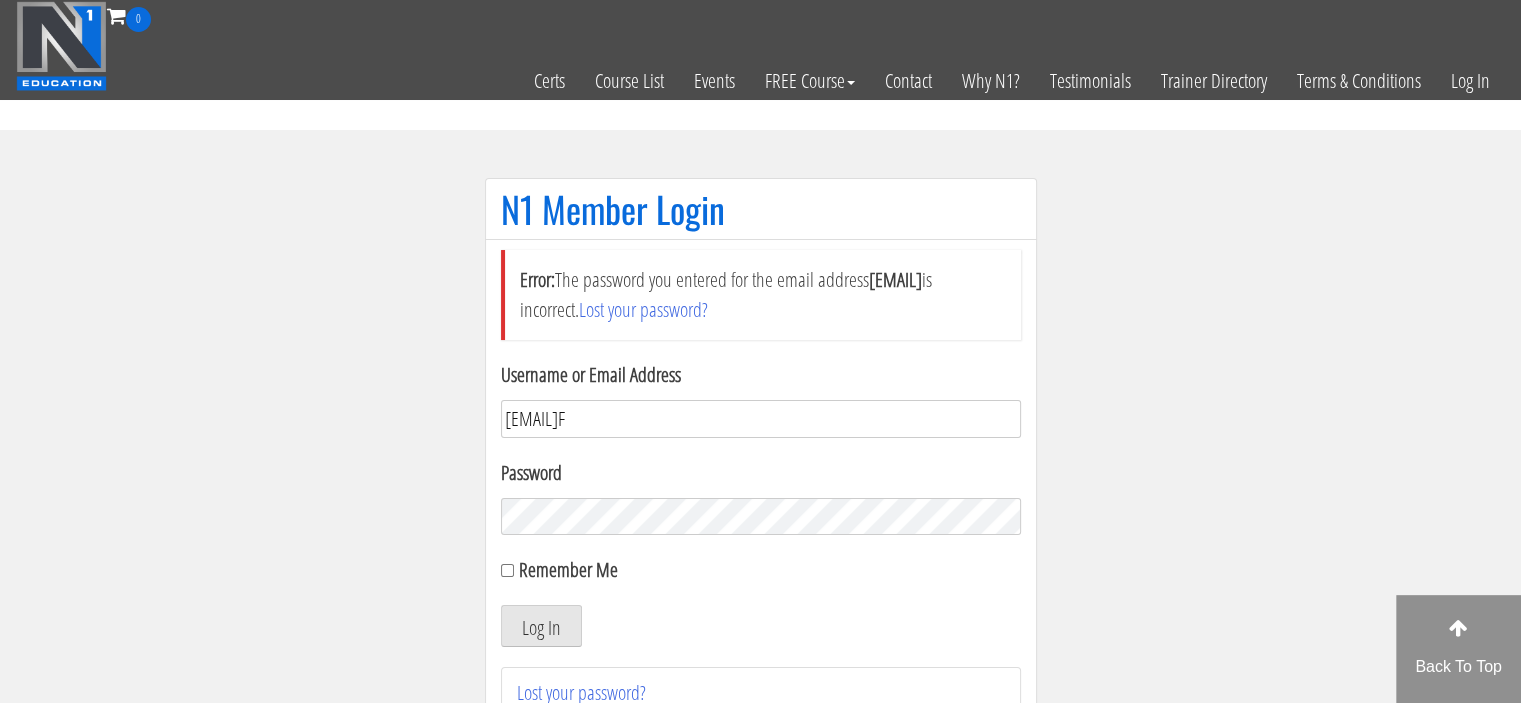 click on "stijnnijboer@gmail.comF" at bounding box center (761, 419) 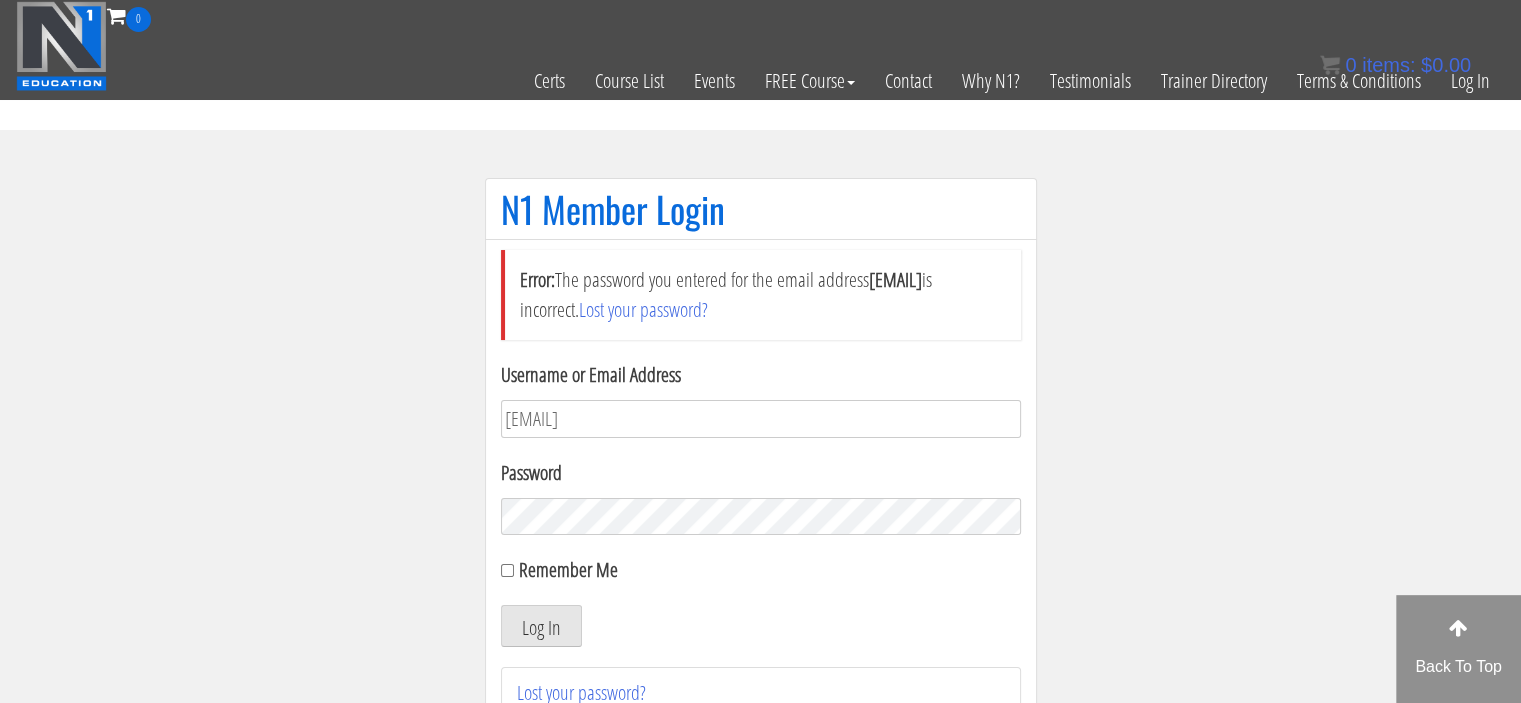 click on "Log In" at bounding box center [541, 626] 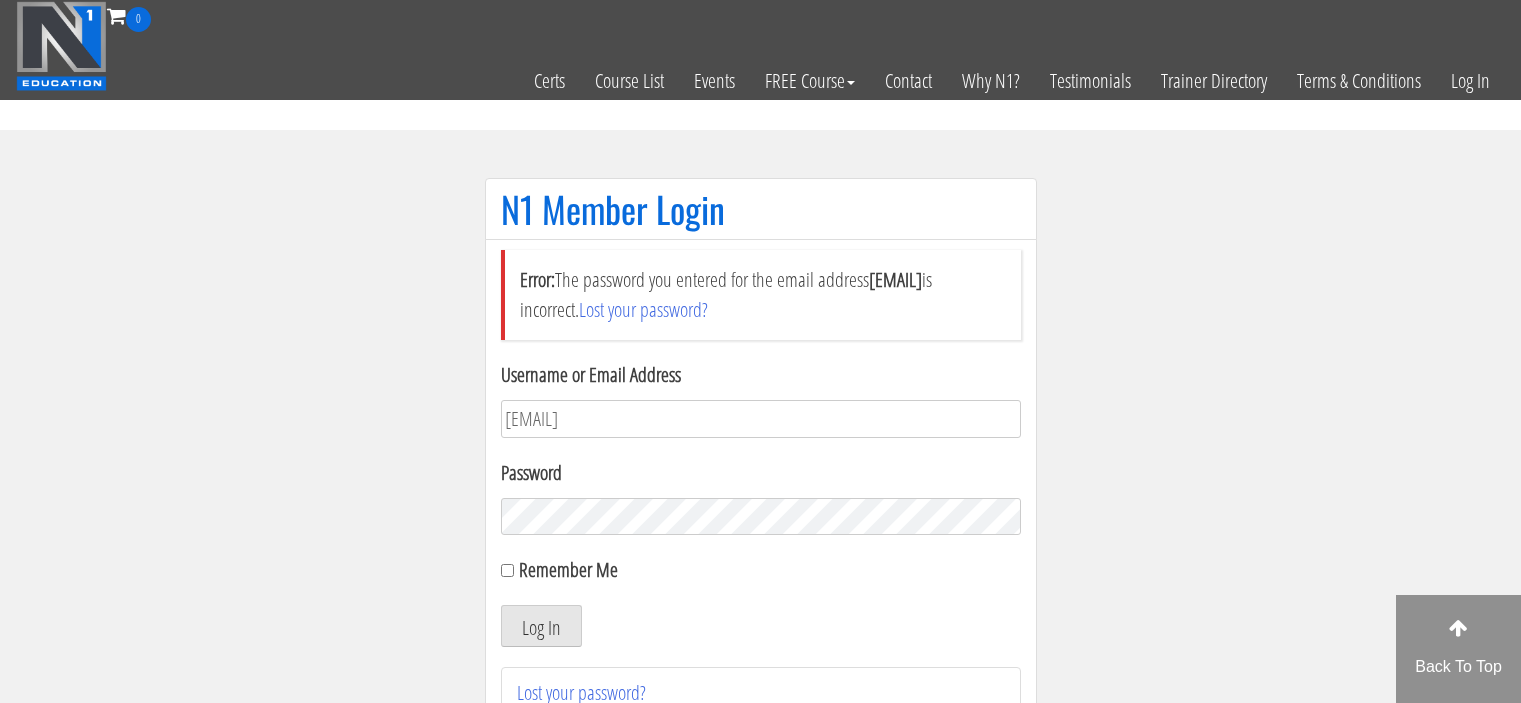 scroll, scrollTop: 0, scrollLeft: 0, axis: both 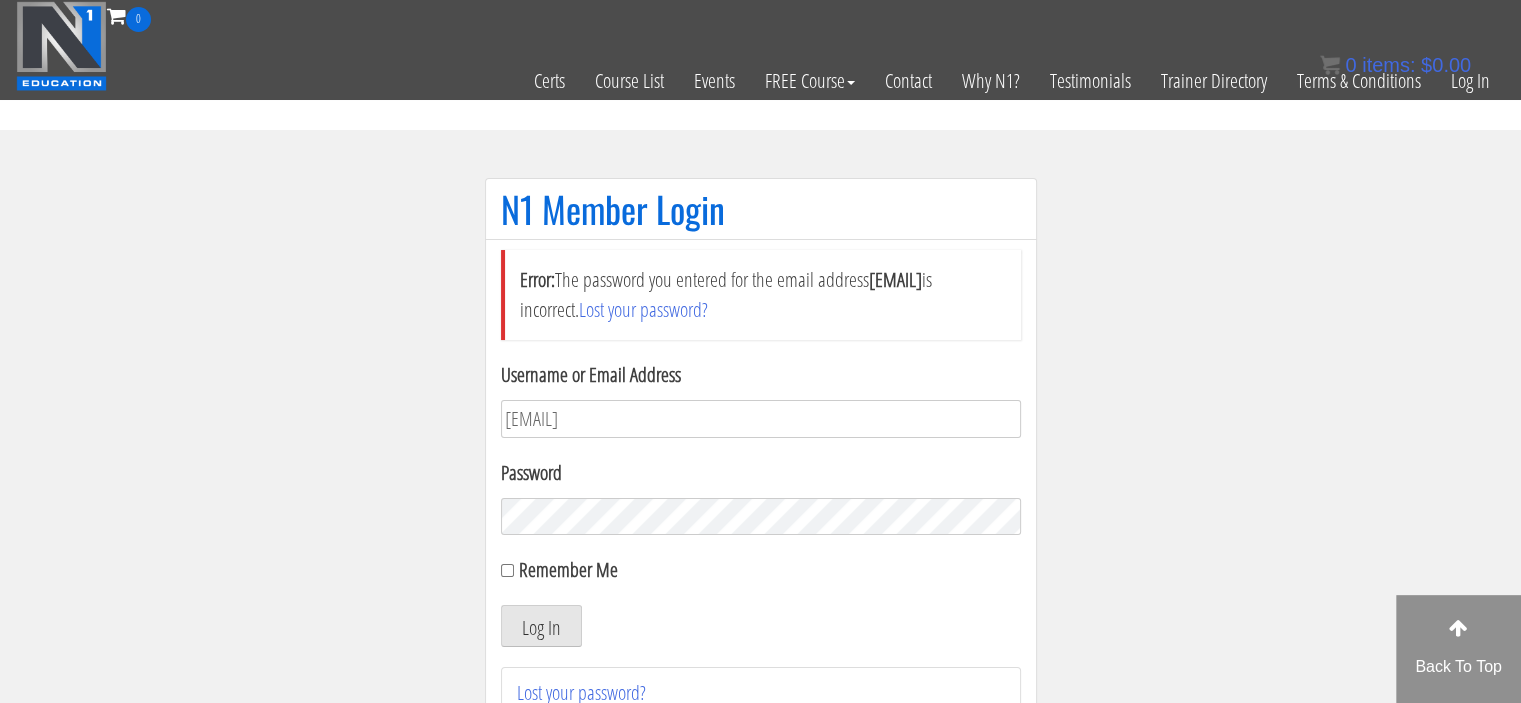 click on "N1 Member Login
Error:  The password you entered for the email address  stijnnijboer@gmail.com  is incorrect.  Lost your password?
Username or Email Address
stijnnijboer@gmail.com
Password
Remember Me
Log In
Lost your password?" at bounding box center (760, 464) 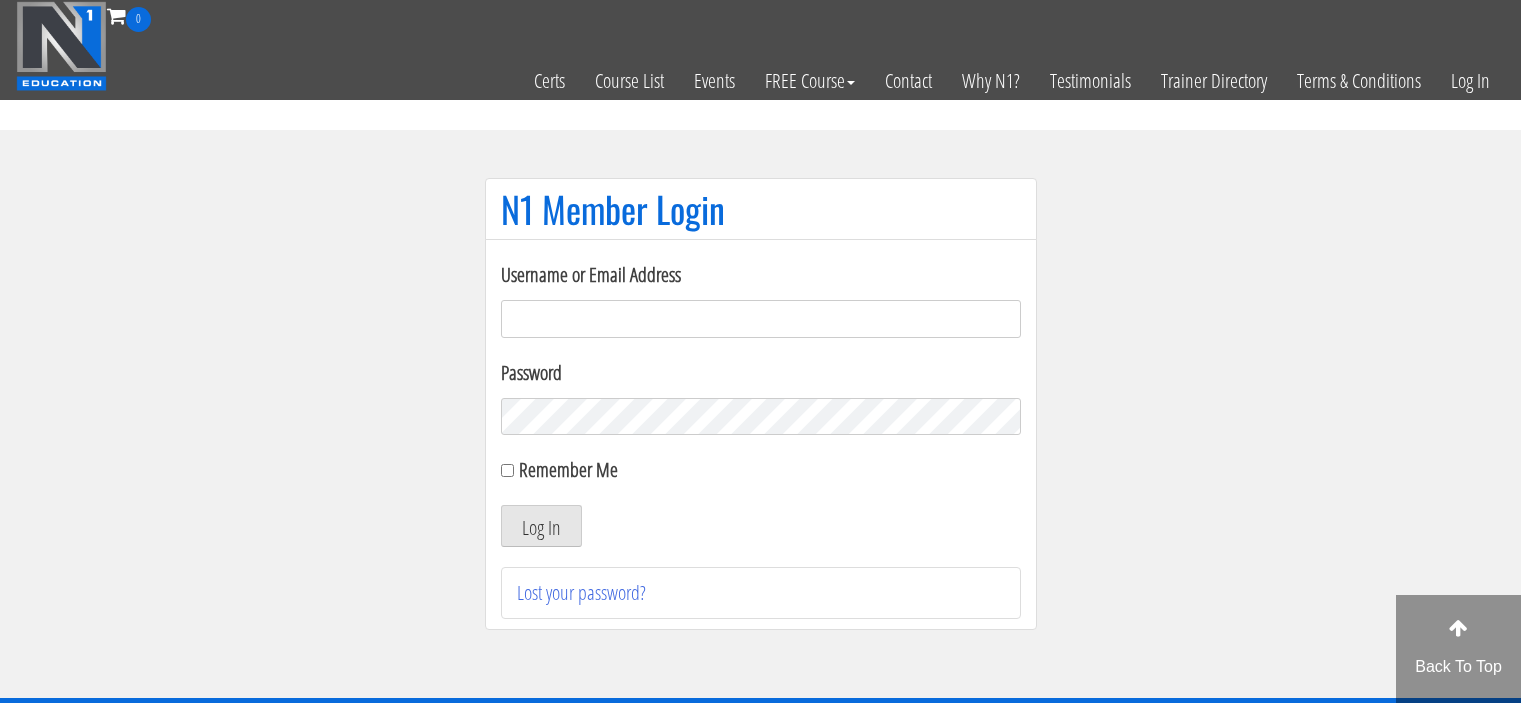 scroll, scrollTop: 0, scrollLeft: 0, axis: both 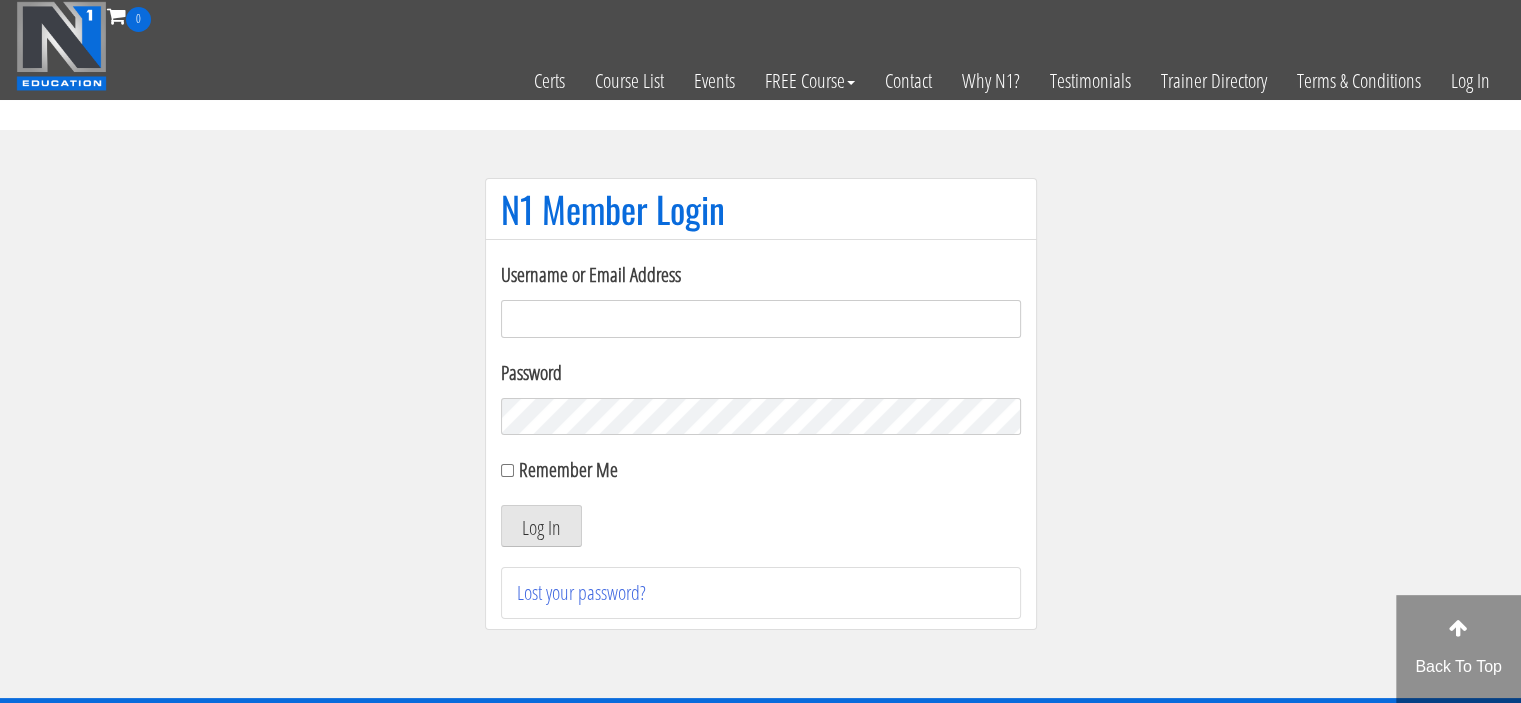 click on "Username or Email Address" at bounding box center [761, 319] 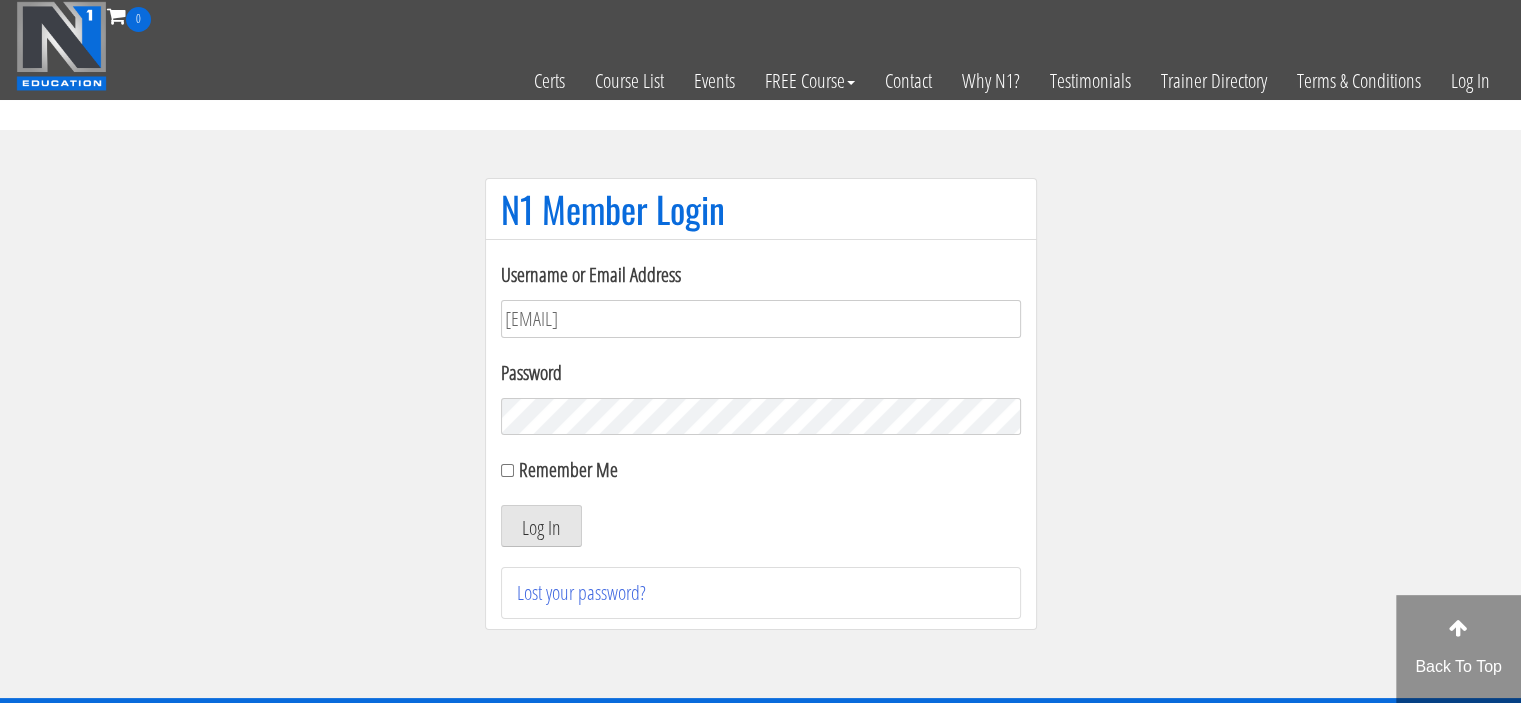 click on "Username or Email Address
stijnnijboer@gmail.com
Password
Remember Me
Log In" at bounding box center [761, 404] 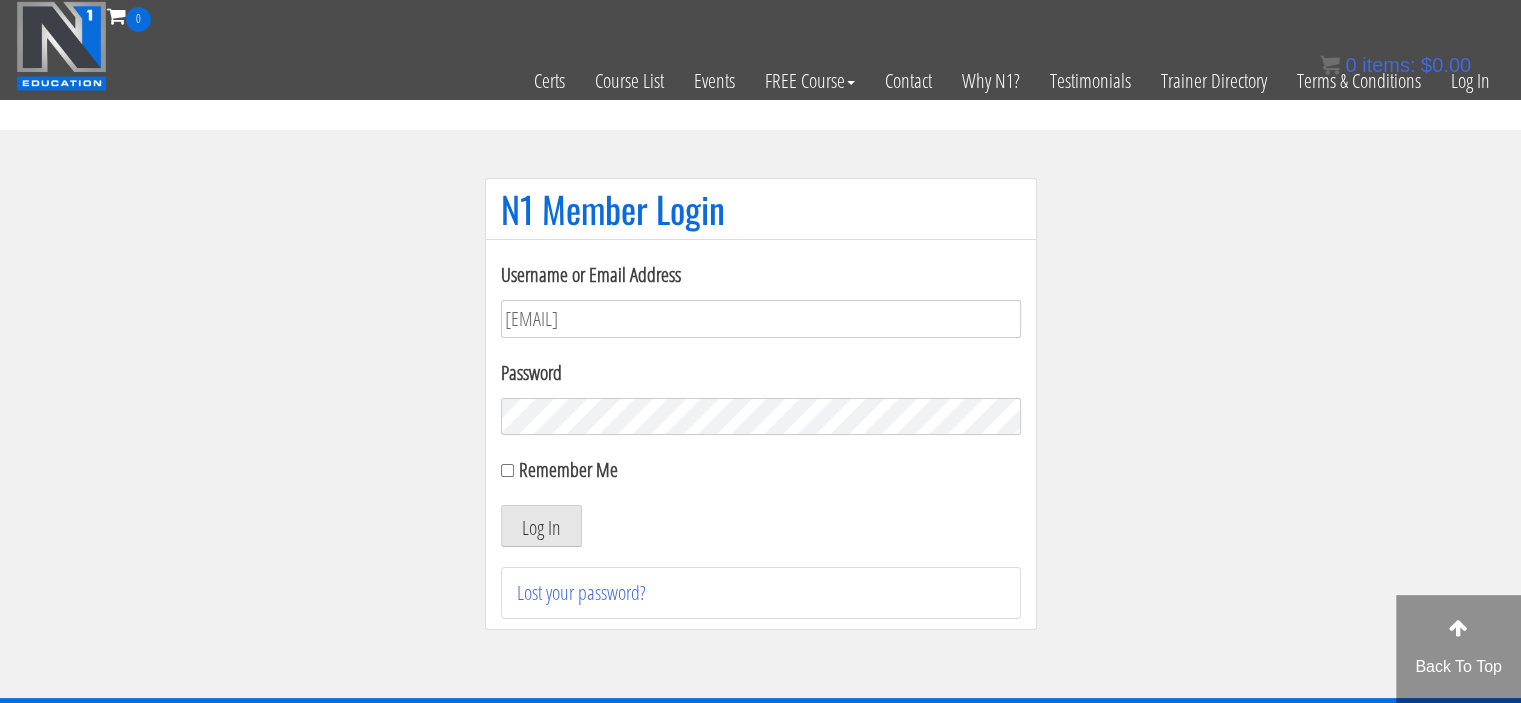 click on "Log In" at bounding box center [541, 526] 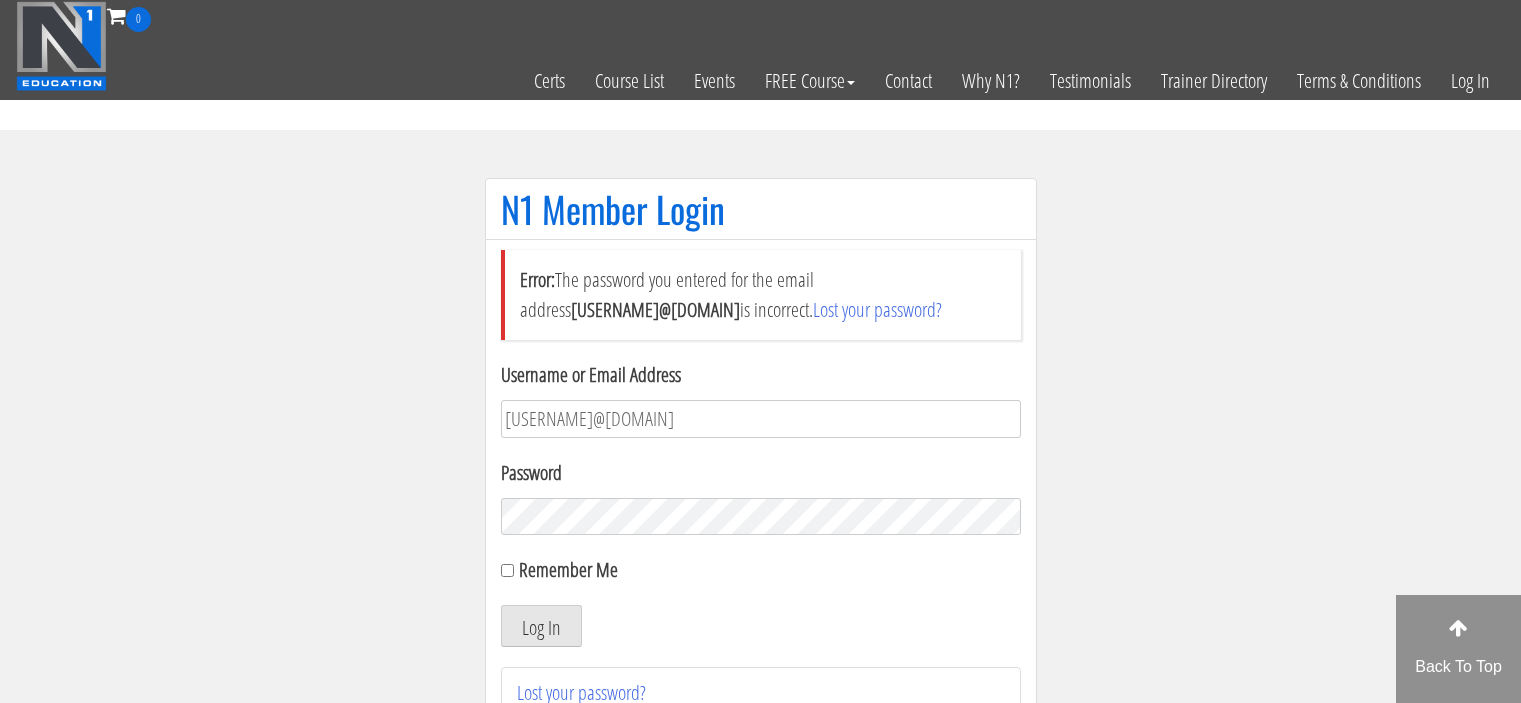 scroll, scrollTop: 0, scrollLeft: 0, axis: both 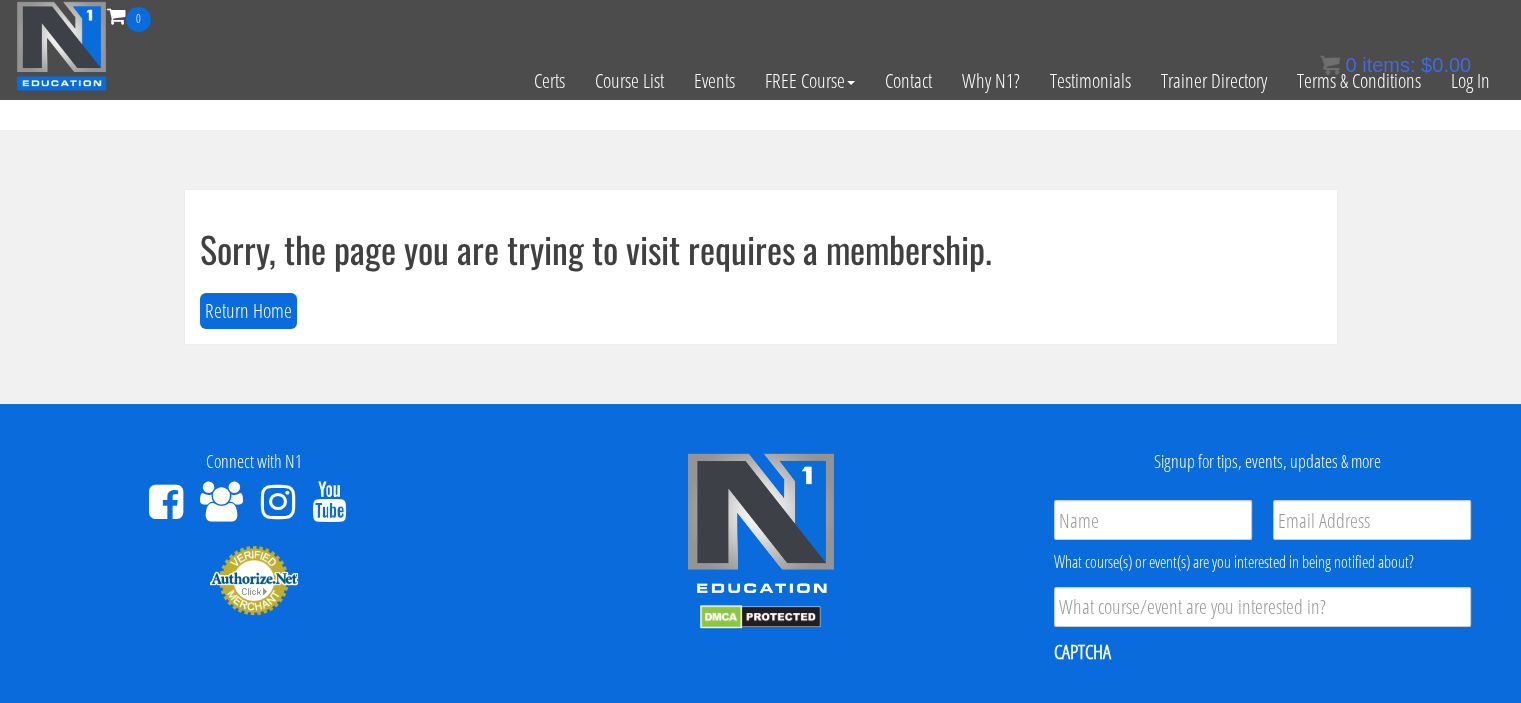click on "0
items:
$ 0.00" at bounding box center (1395, 65) 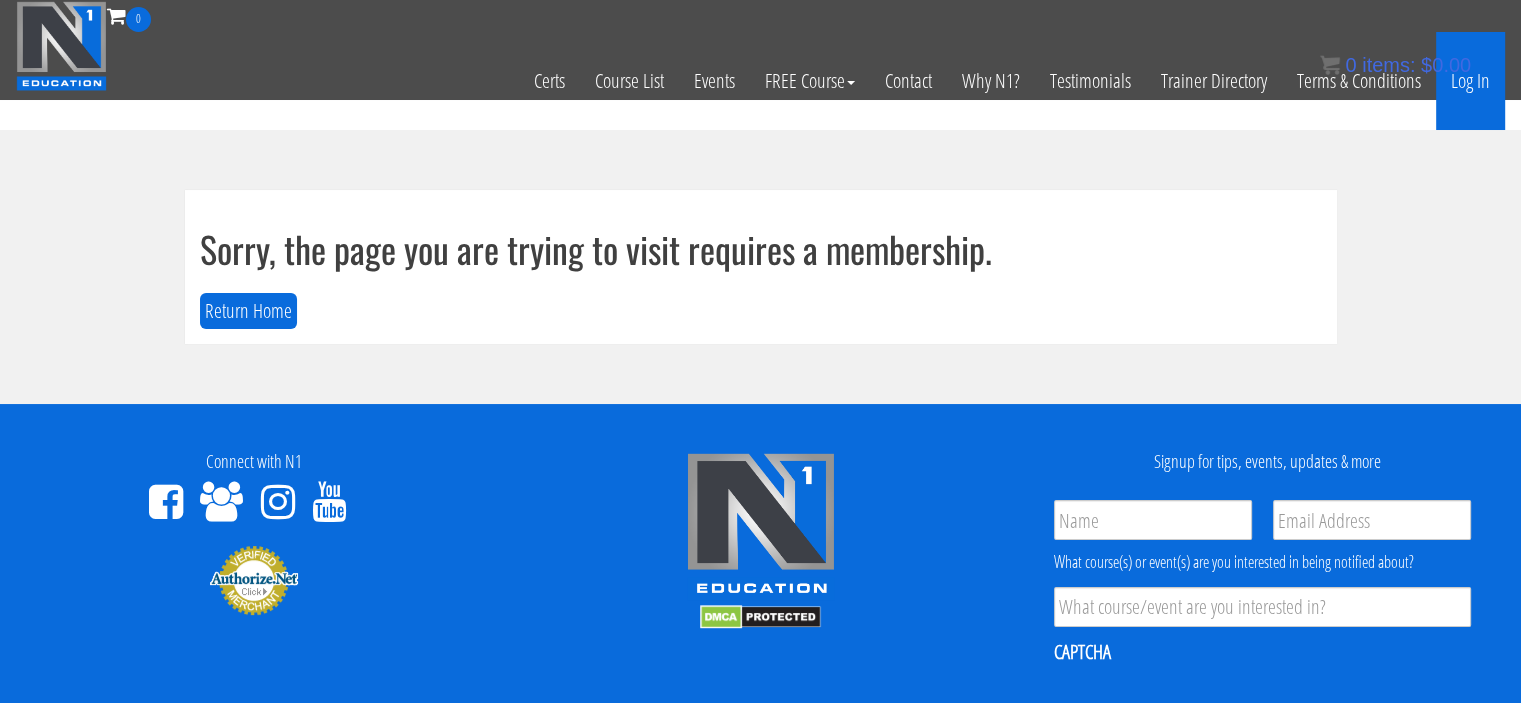 click on "Log In" at bounding box center (1470, 81) 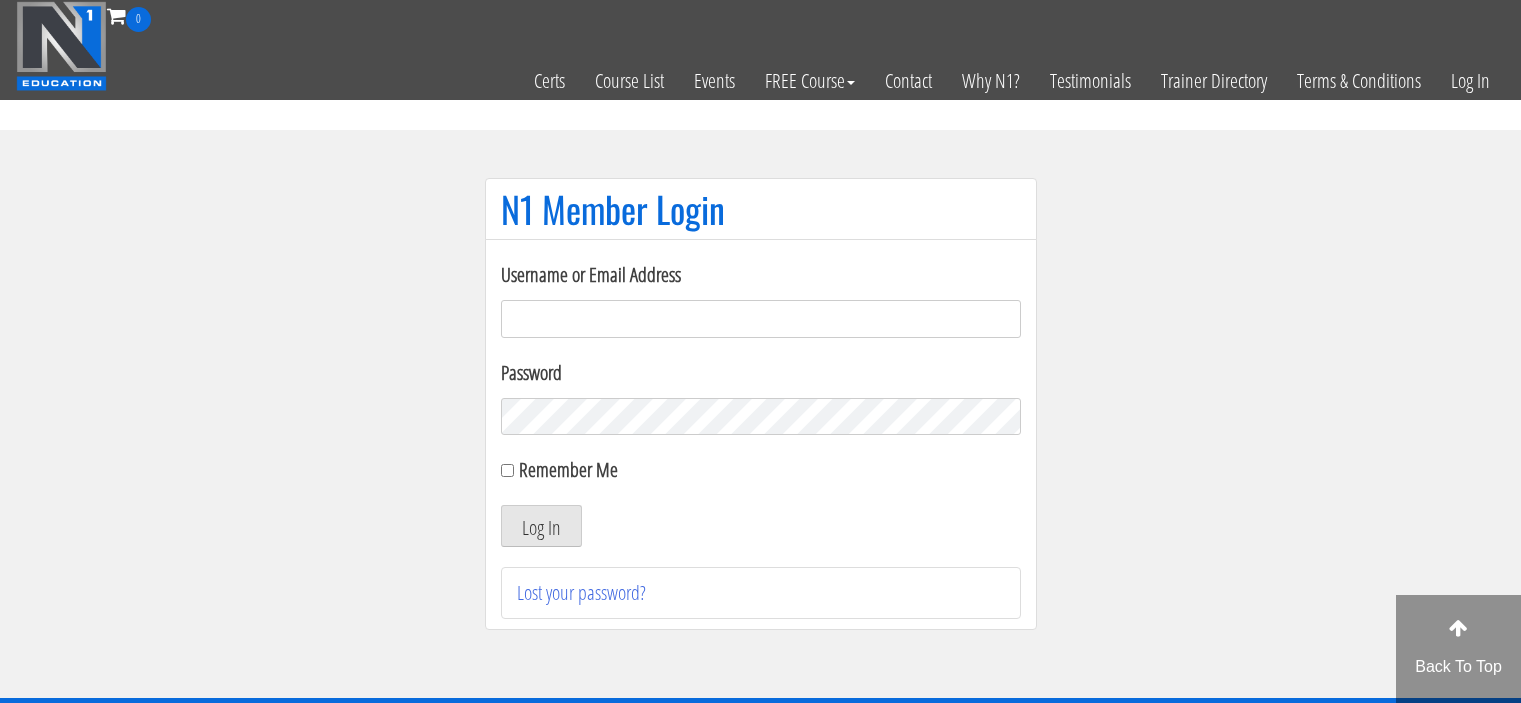 scroll, scrollTop: 0, scrollLeft: 0, axis: both 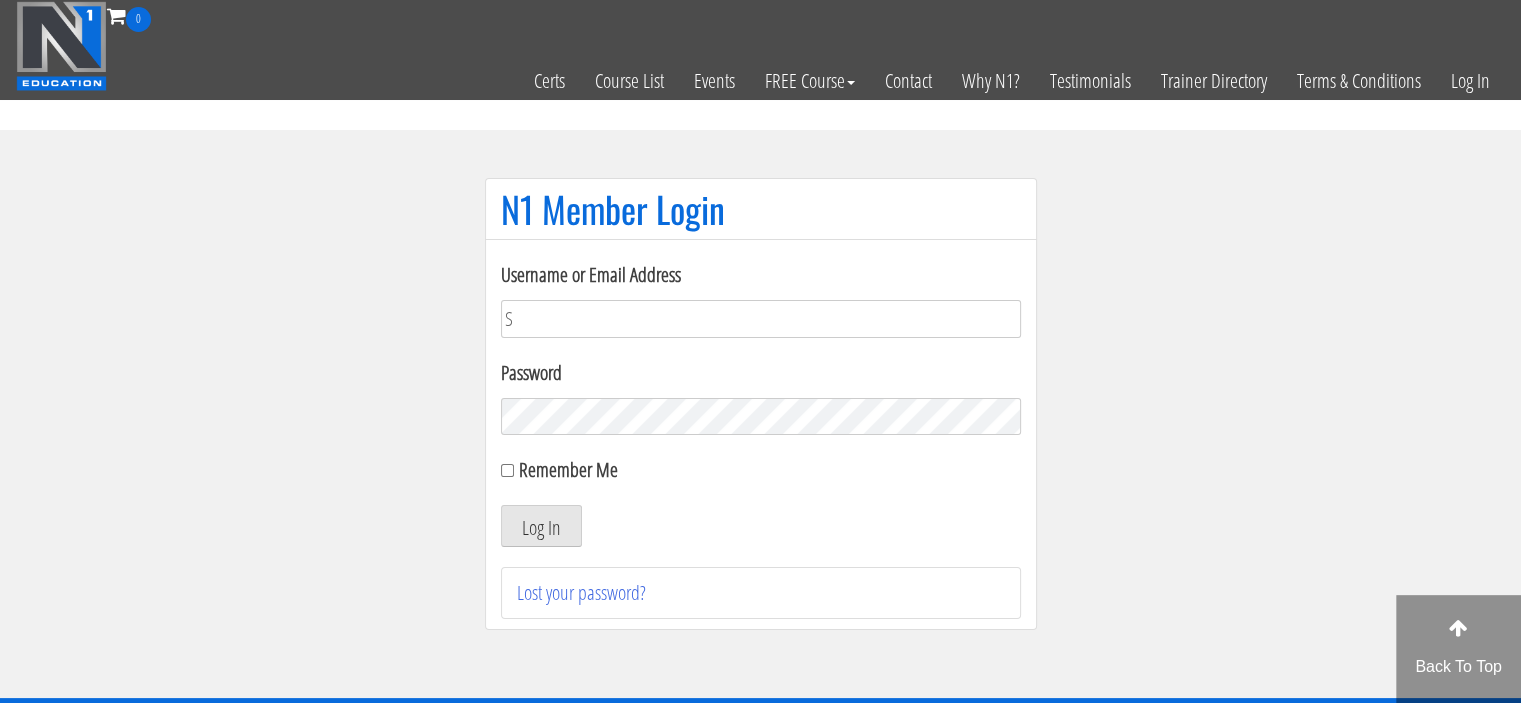 type on "[USERNAME]@[DOMAIN]" 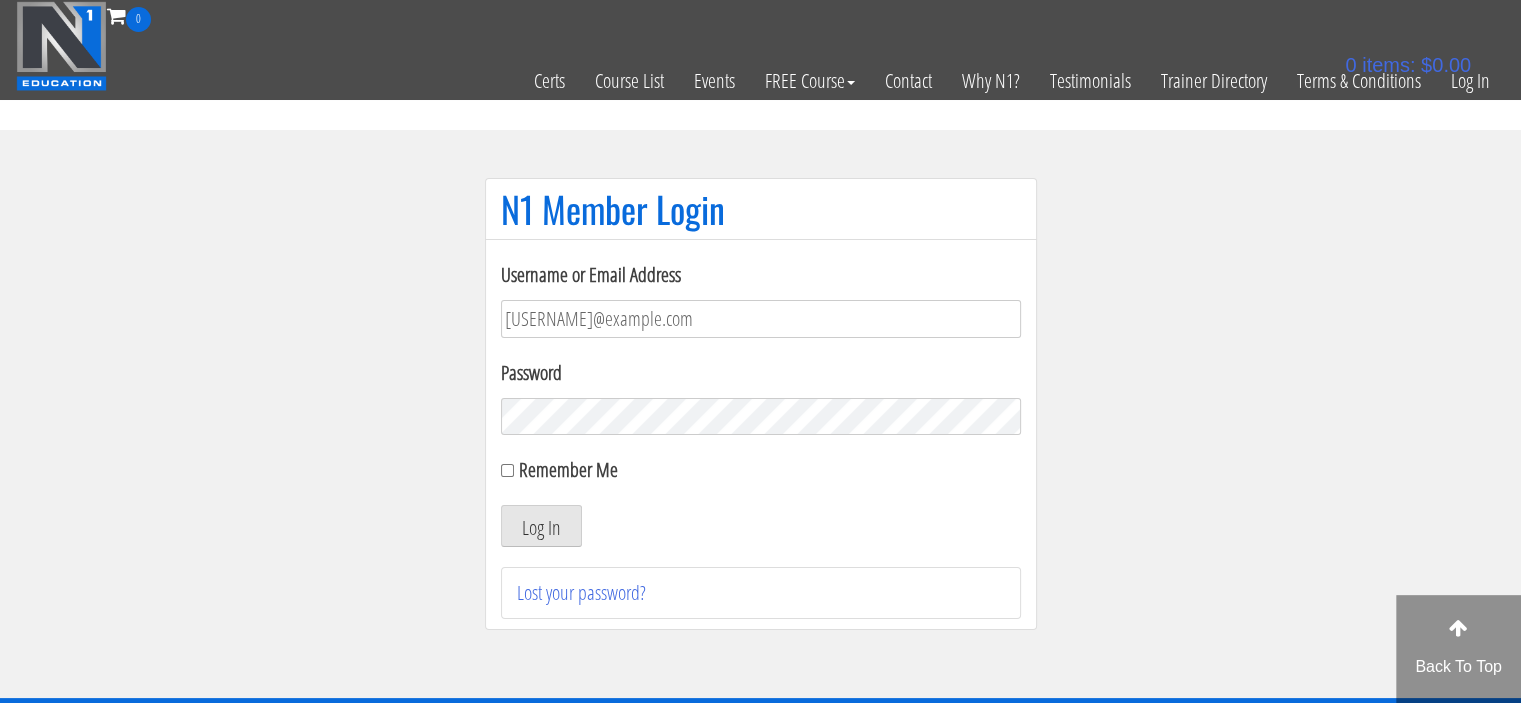 click on "Log In" at bounding box center (541, 526) 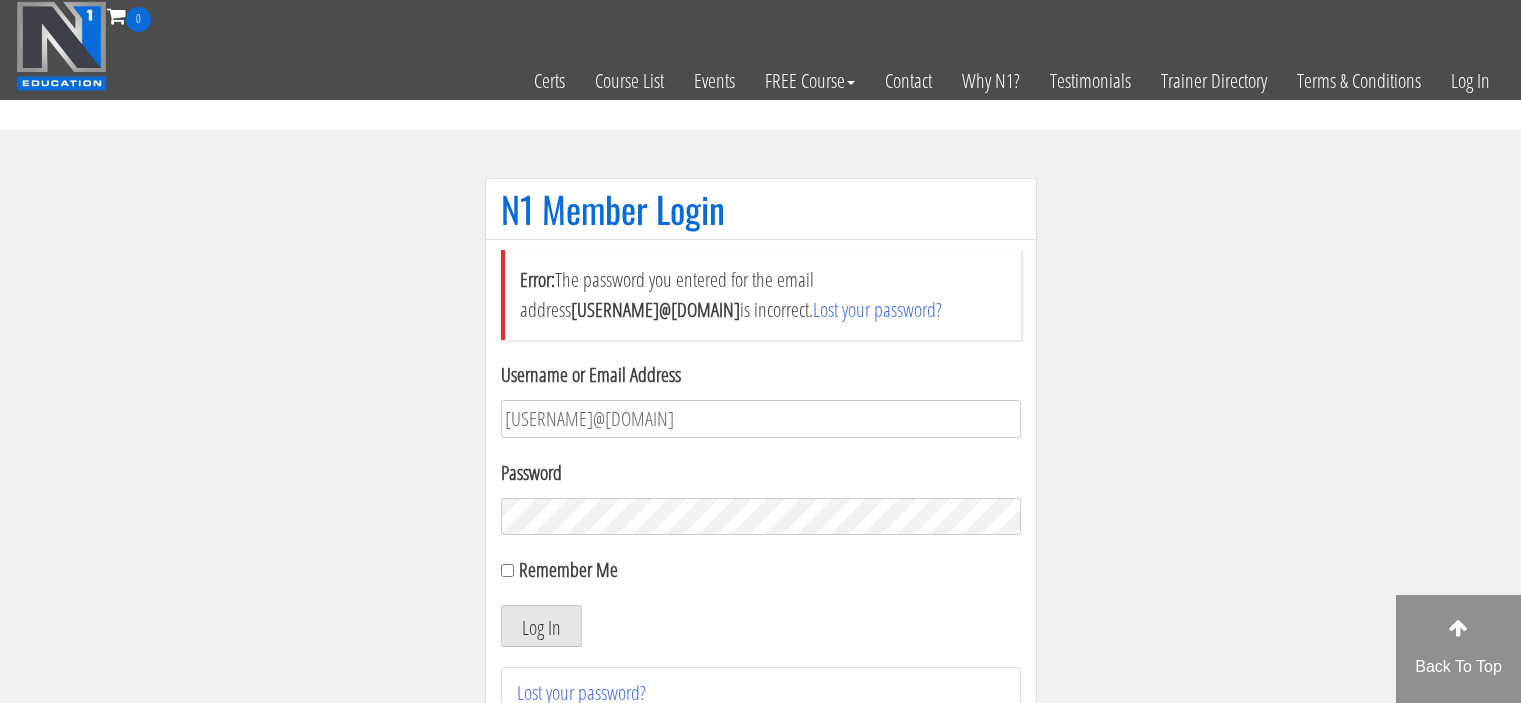 scroll, scrollTop: 0, scrollLeft: 0, axis: both 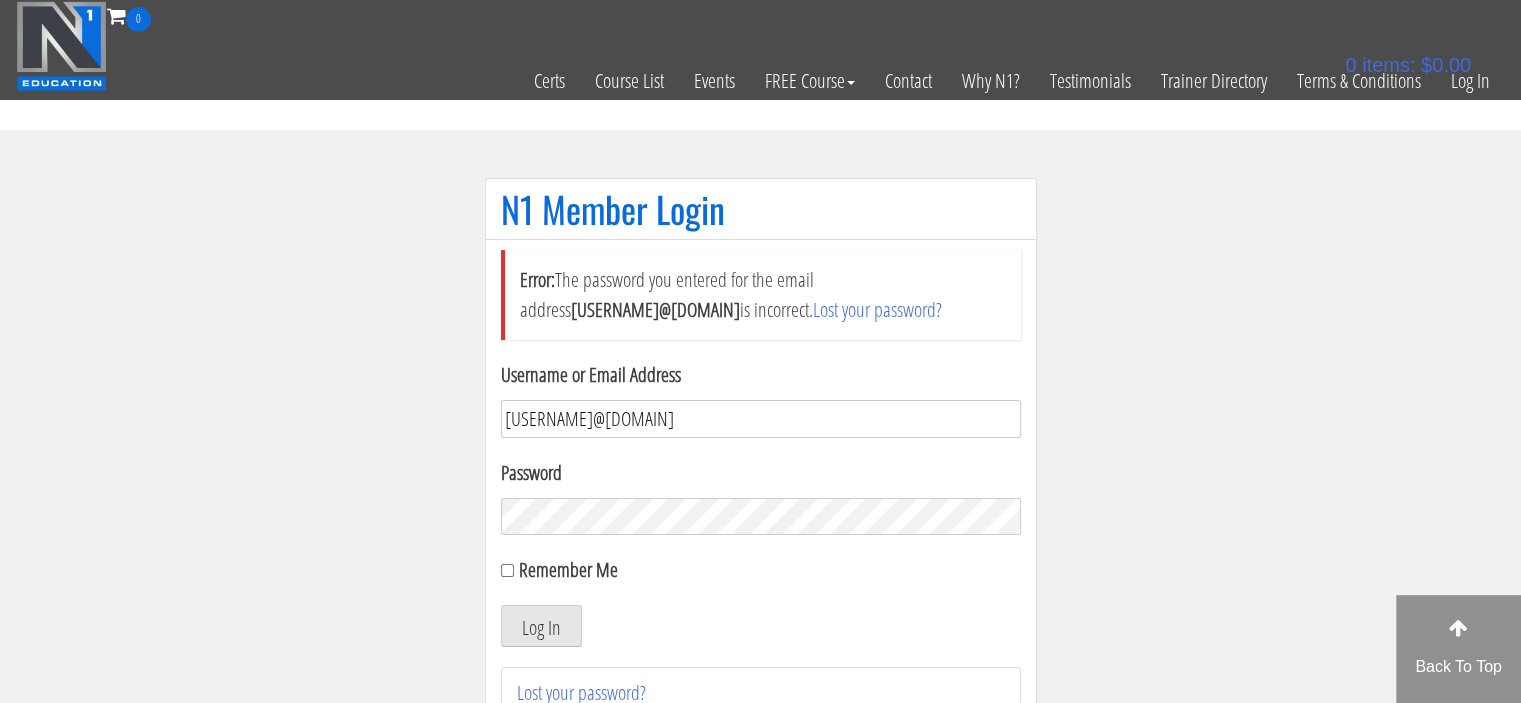 drag, startPoint x: 669, startPoint y: 414, endPoint x: 503, endPoint y: 423, distance: 166.24379 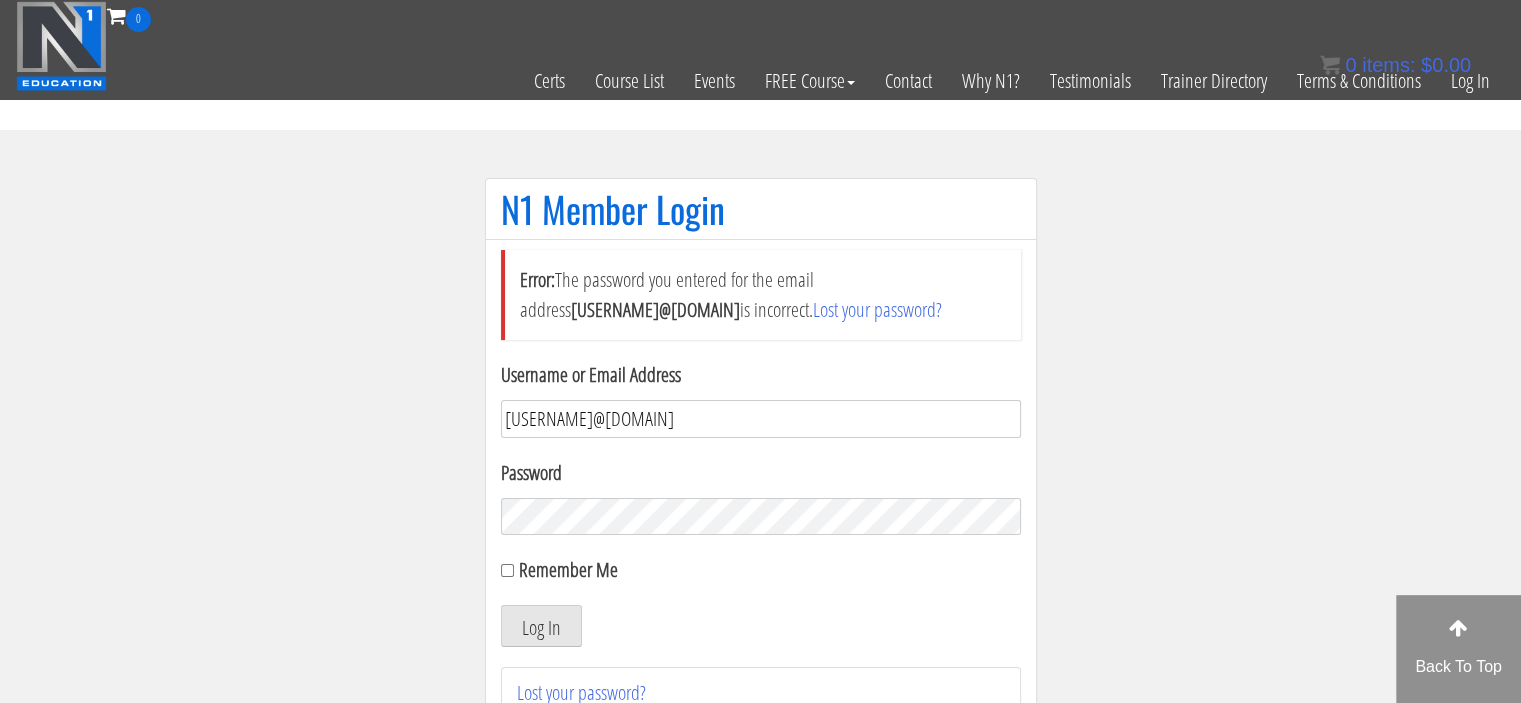 click on "[USERNAME]@[DOMAIN]" at bounding box center [761, 419] 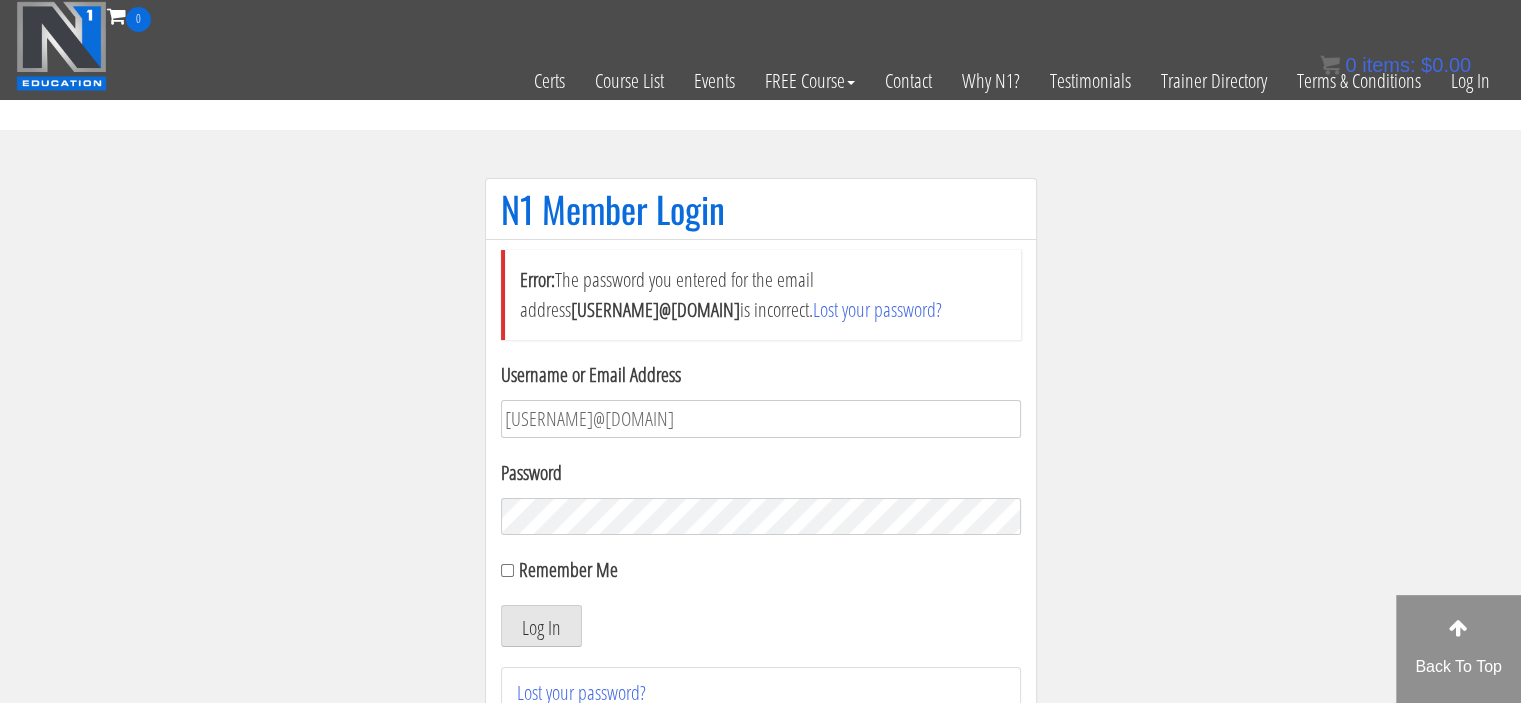 click on "Log In" at bounding box center [541, 626] 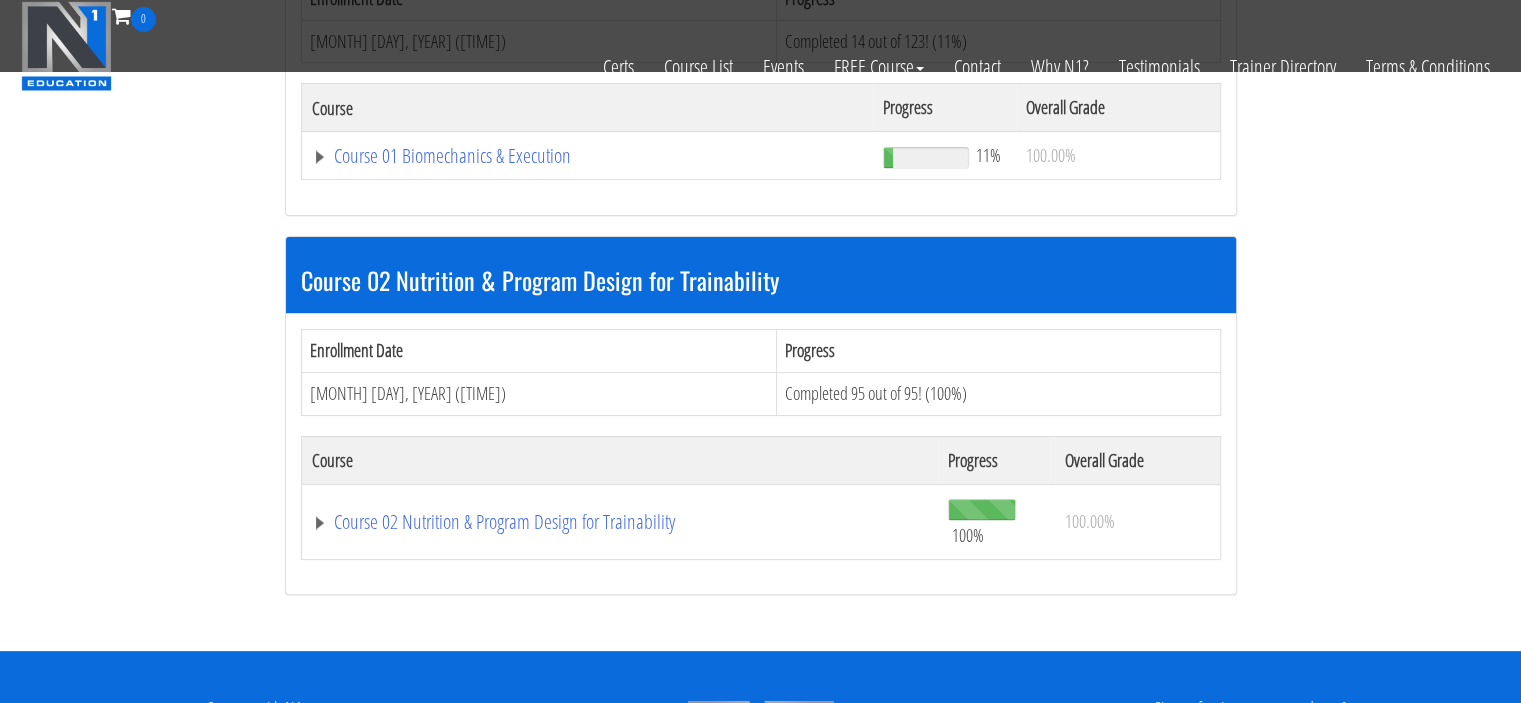 scroll, scrollTop: 416, scrollLeft: 0, axis: vertical 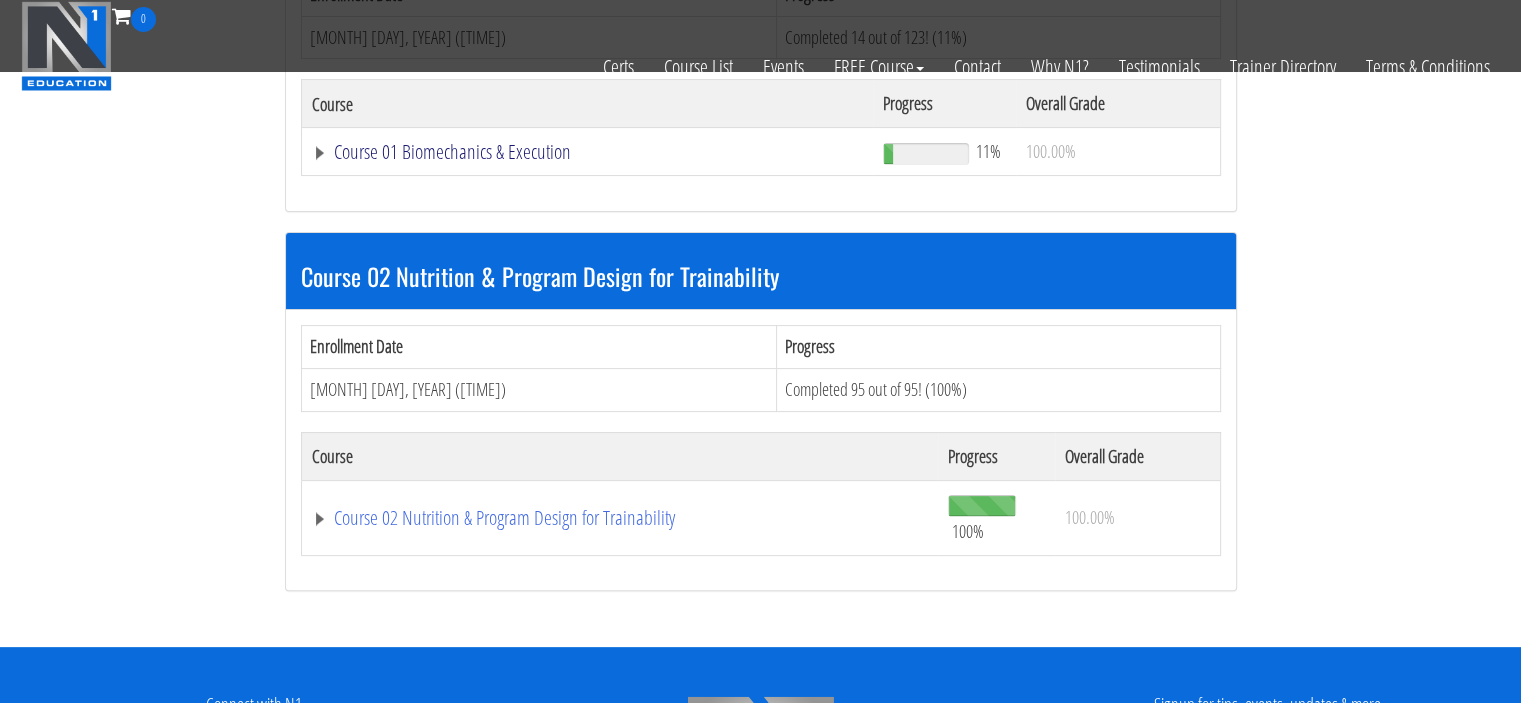 click on "Course 01 Biomechanics & Execution" at bounding box center [588, 152] 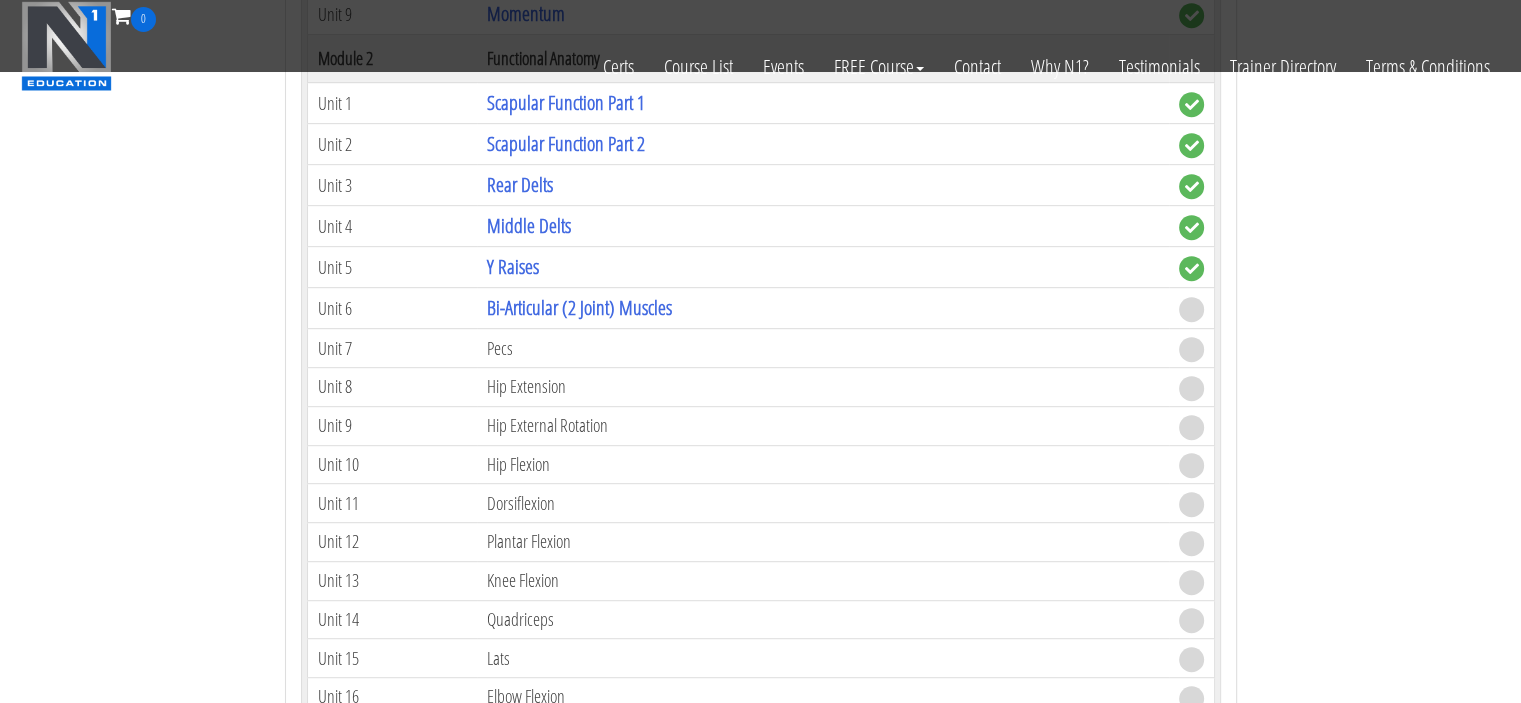scroll, scrollTop: 984, scrollLeft: 0, axis: vertical 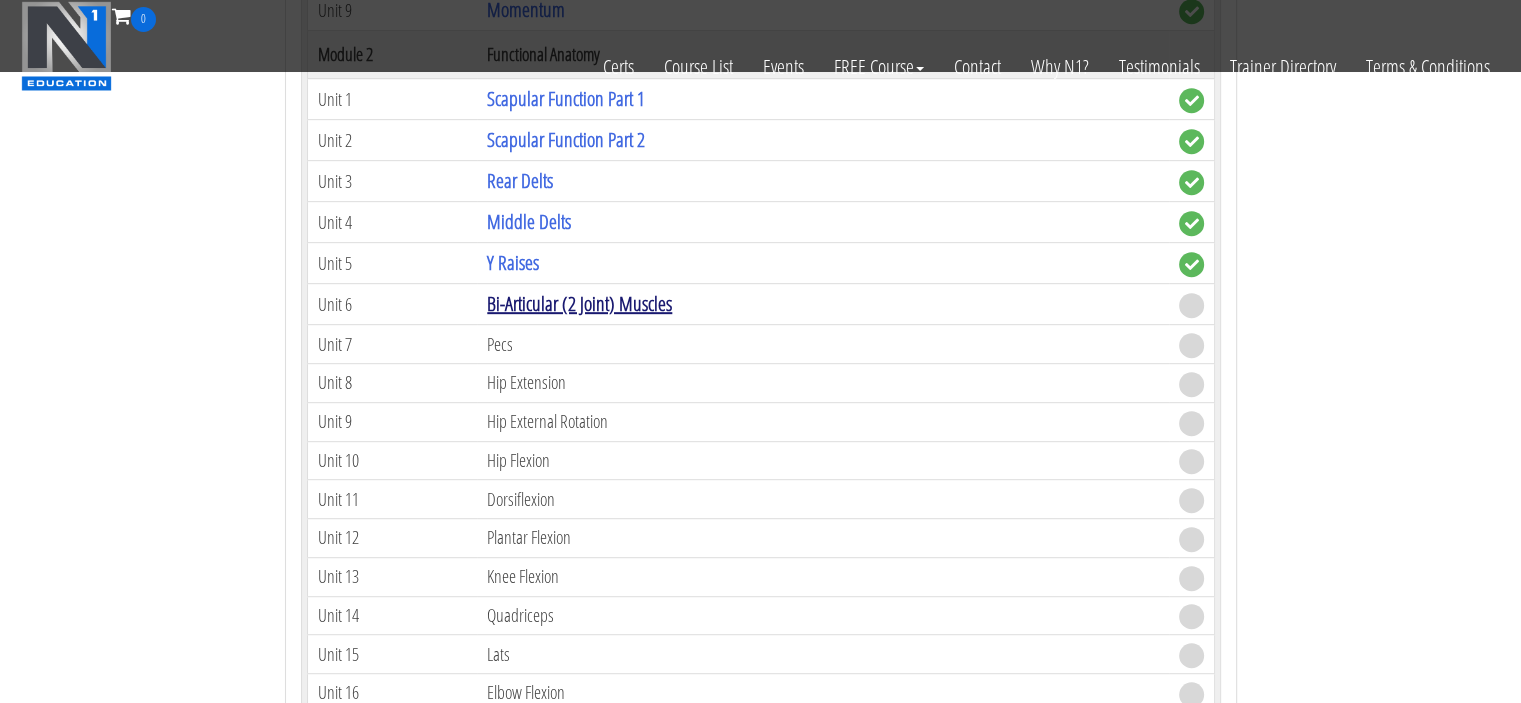 click on "Bi-Articular (2 Joint) Muscles" at bounding box center [579, 303] 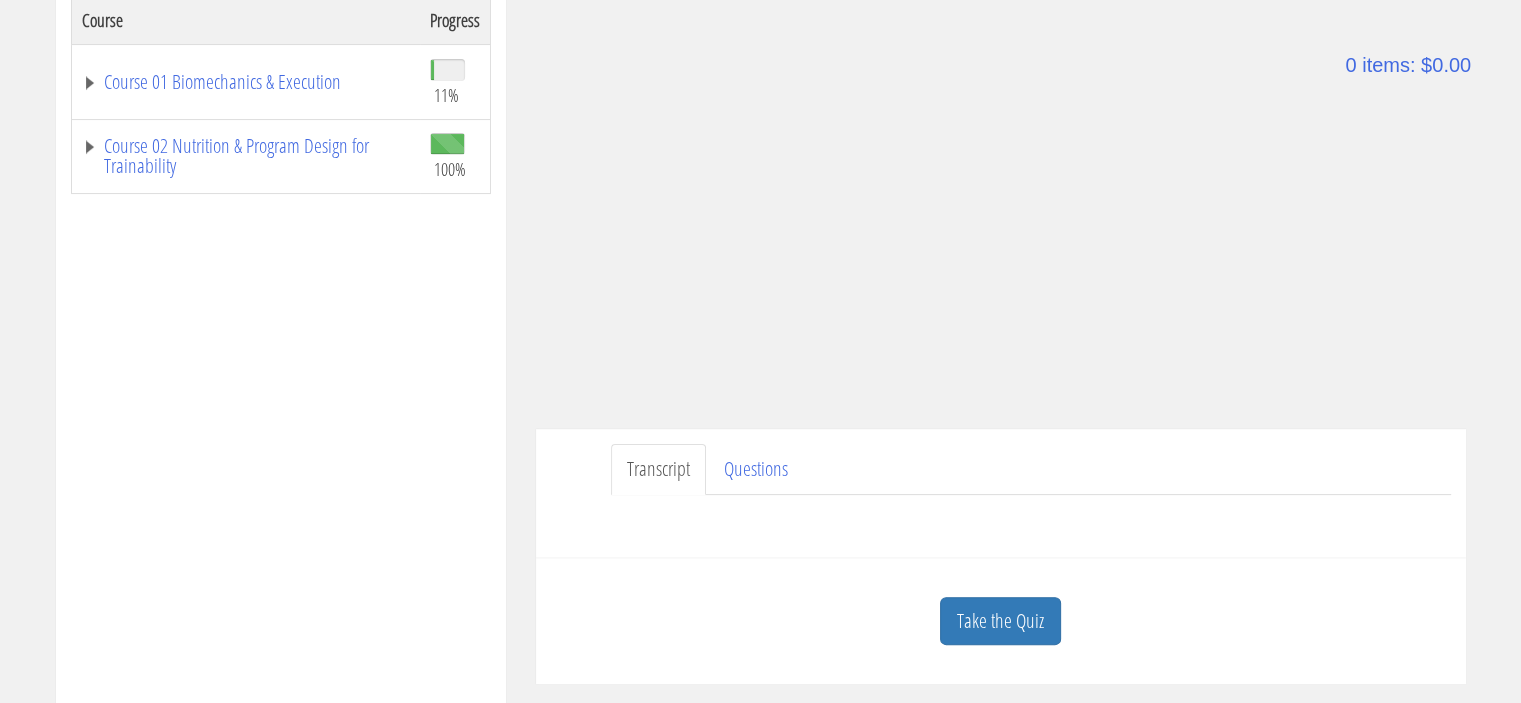 scroll, scrollTop: 358, scrollLeft: 0, axis: vertical 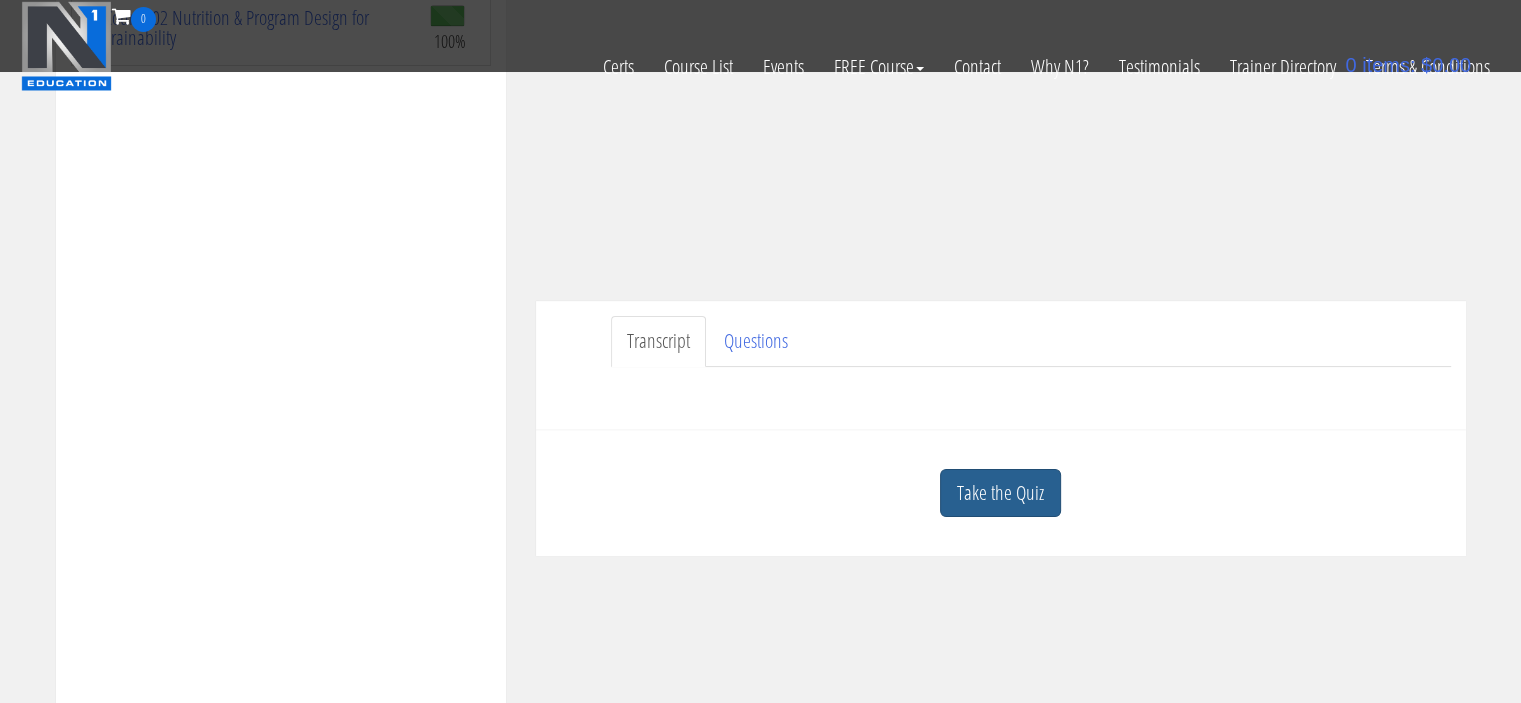 click on "Take the Quiz" at bounding box center (1000, 493) 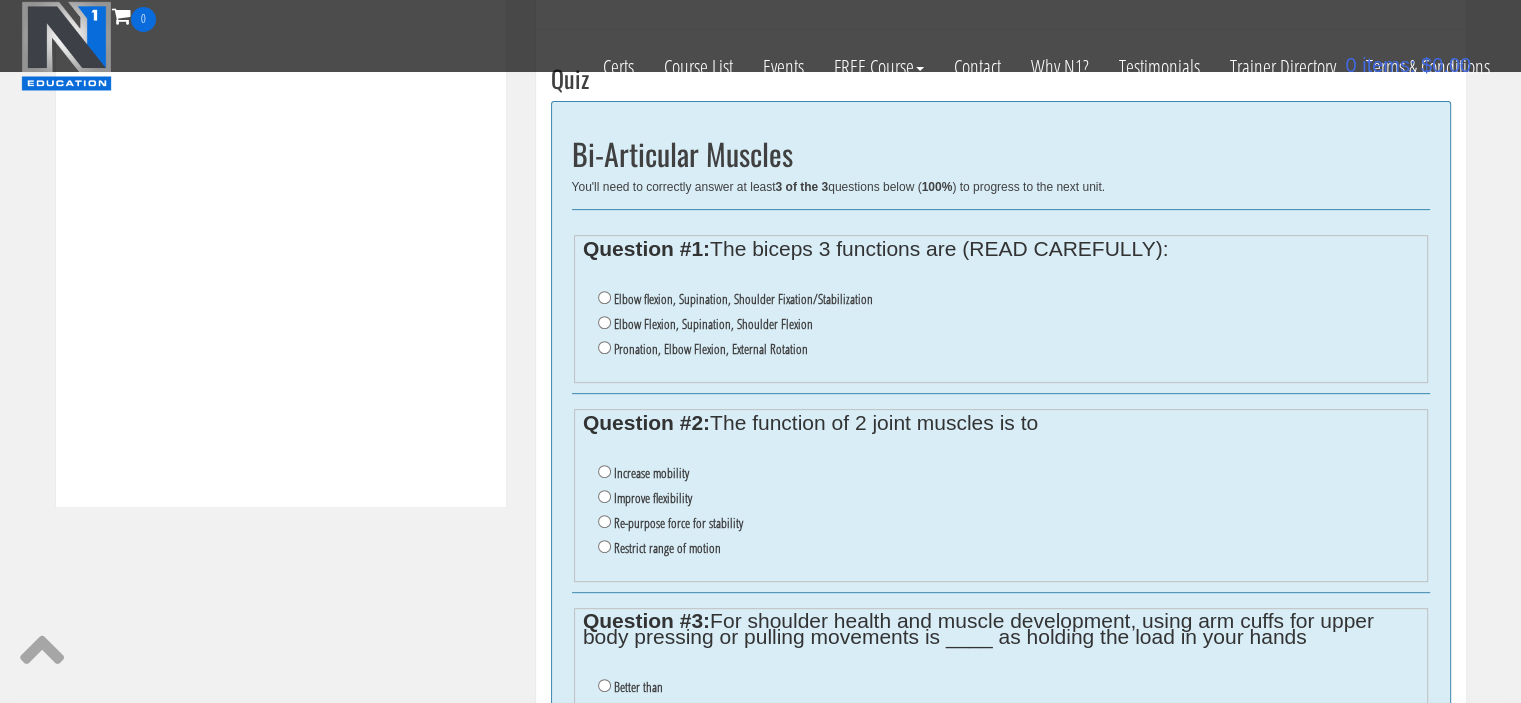 scroll, scrollTop: 759, scrollLeft: 0, axis: vertical 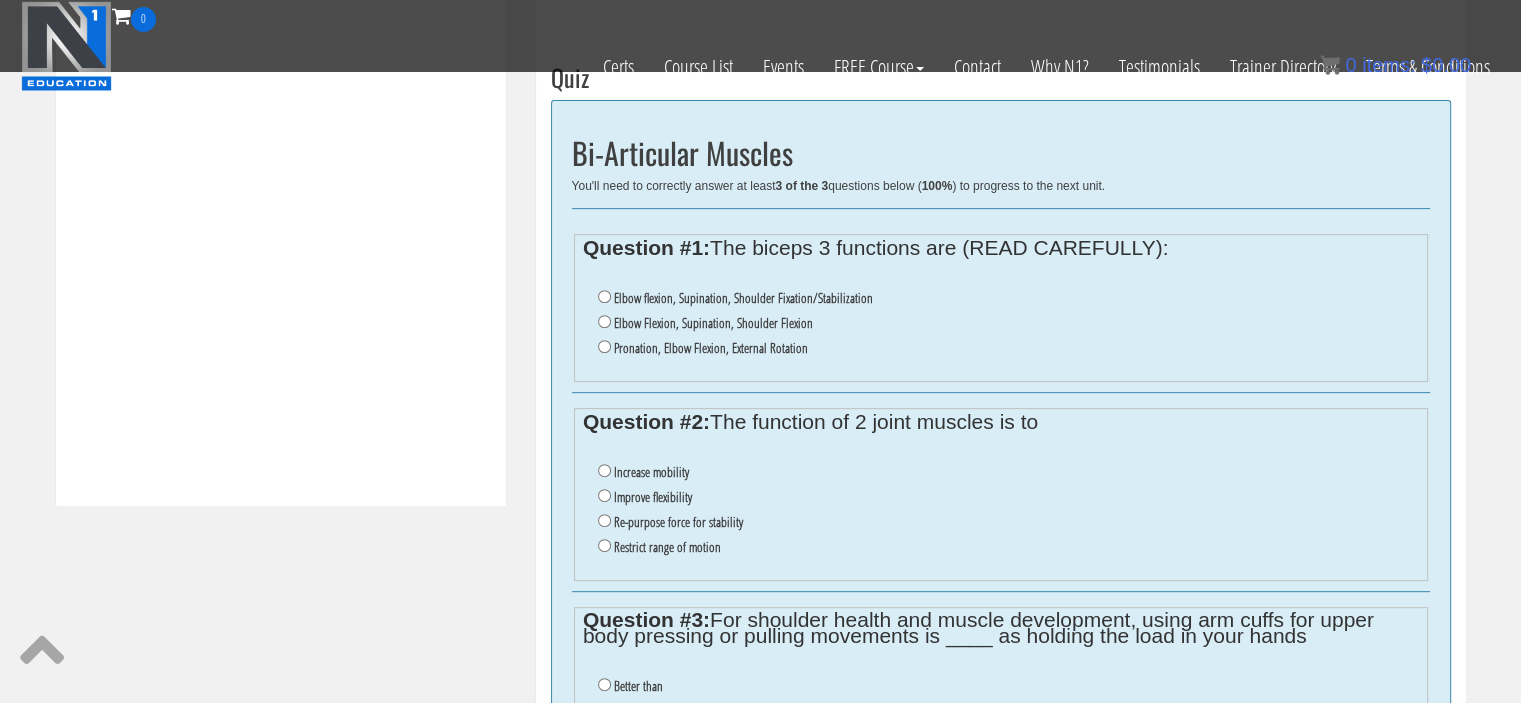 click on "Elbow flexion, Supination, Shoulder Fixation/Stabilization" at bounding box center [743, 298] 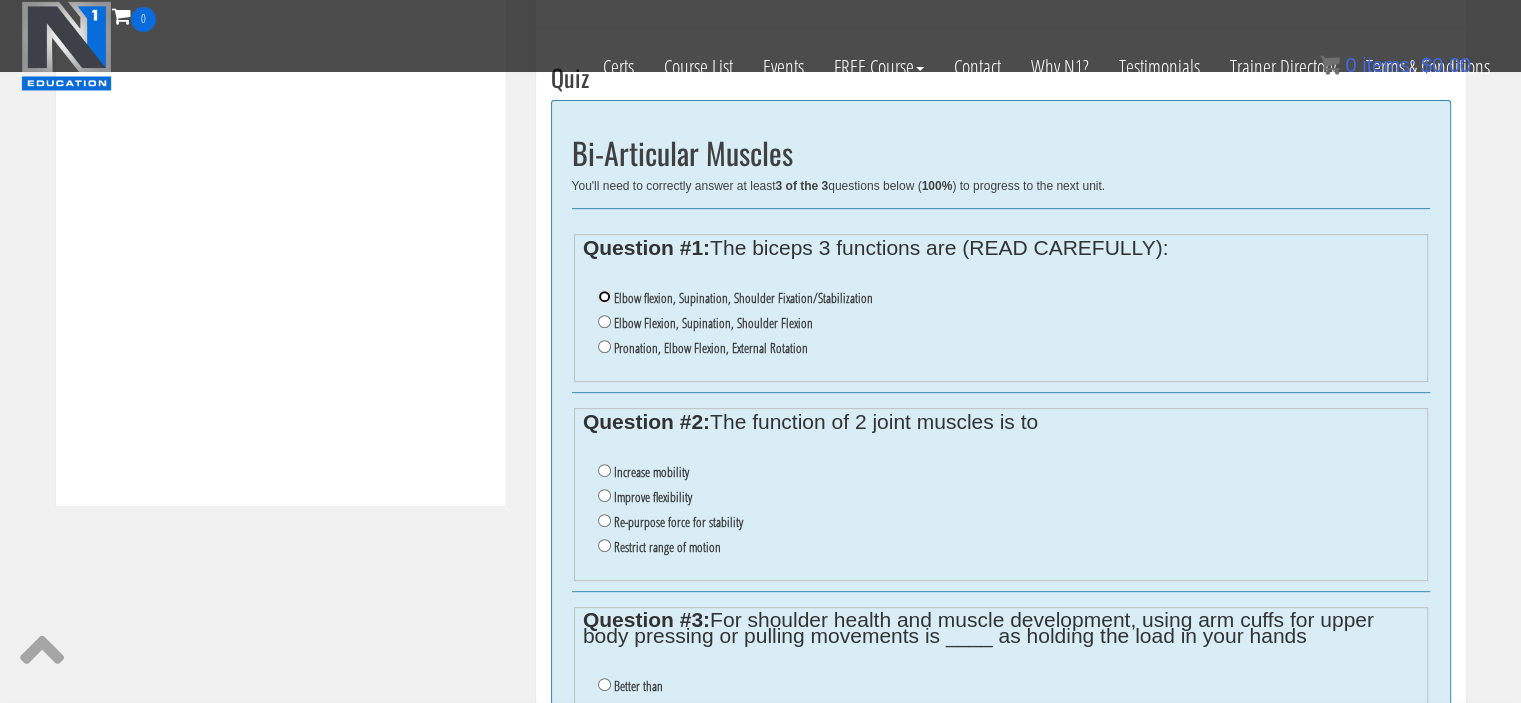 click on "Elbow flexion, Supination, Shoulder Fixation/Stabilization" at bounding box center [604, 296] 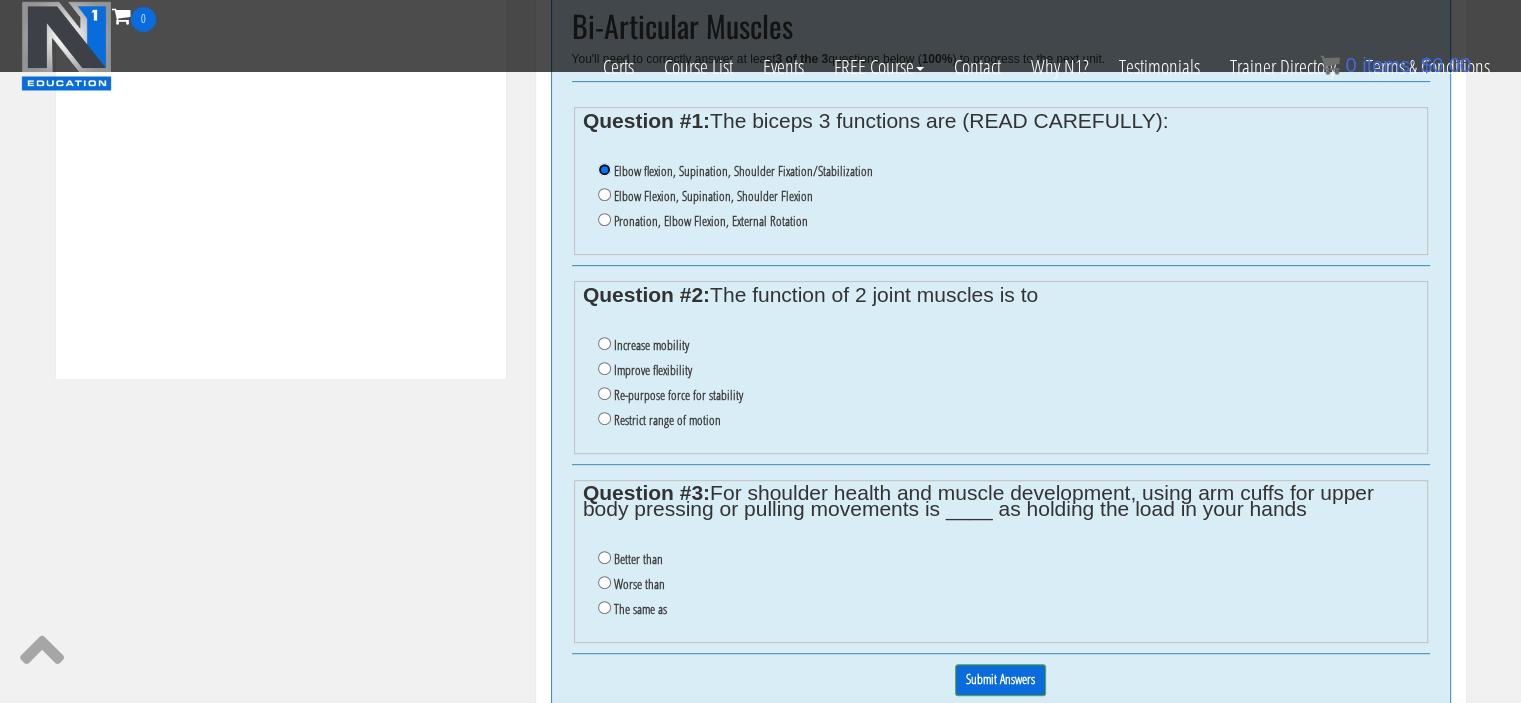 scroll, scrollTop: 887, scrollLeft: 0, axis: vertical 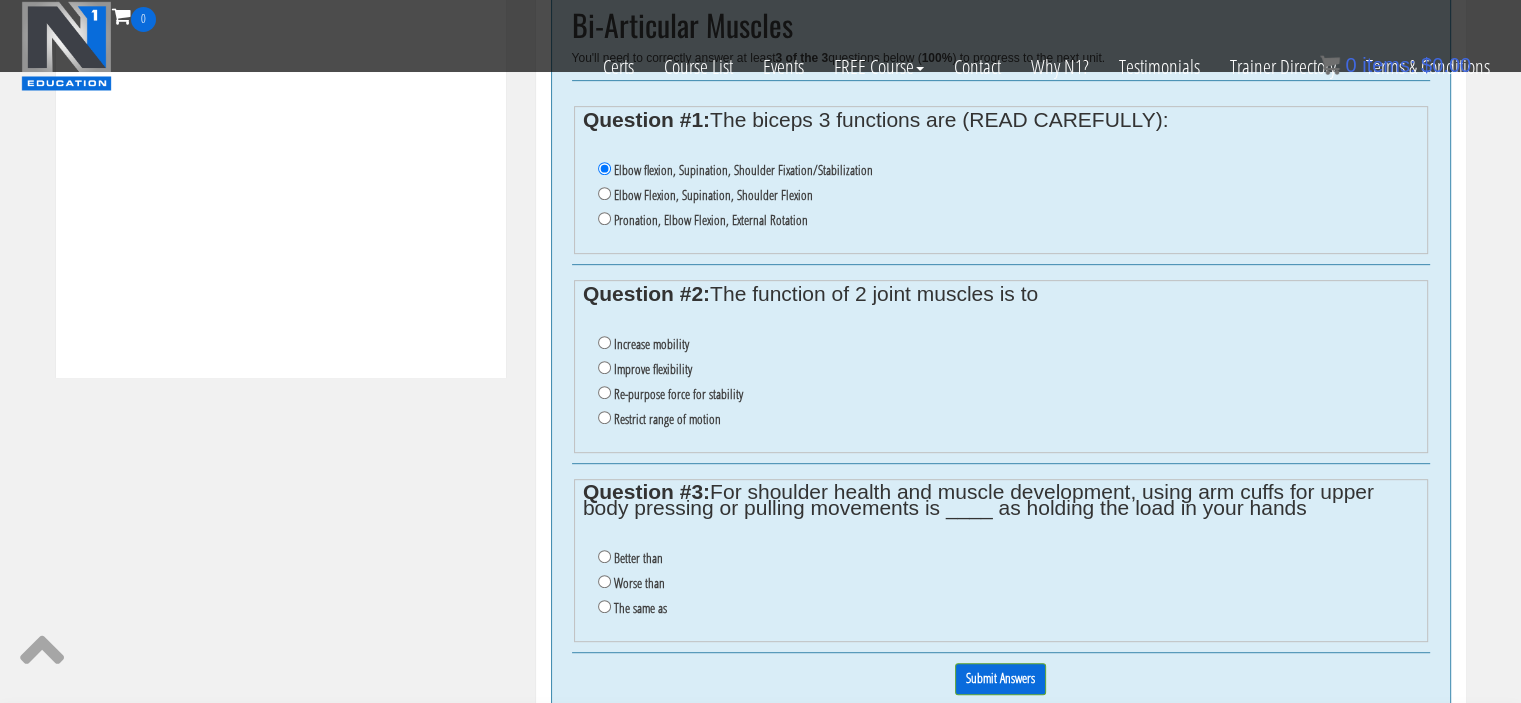 click on "Increase mobility" at bounding box center (651, 344) 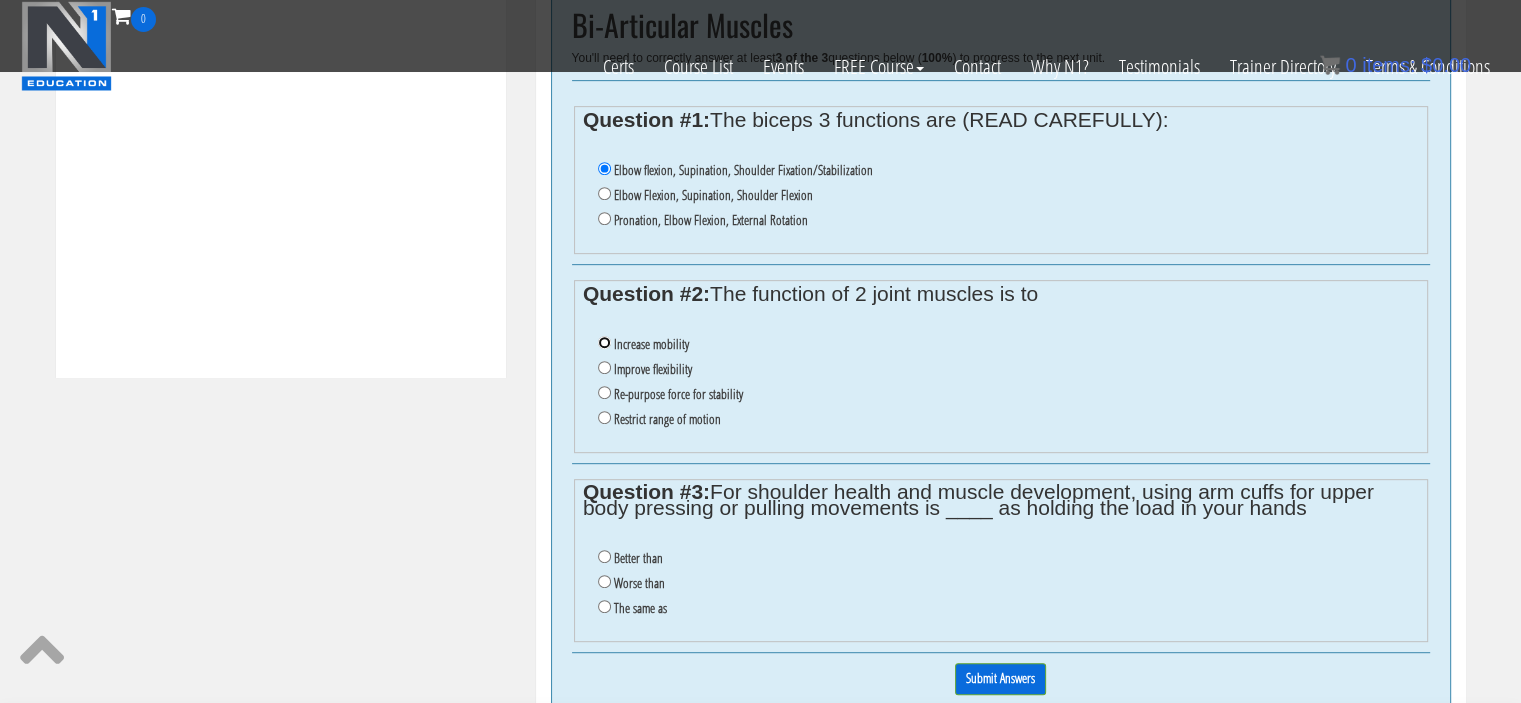 click on "Increase mobility" at bounding box center [604, 342] 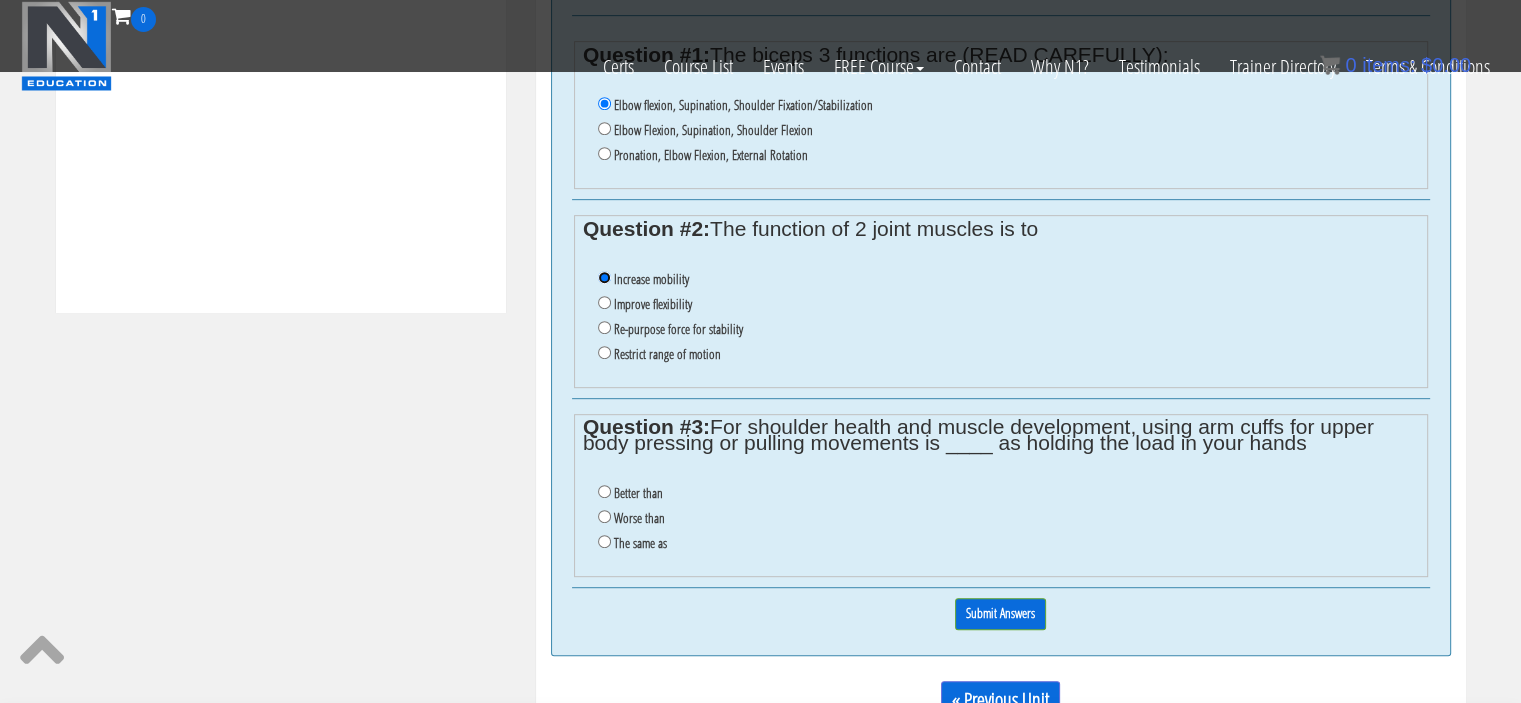 scroll, scrollTop: 955, scrollLeft: 0, axis: vertical 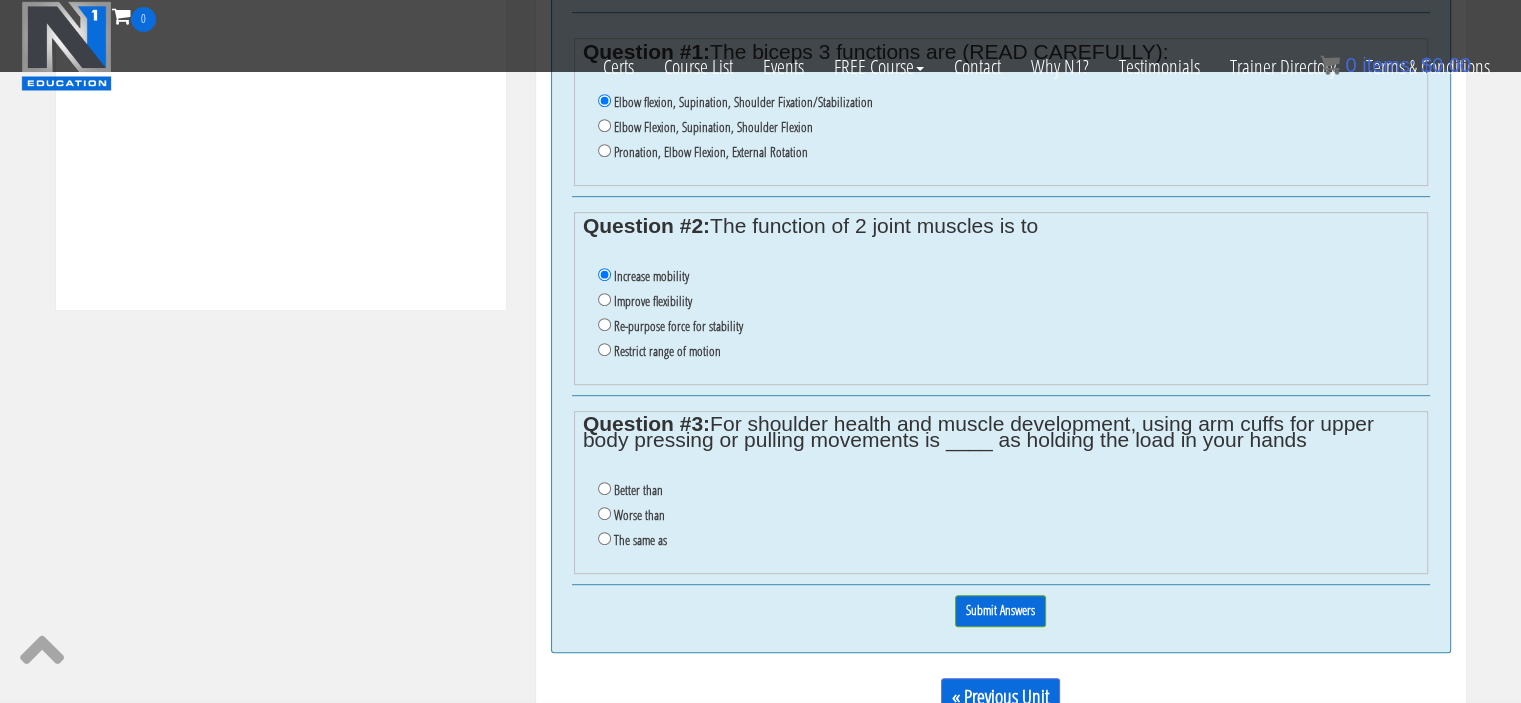 click on "Better than" at bounding box center (638, 490) 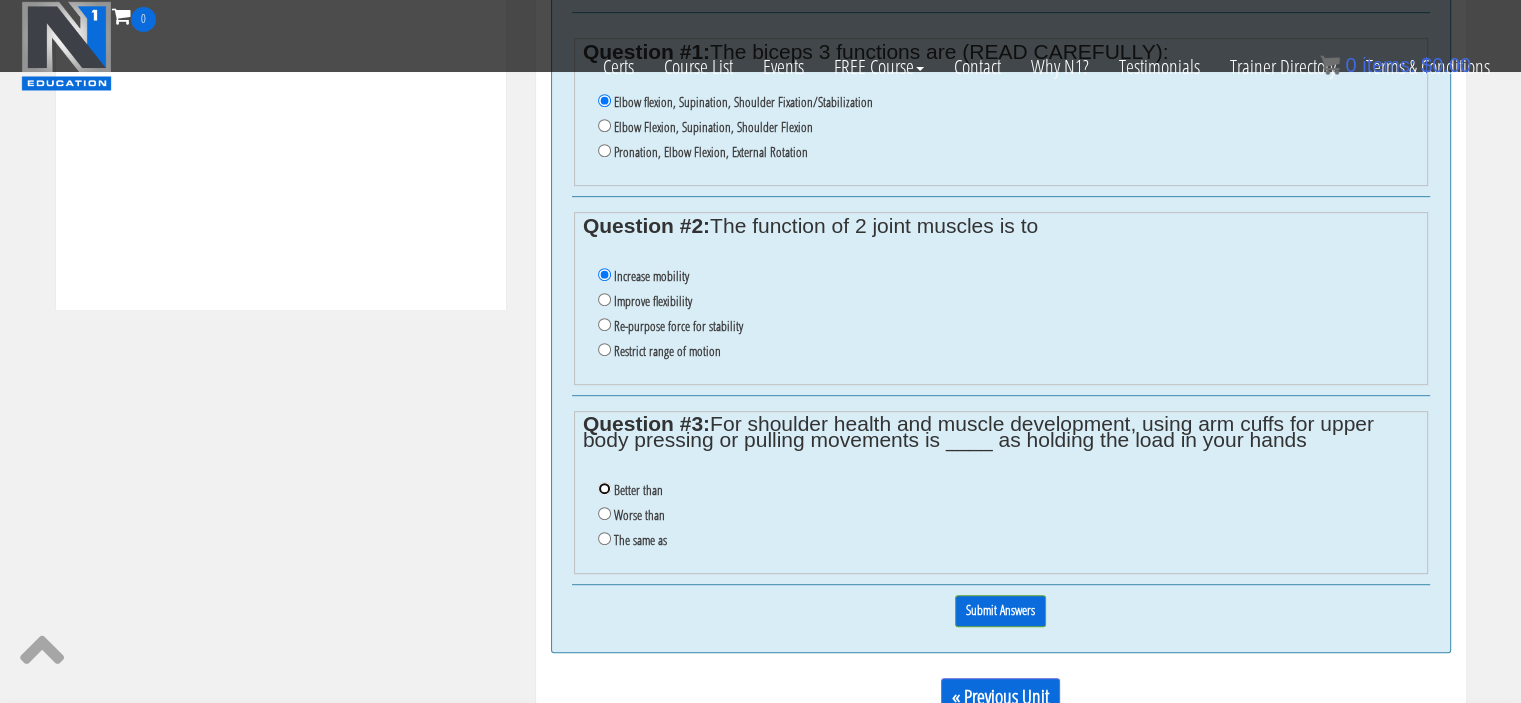 click on "Better than" at bounding box center [604, 488] 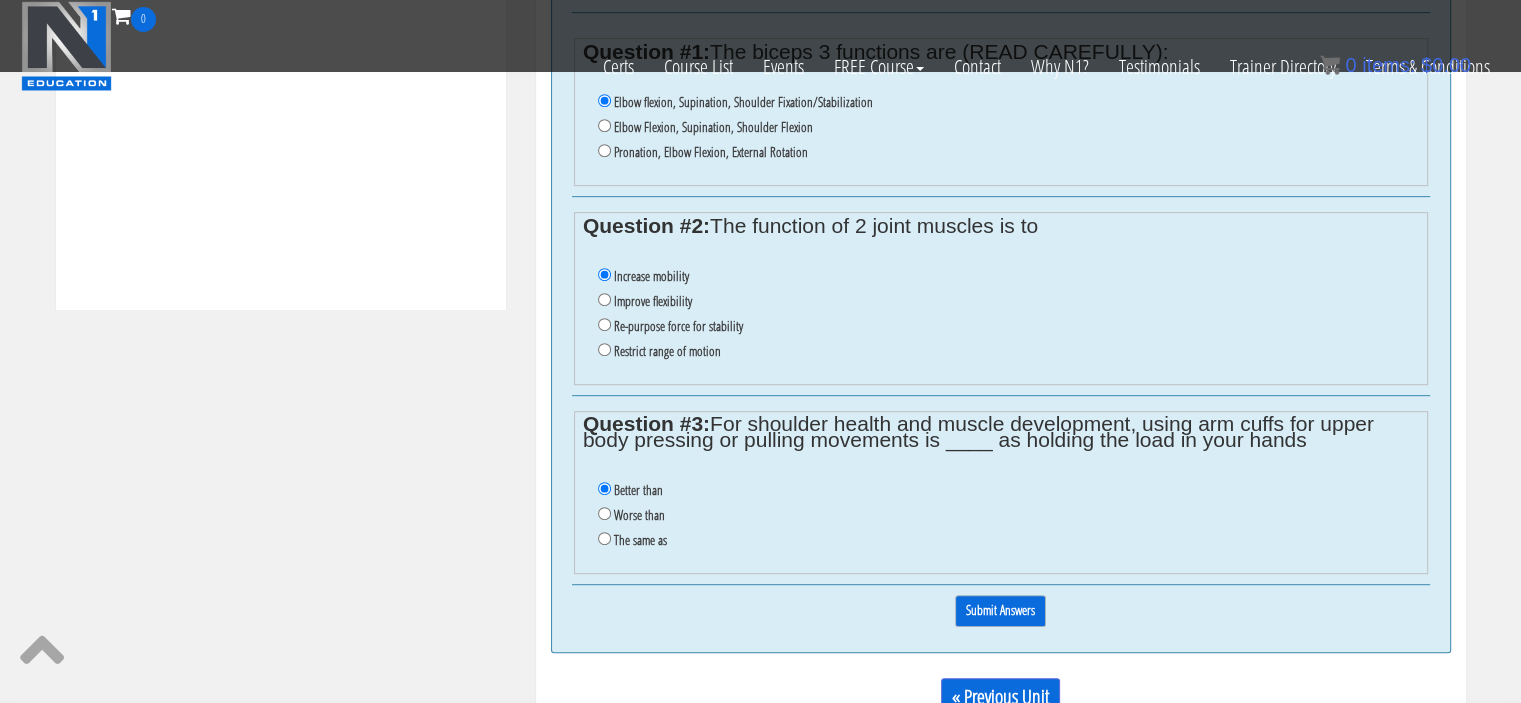 click on "Submit Answers" at bounding box center [1000, 610] 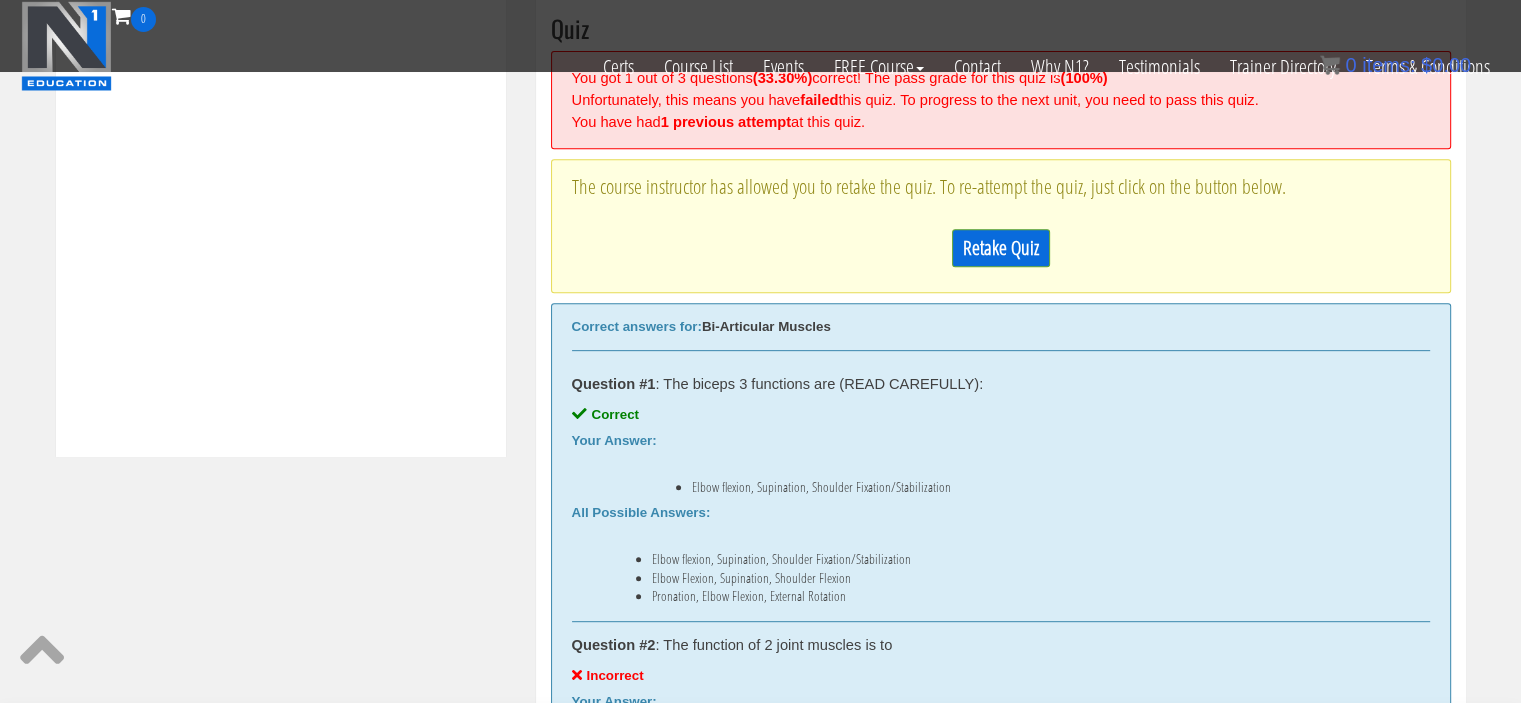 scroll, scrollTop: 797, scrollLeft: 0, axis: vertical 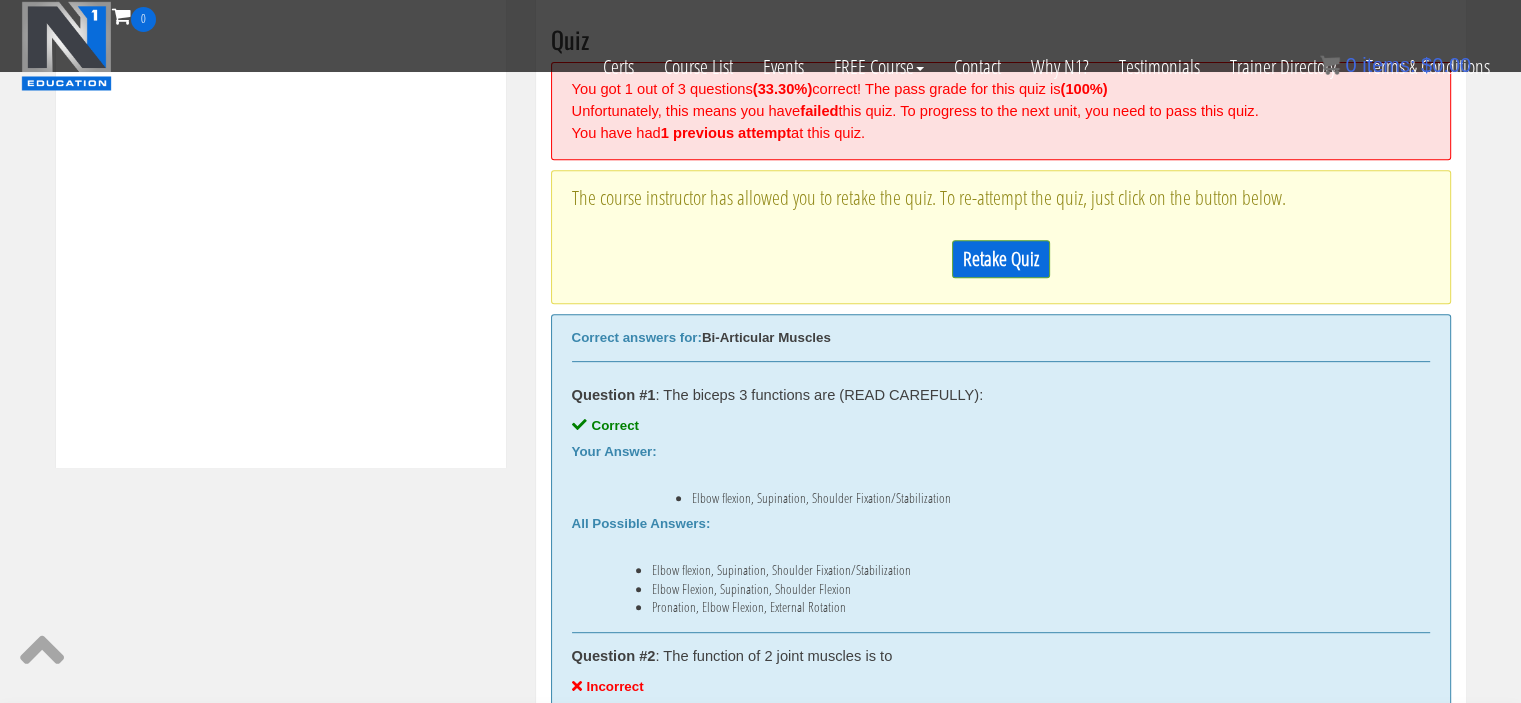 click on "Retake Quiz" at bounding box center [1001, 259] 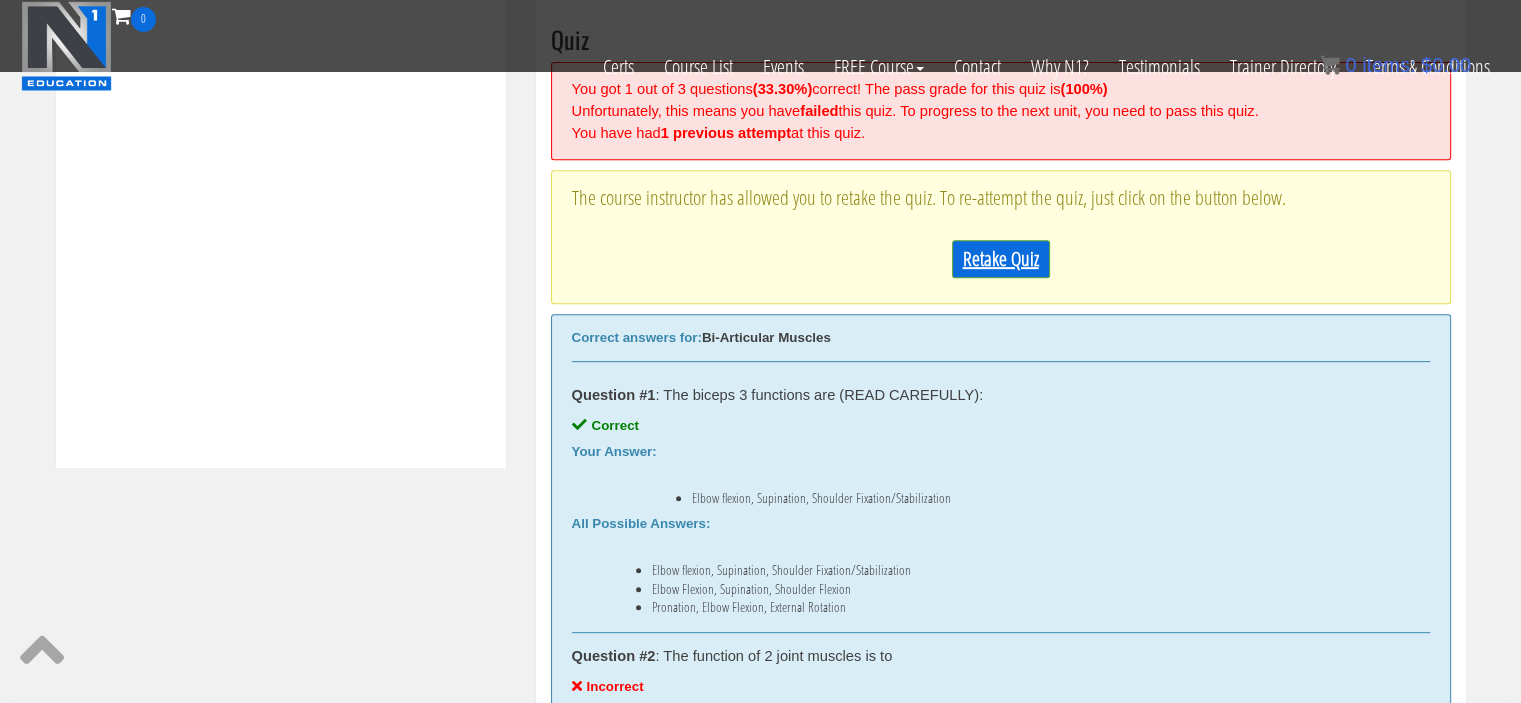click on "Retake Quiz" at bounding box center [1001, 259] 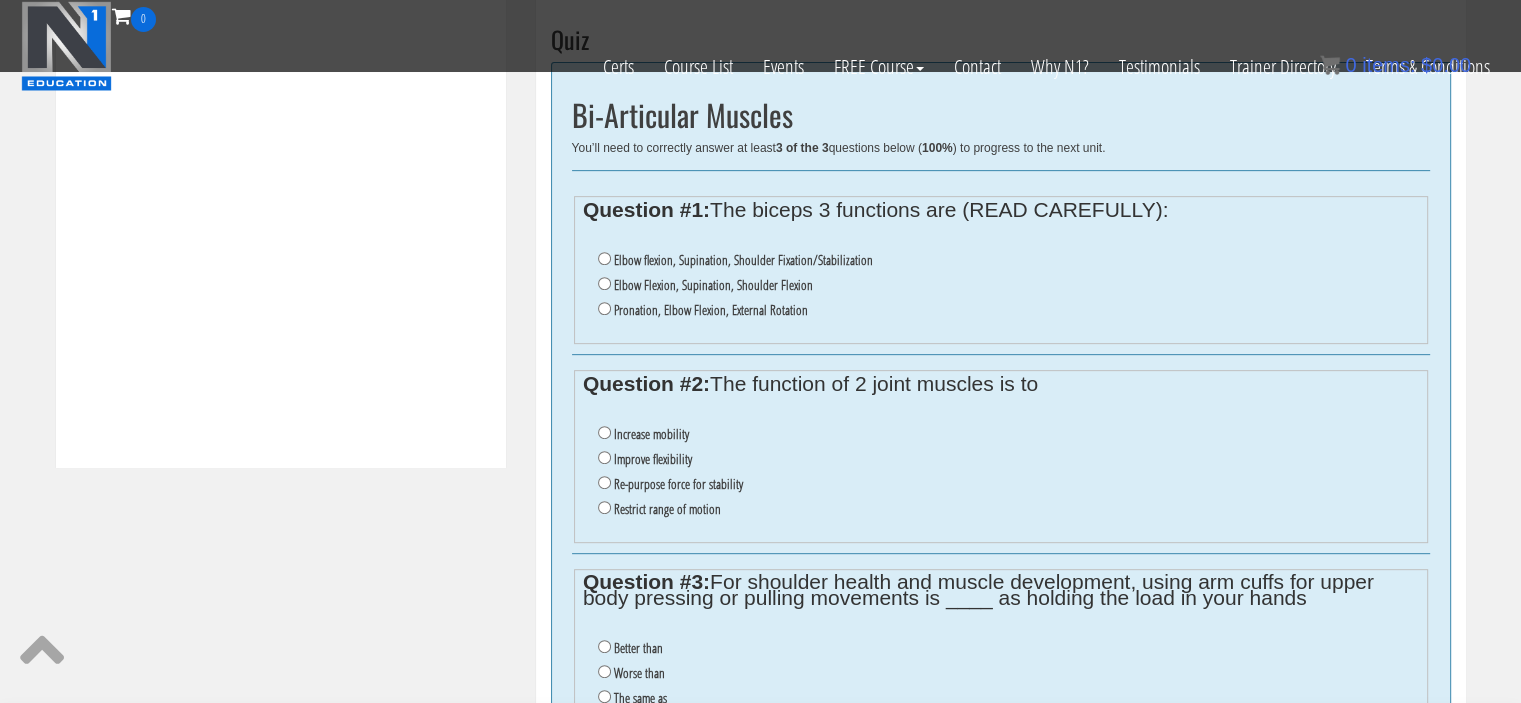 click on "Elbow flexion, Supination, Shoulder Fixation/Stabilization" at bounding box center (743, 260) 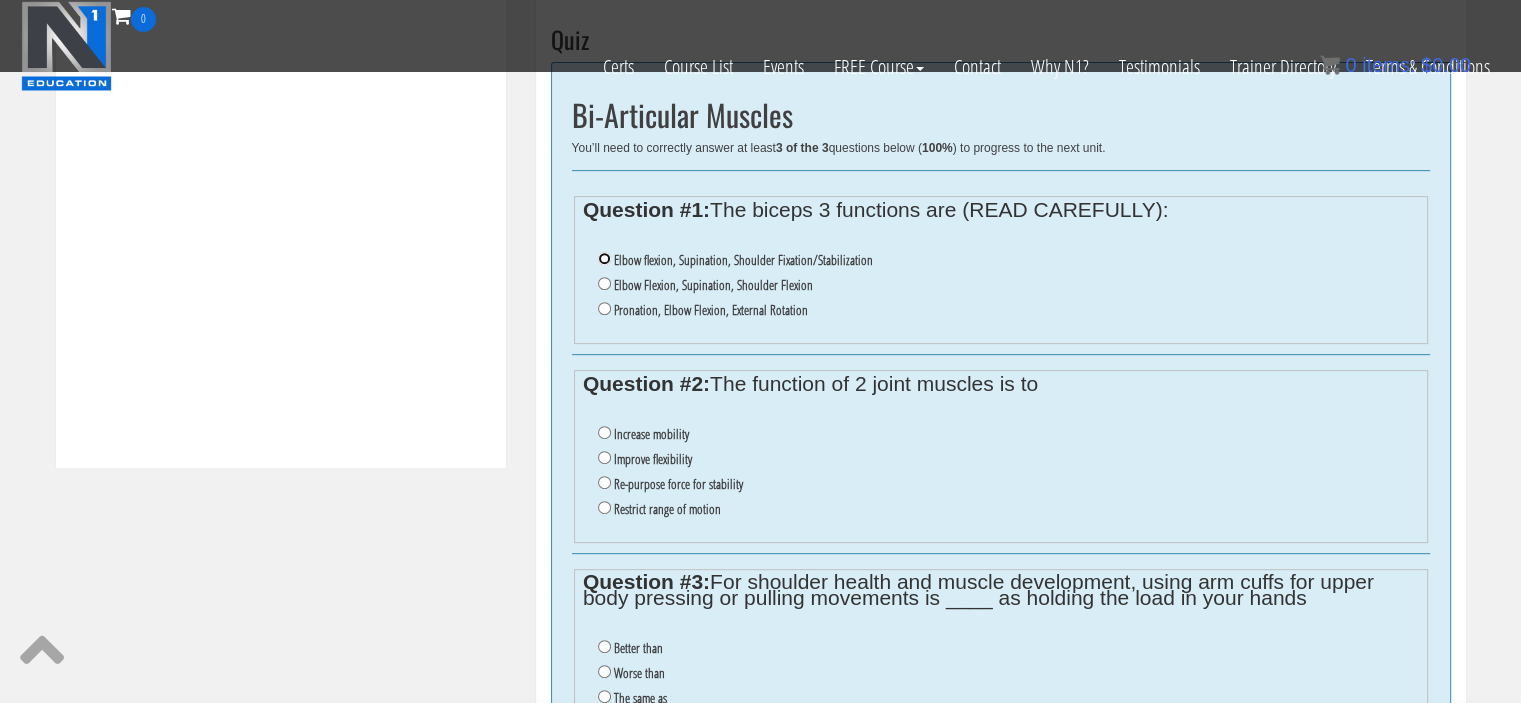 click on "Elbow flexion, Supination, Shoulder Fixation/Stabilization" at bounding box center (604, 258) 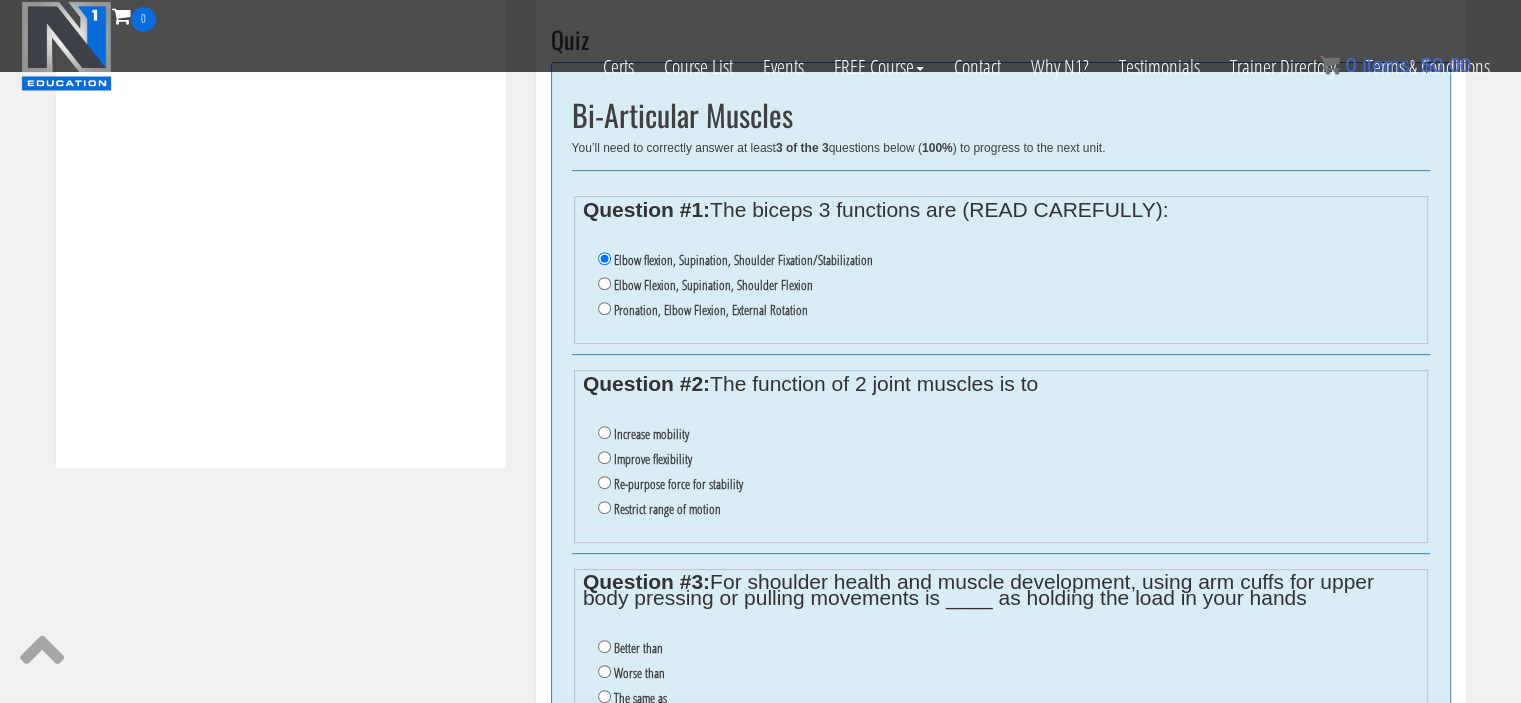 click on "Improve flexibility" at bounding box center (1008, 459) 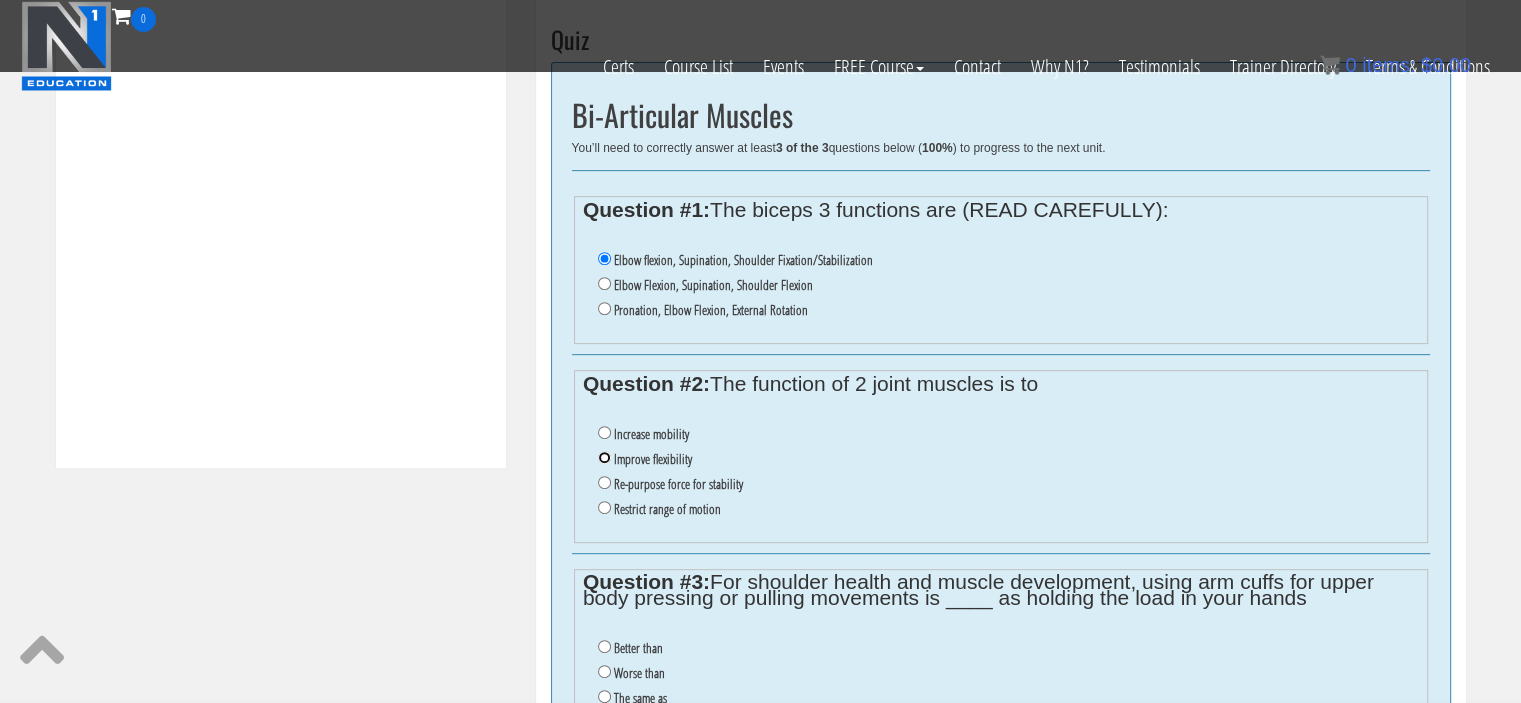 click on "Improve flexibility" at bounding box center [604, 457] 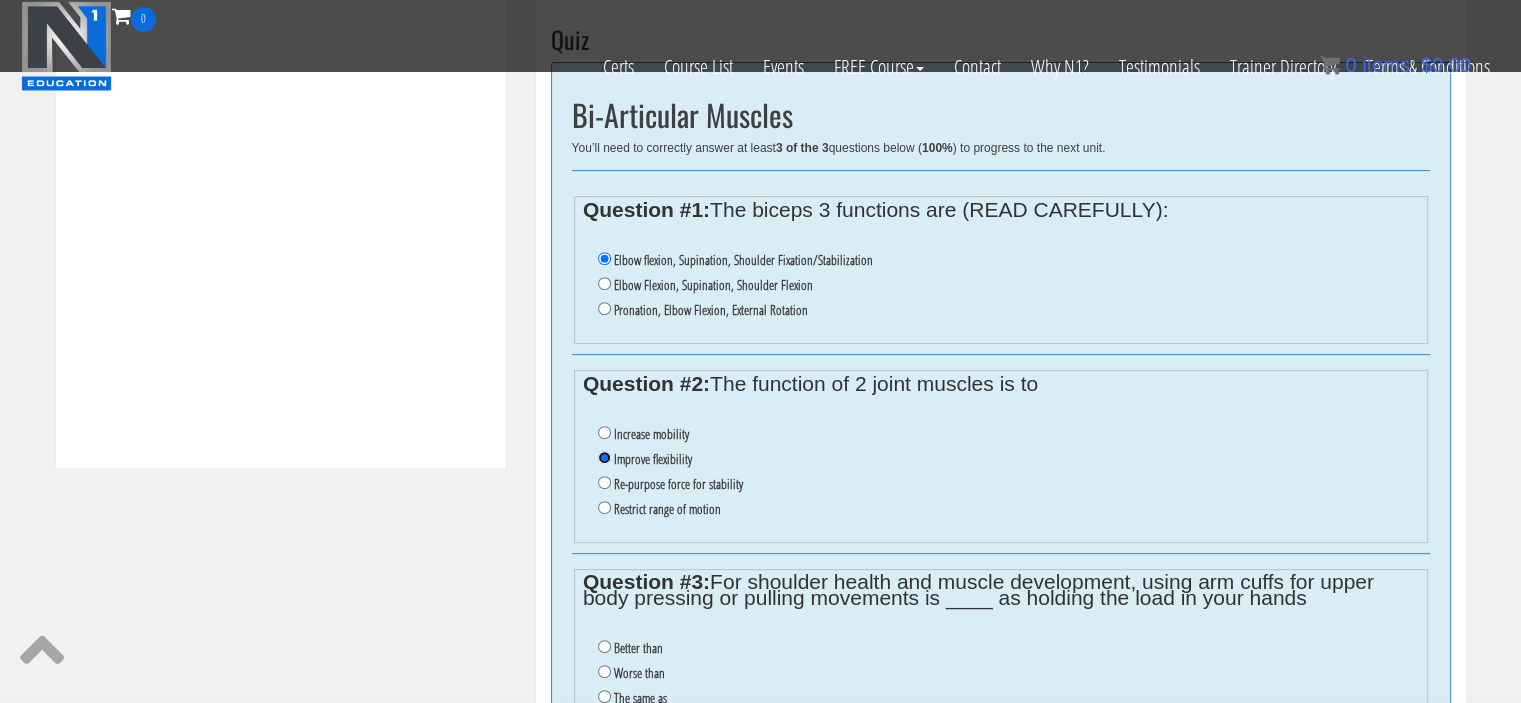 scroll, scrollTop: 930, scrollLeft: 0, axis: vertical 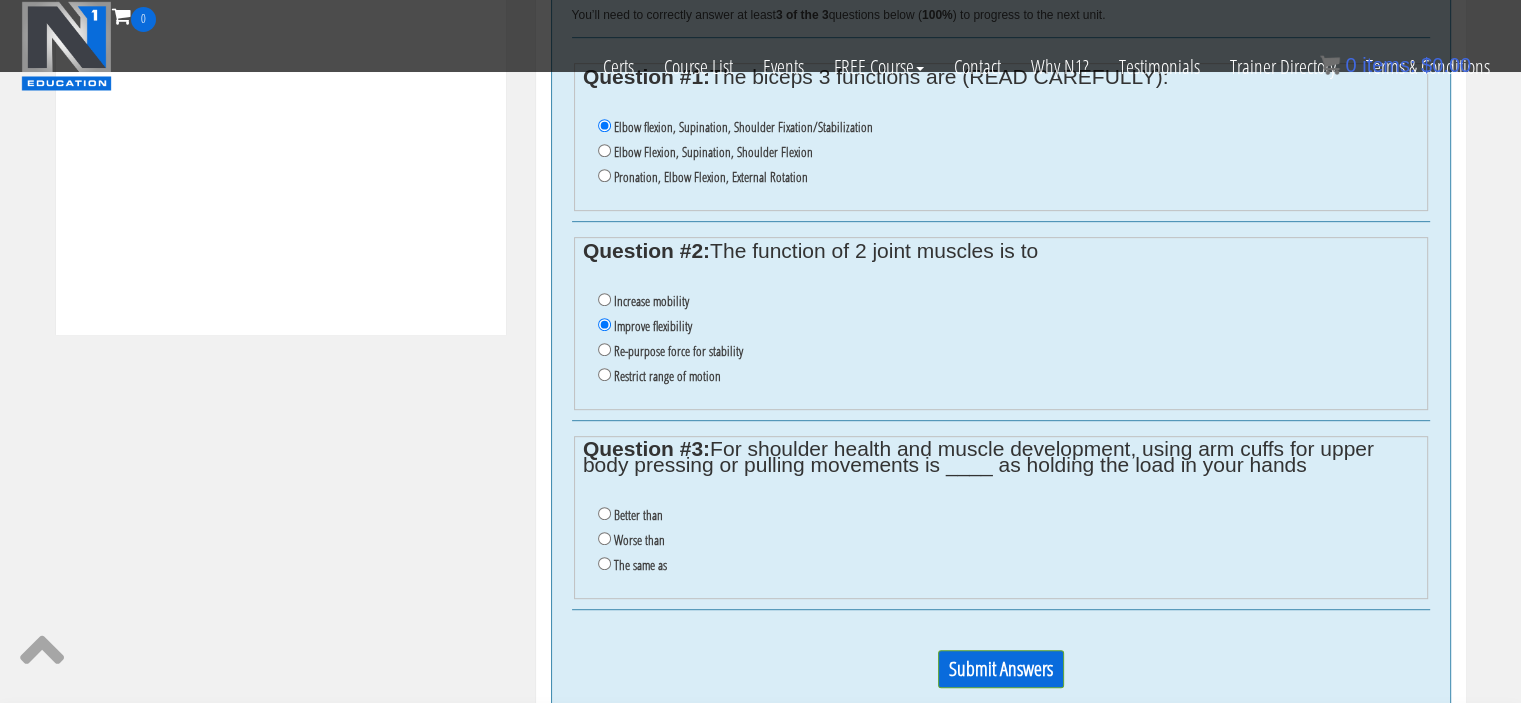 click on "The same as" at bounding box center (640, 565) 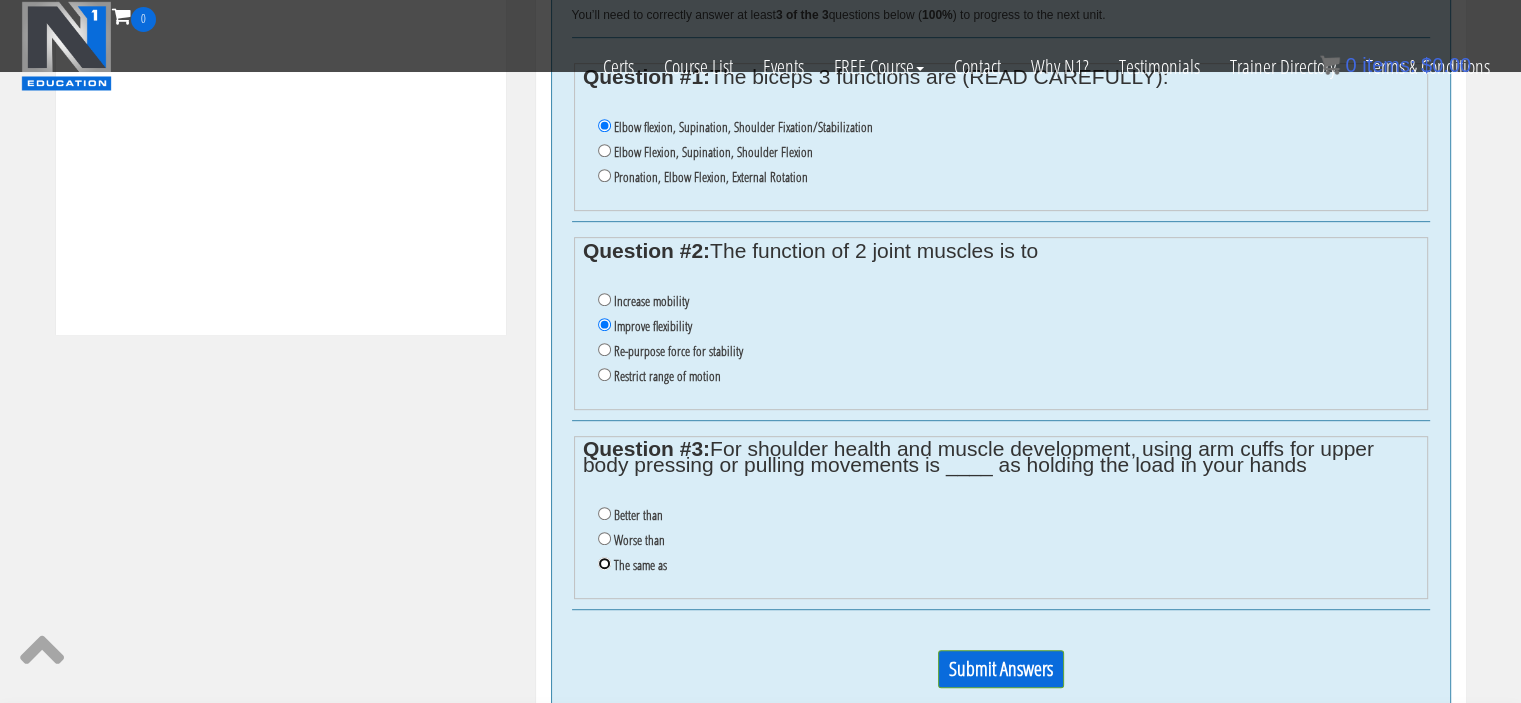 click on "The same as" at bounding box center [604, 563] 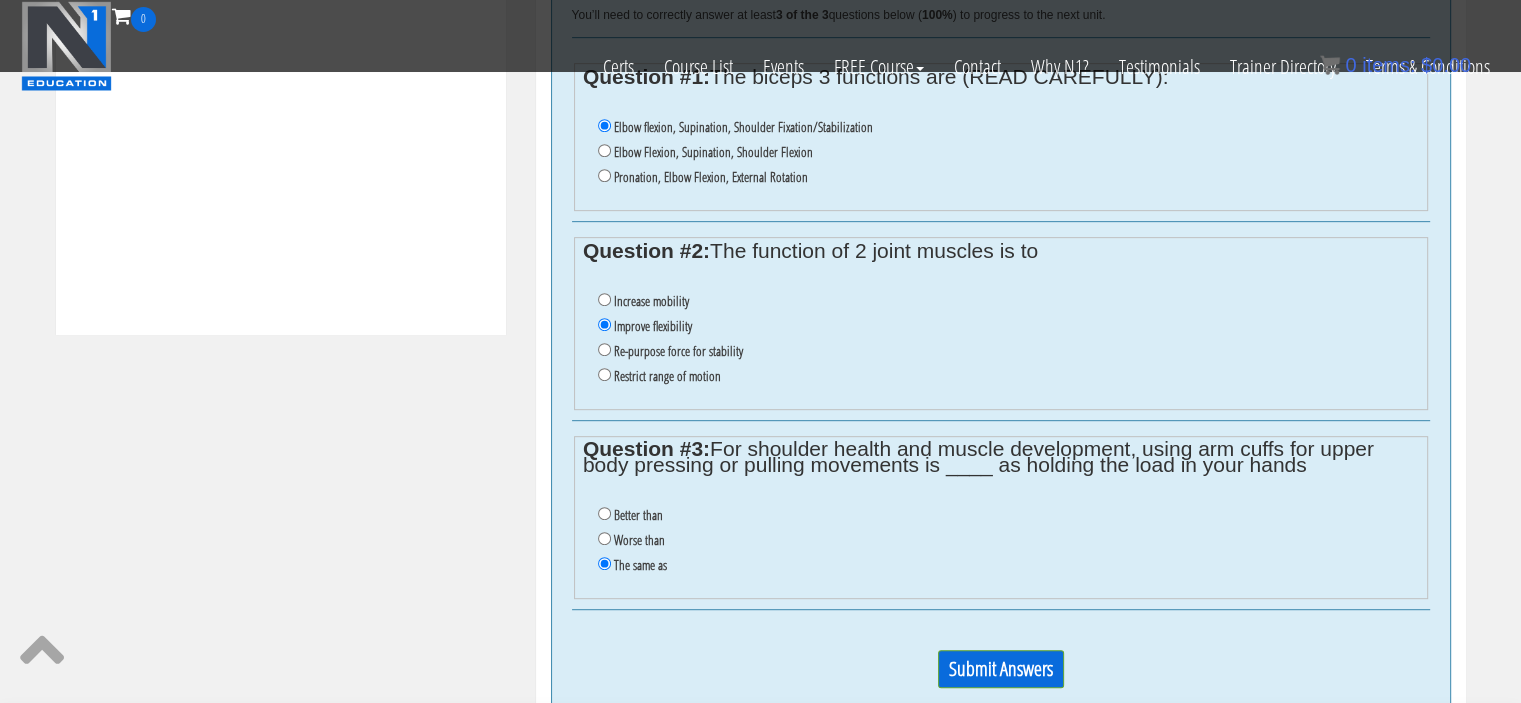 click on "Submit Answers" at bounding box center (1001, 677) 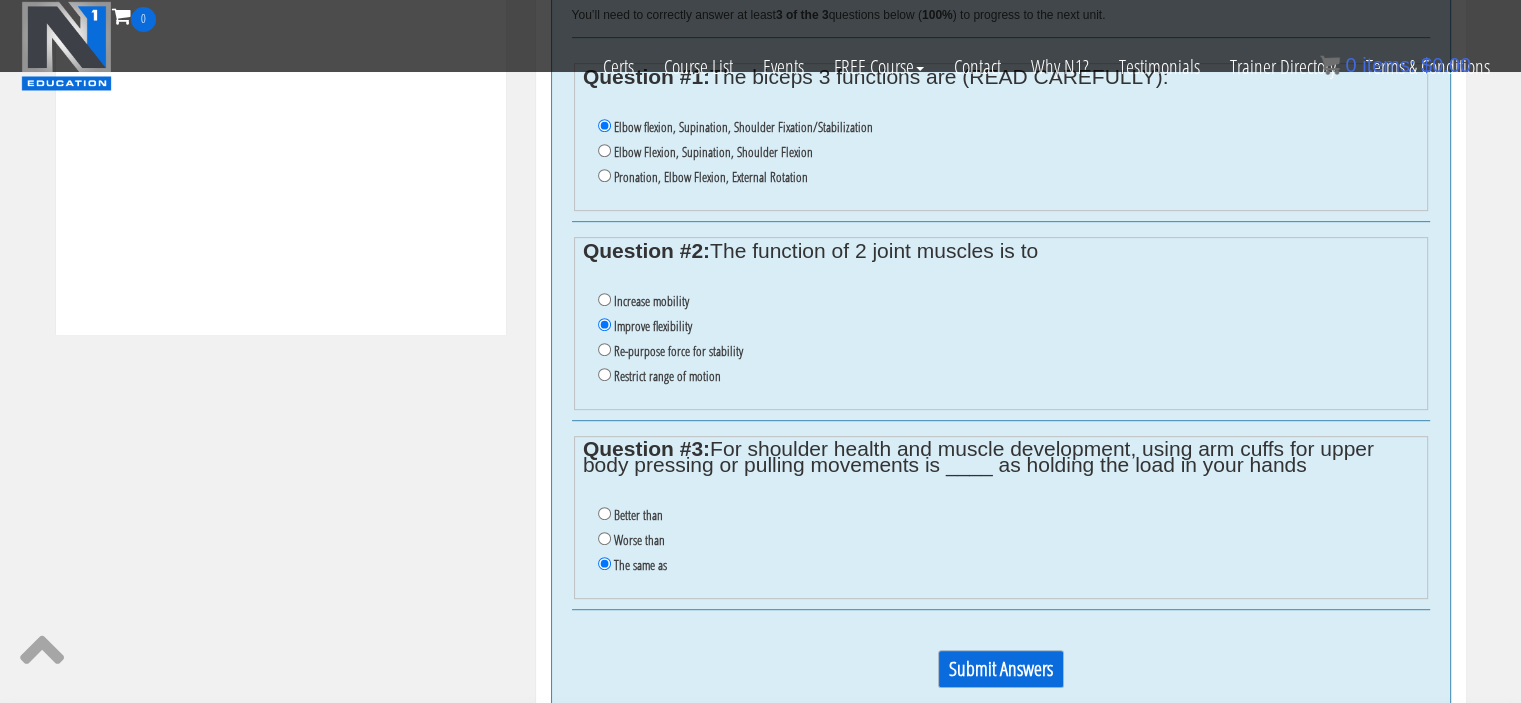 click on "Submit Answers" at bounding box center (1001, 669) 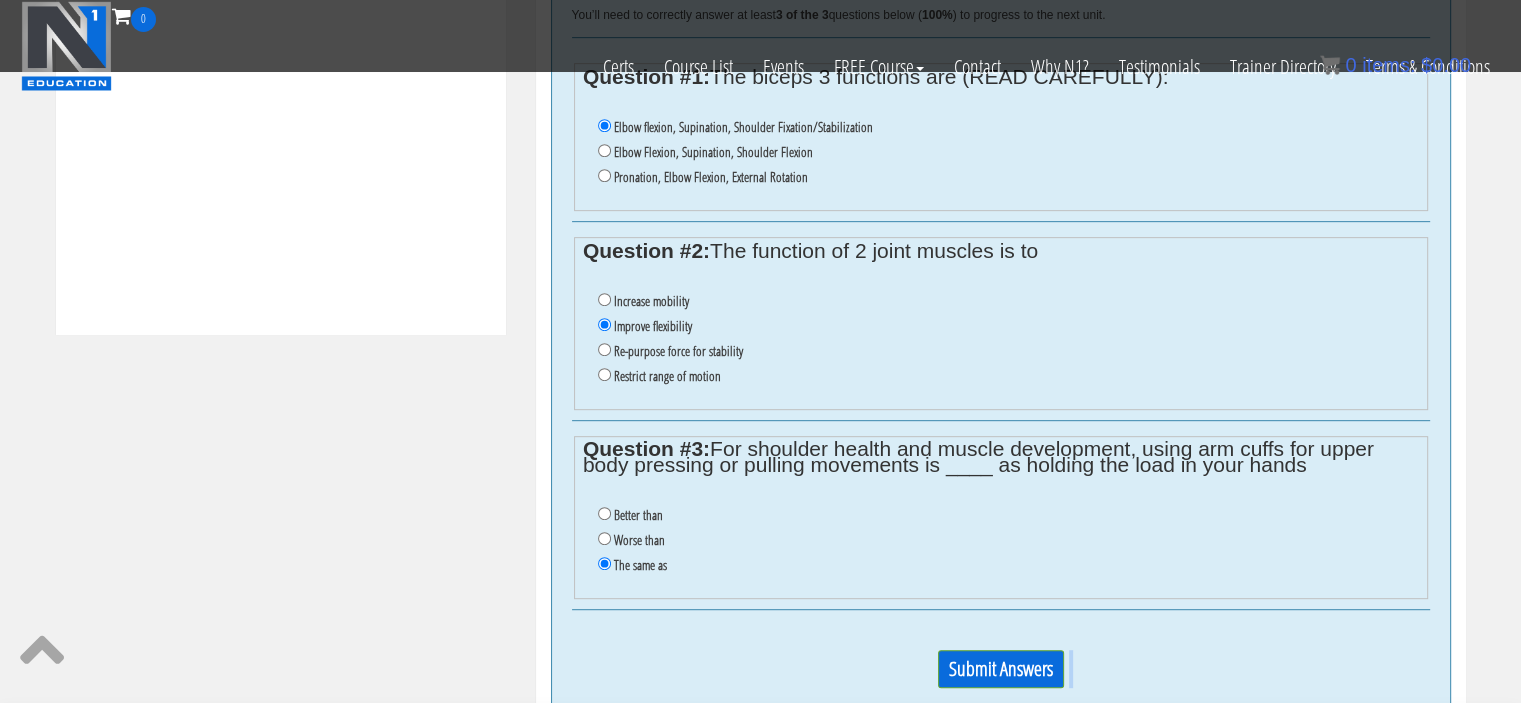 click on "Submit Answers" at bounding box center [1001, 677] 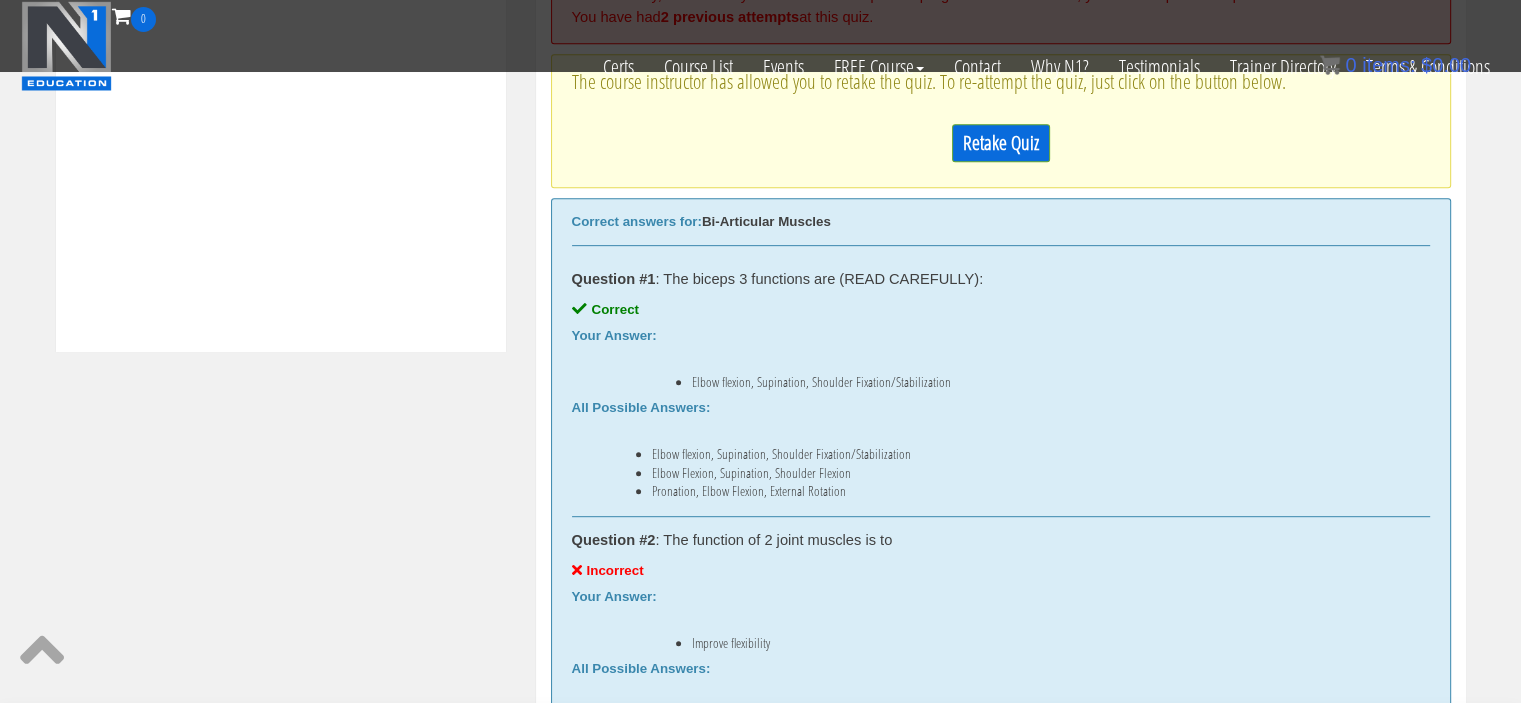 scroll, scrollTop: 912, scrollLeft: 0, axis: vertical 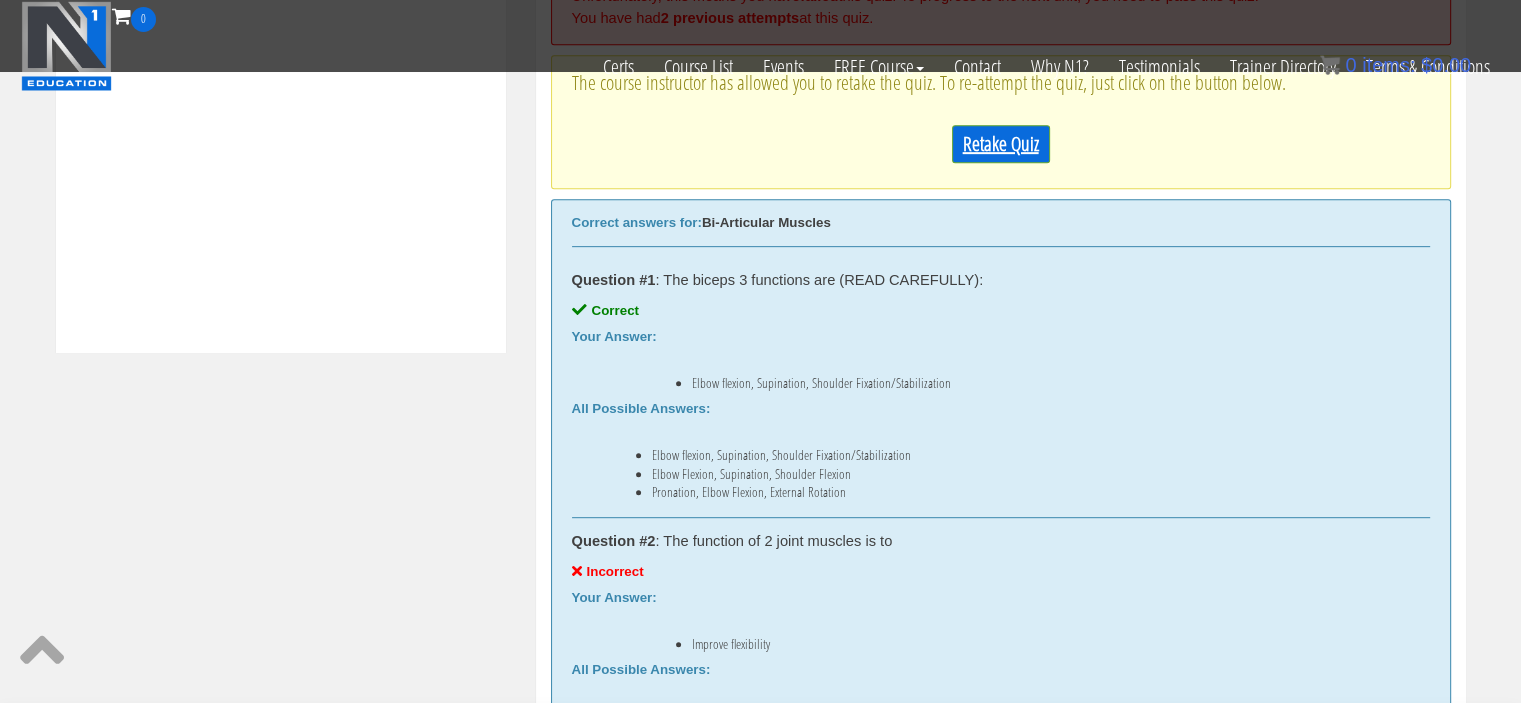 click on "Retake Quiz" at bounding box center (1001, 144) 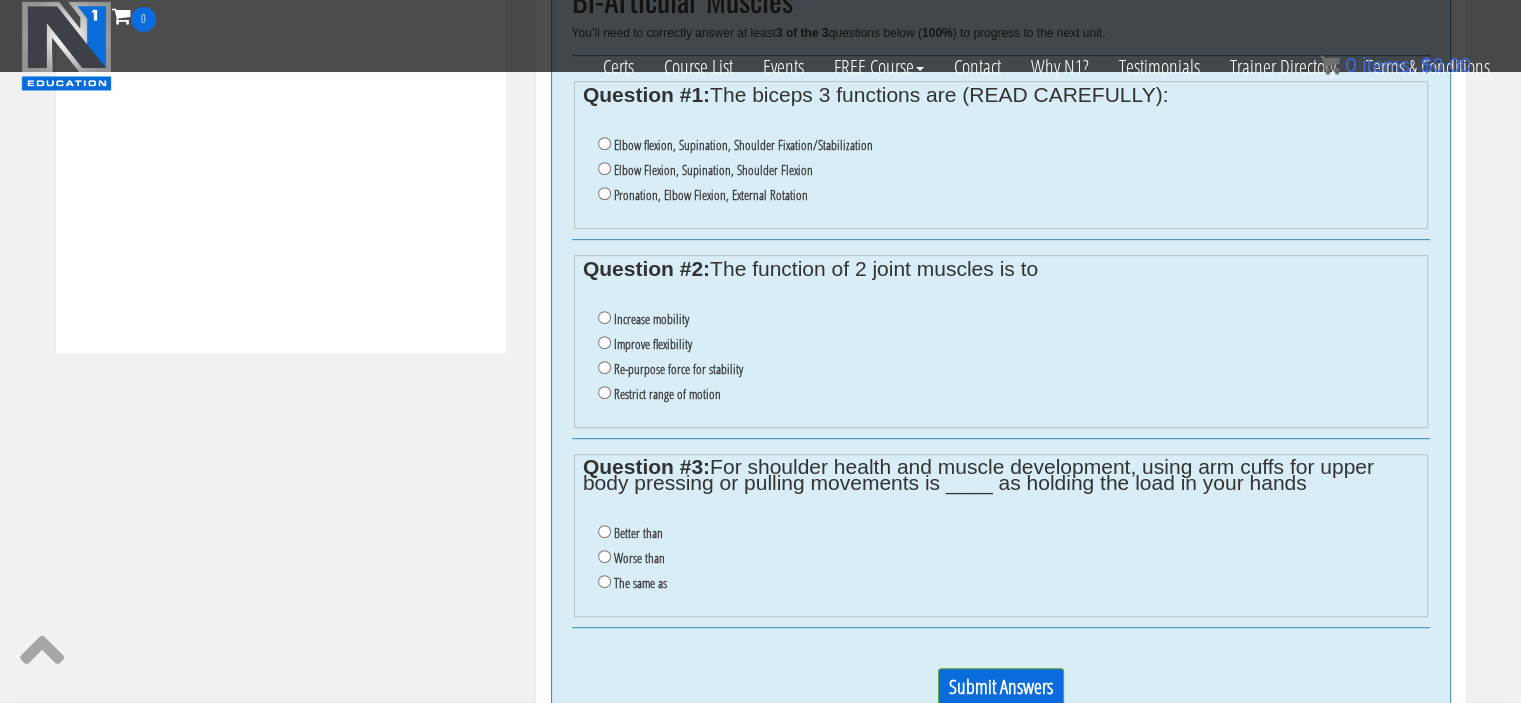click on "Elbow flexion, Supination, Shoulder Fixation/Stabilization" at bounding box center (743, 145) 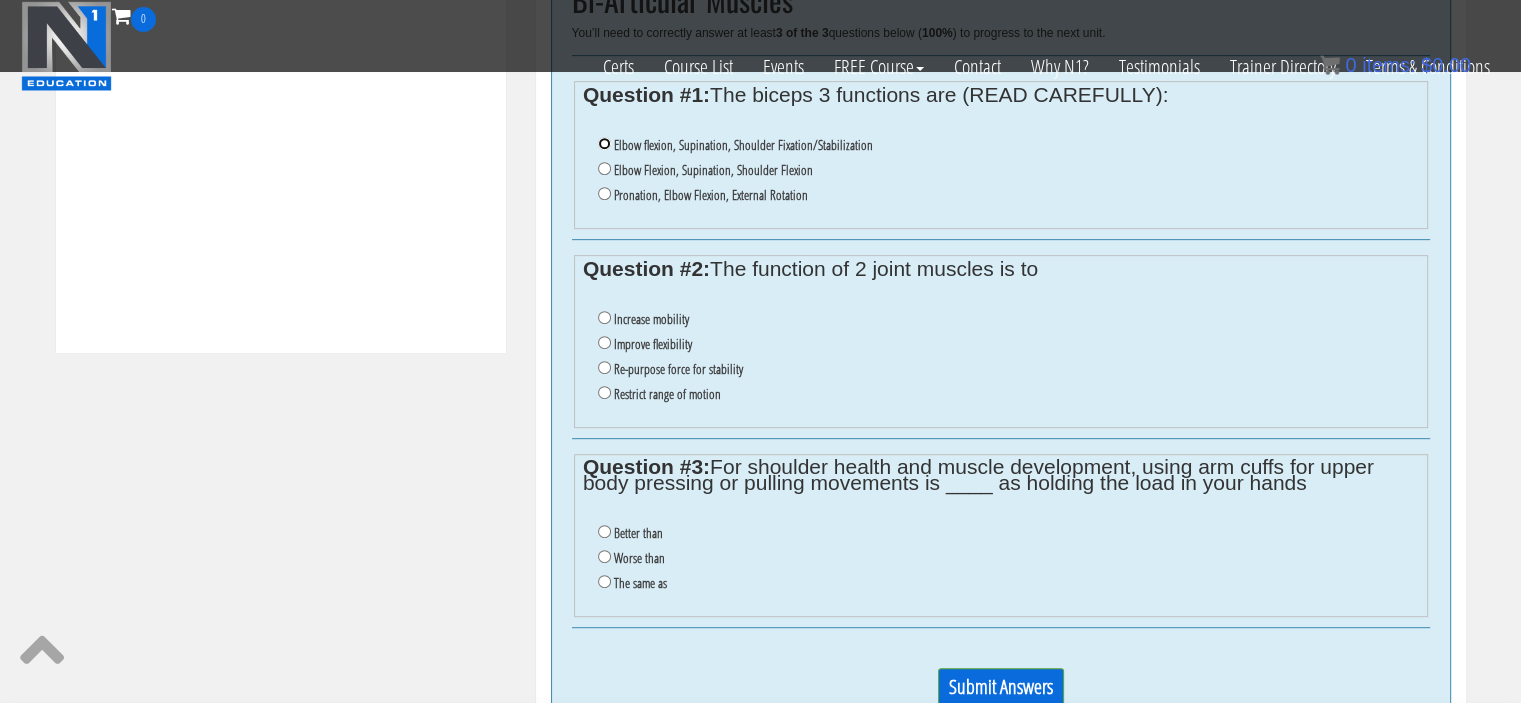click on "Elbow flexion, Supination, Shoulder Fixation/Stabilization" at bounding box center [604, 143] 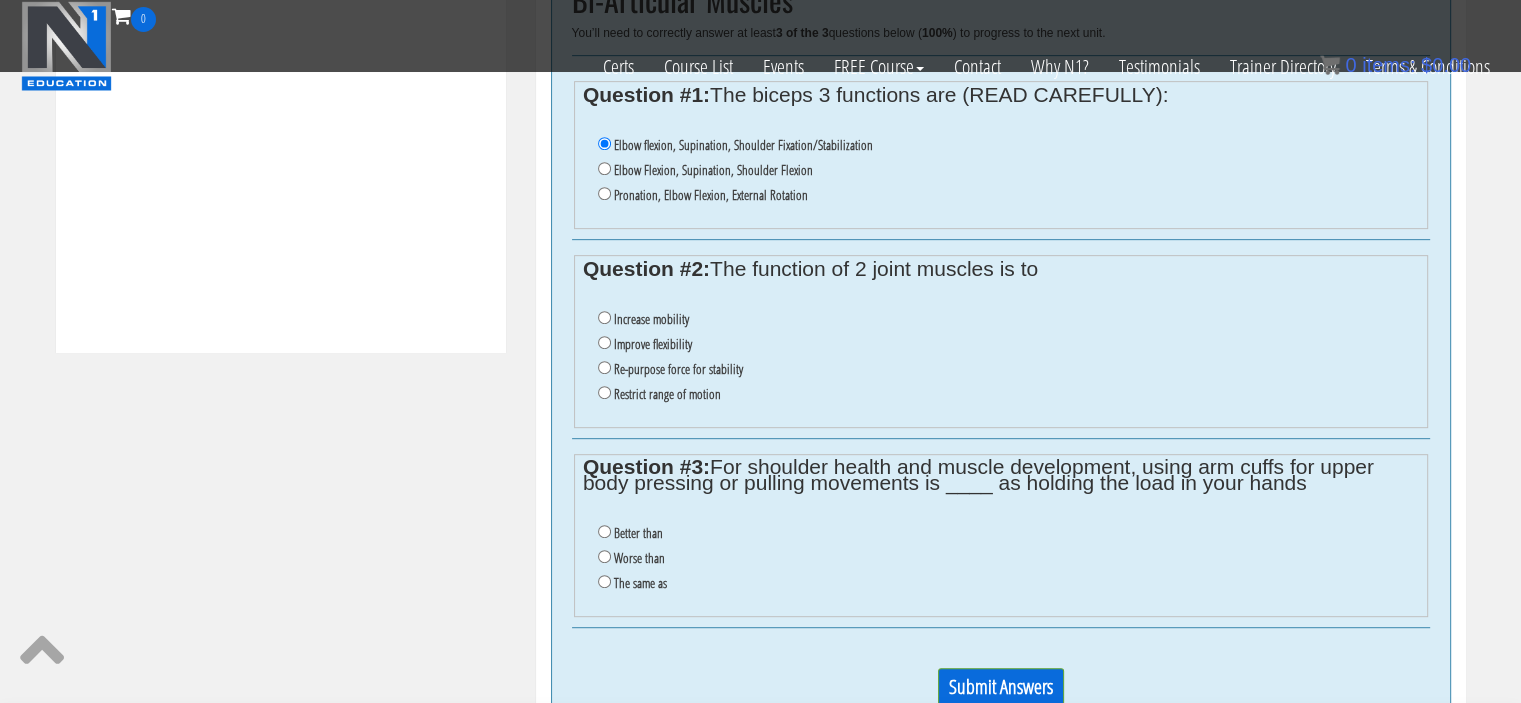 click on "Improve flexibility" at bounding box center (653, 344) 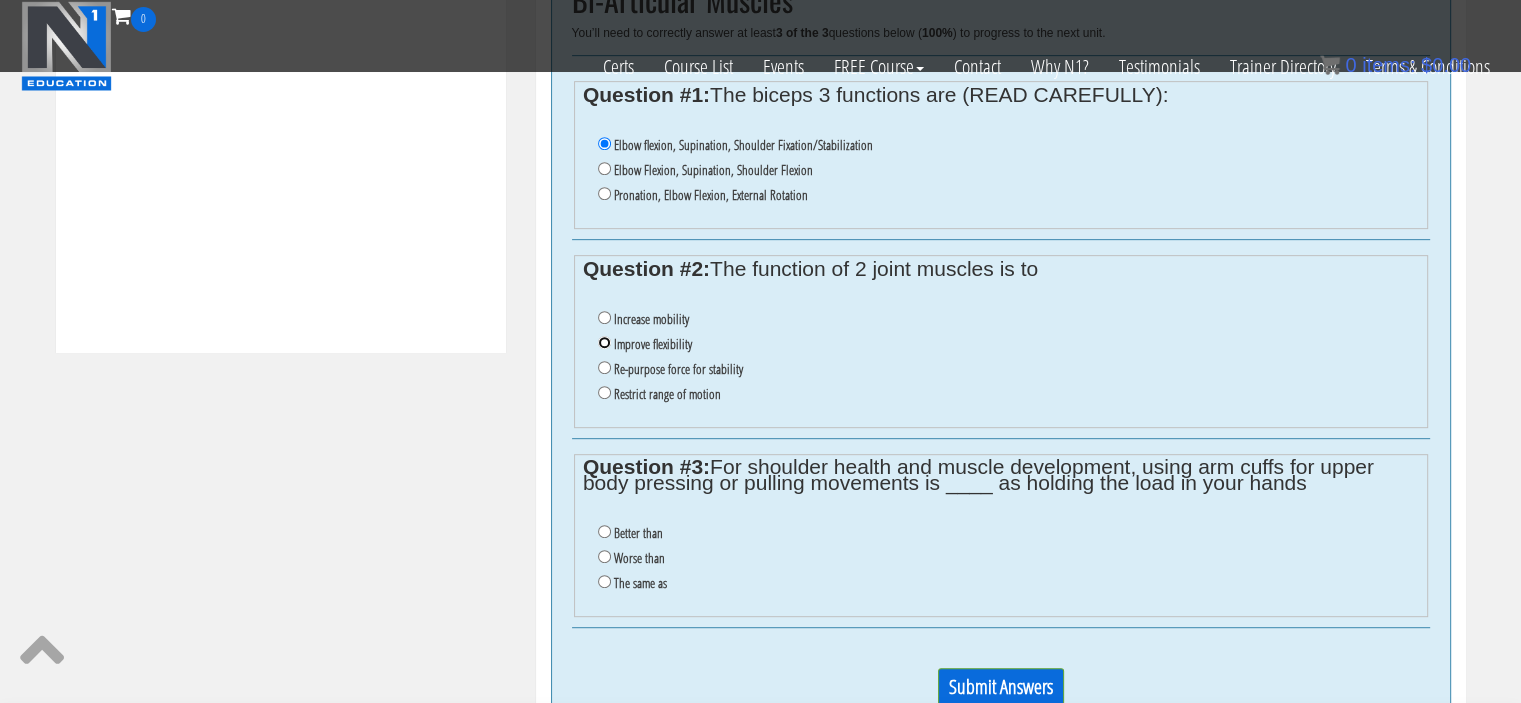 click on "Improve flexibility" at bounding box center (604, 342) 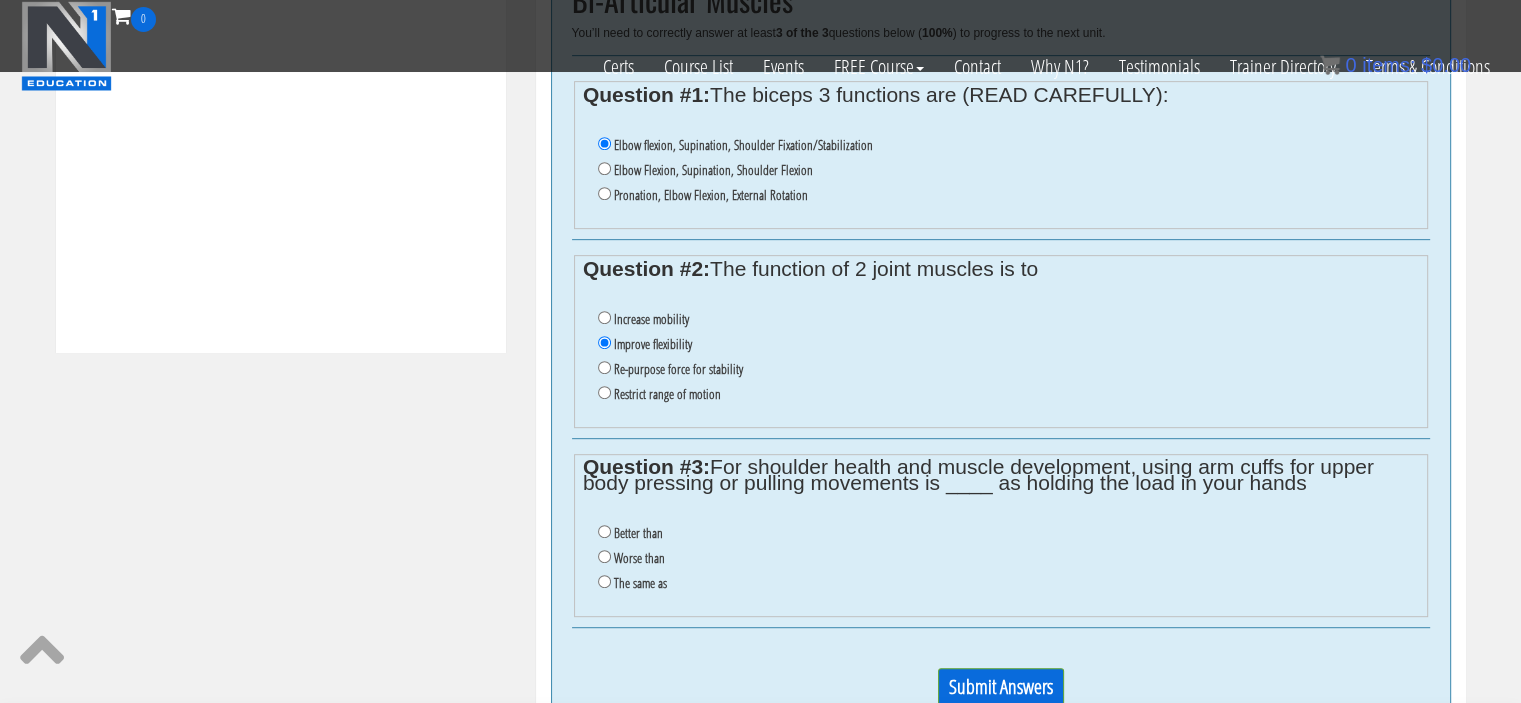 click on "Restrict range of motion" at bounding box center (667, 394) 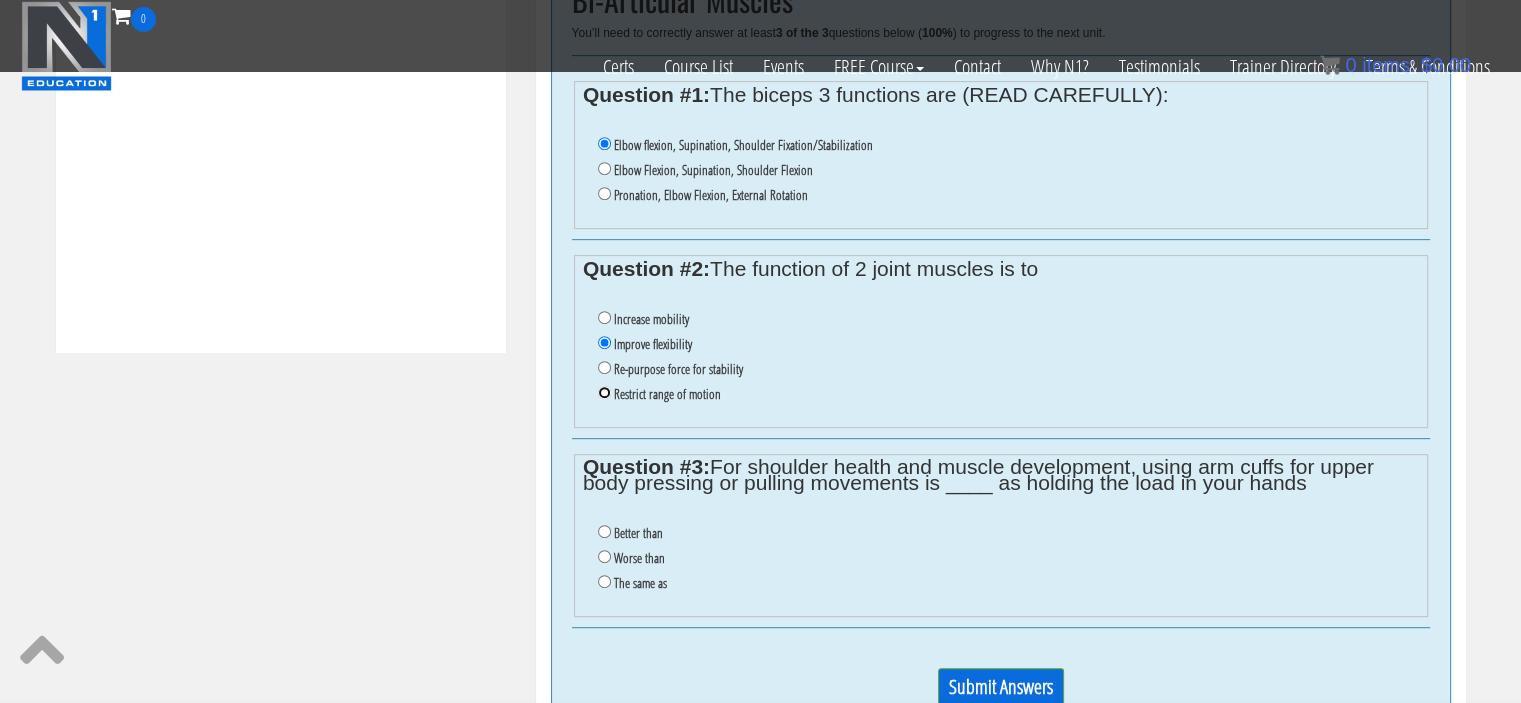 click on "Restrict range of motion" at bounding box center (604, 392) 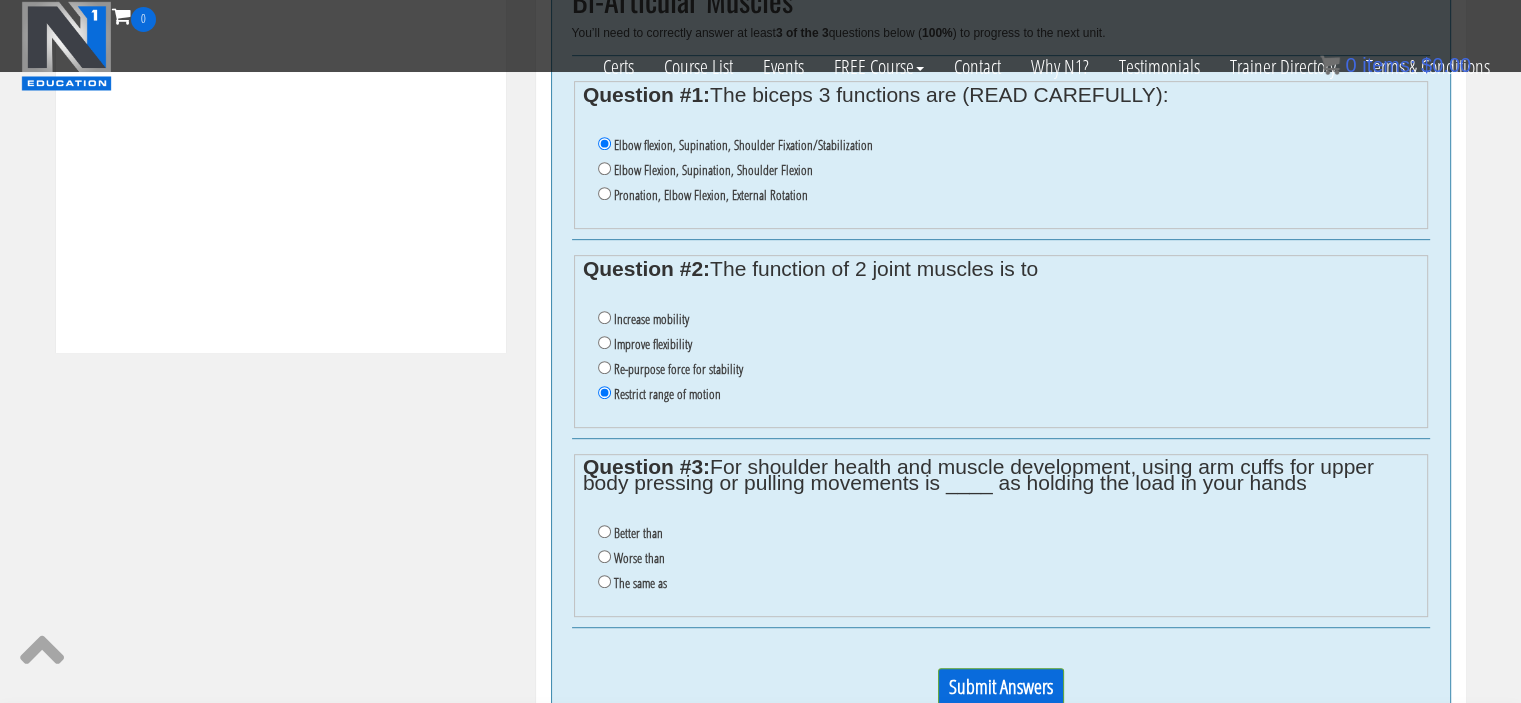 click on "Worse than" at bounding box center [639, 558] 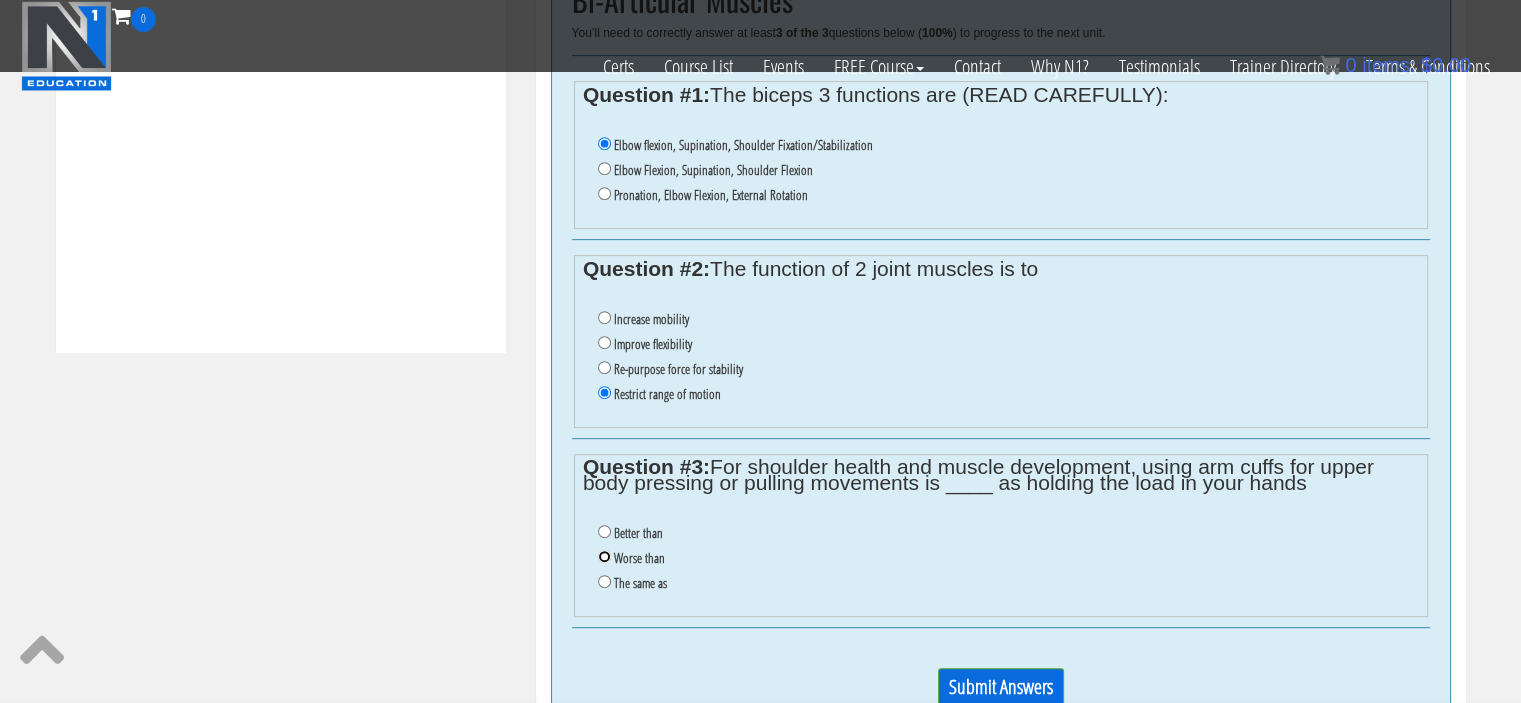 click on "Worse than" at bounding box center (604, 556) 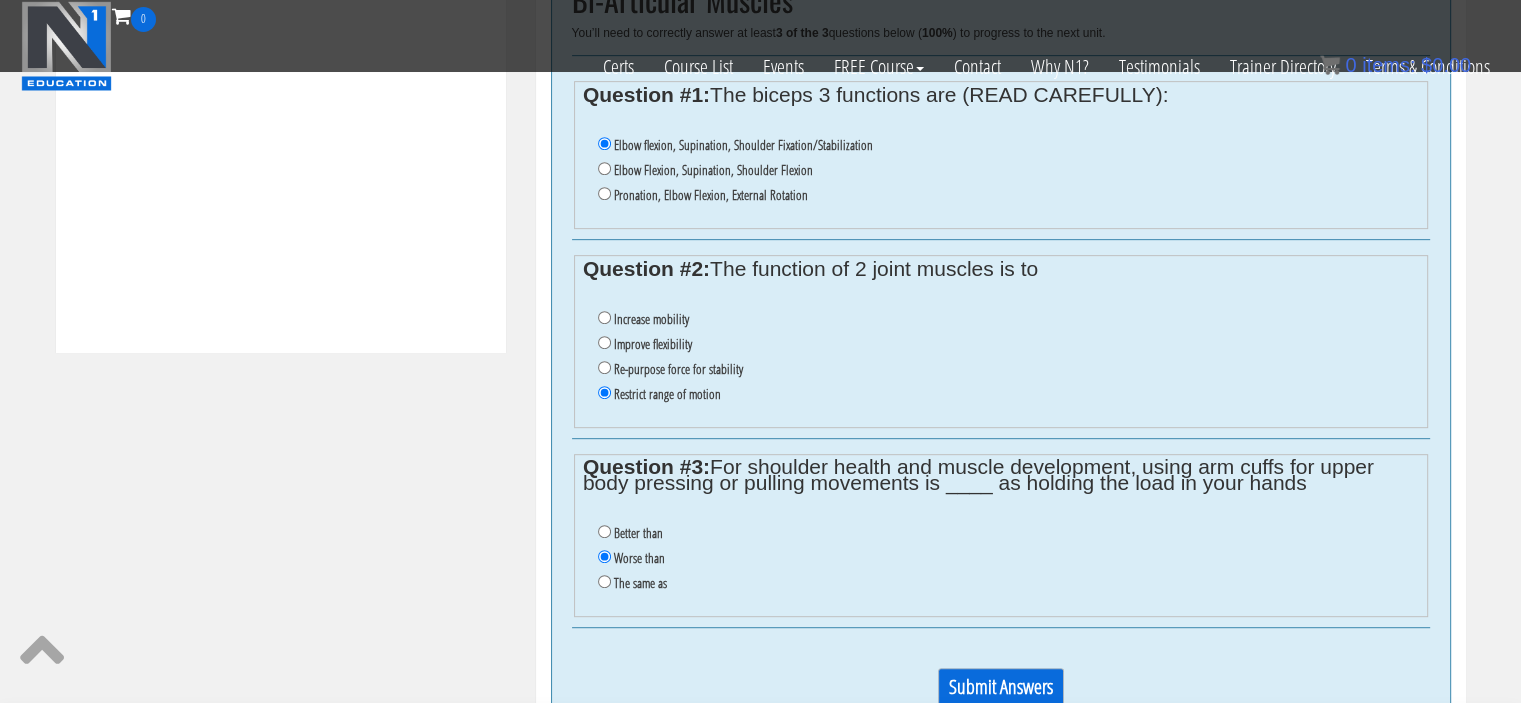 click on "Submit Answers" at bounding box center [1001, 687] 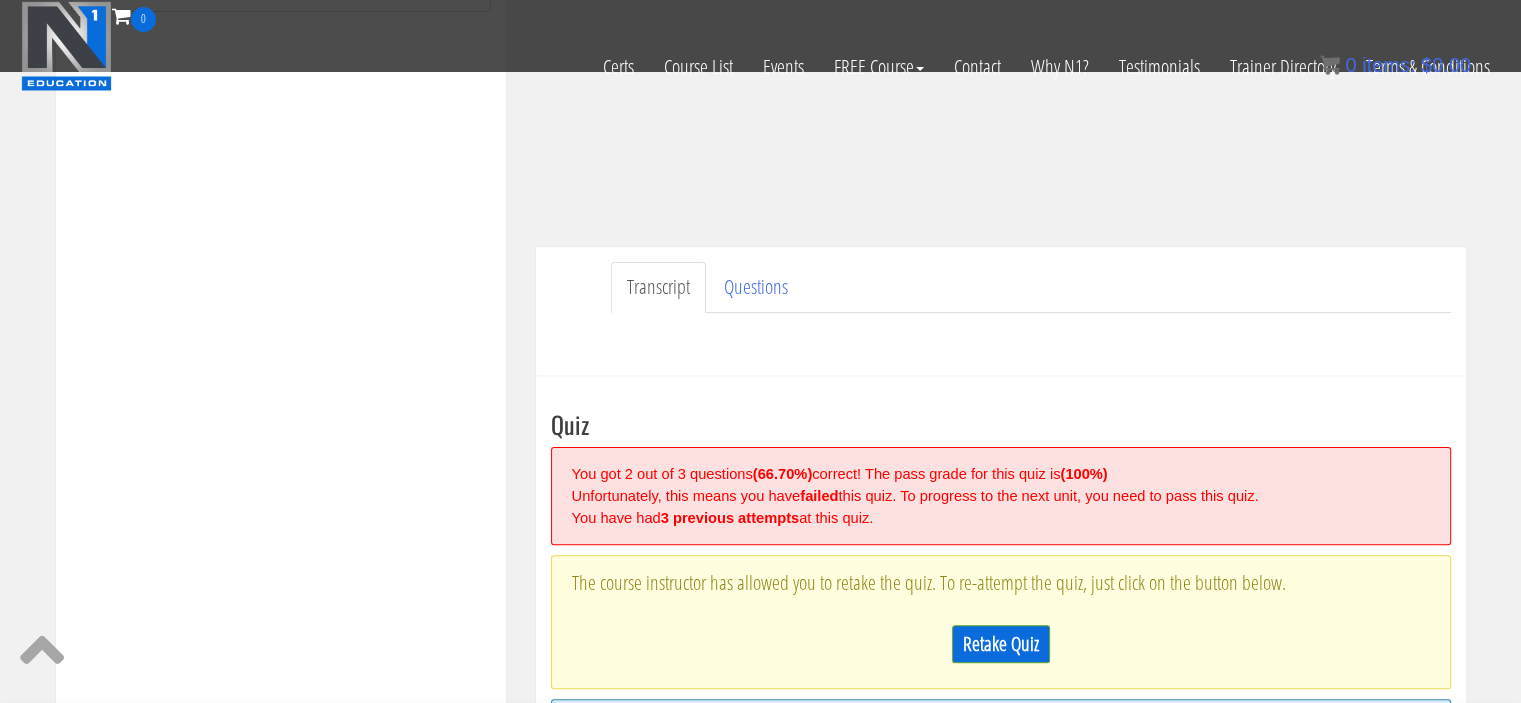 click on "Retake Quiz" at bounding box center (1001, 644) 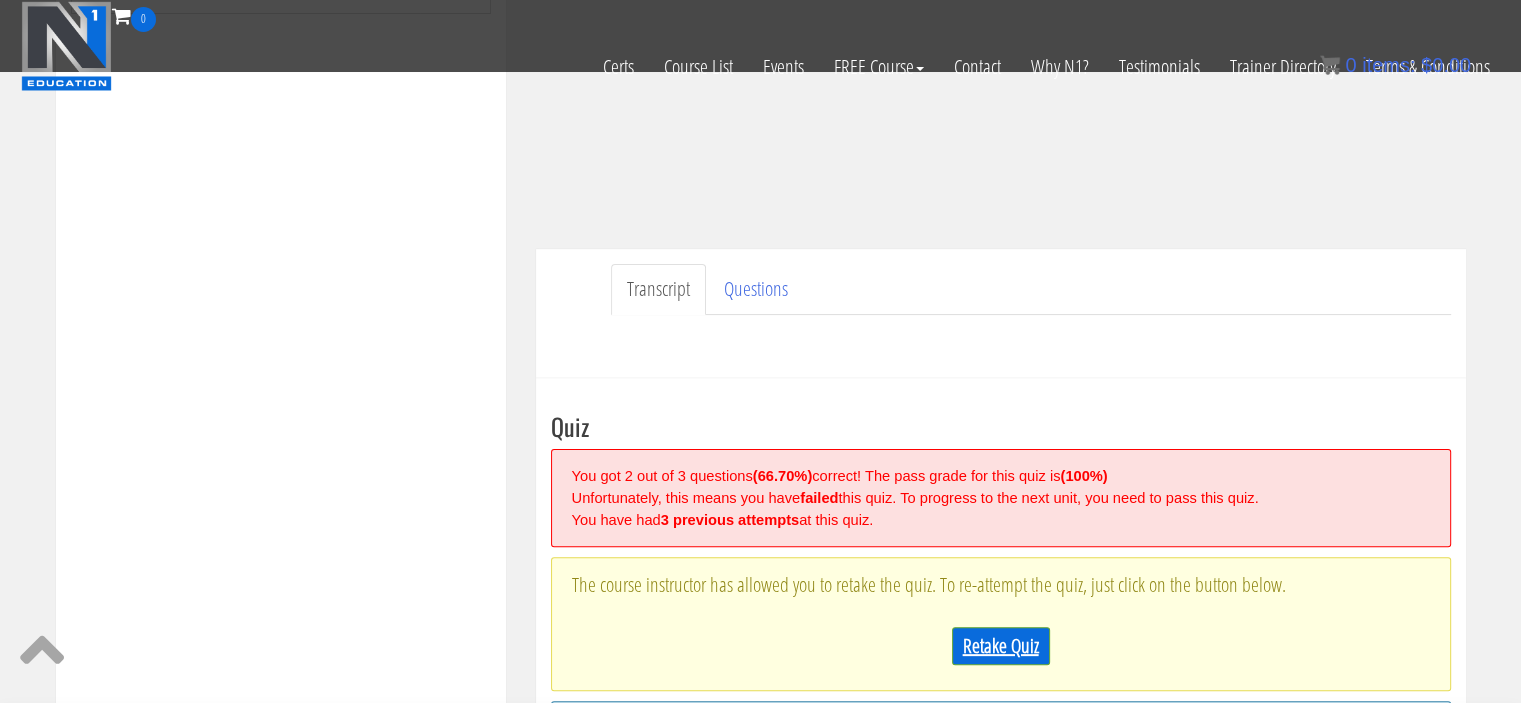 click on "Retake Quiz" at bounding box center (1001, 646) 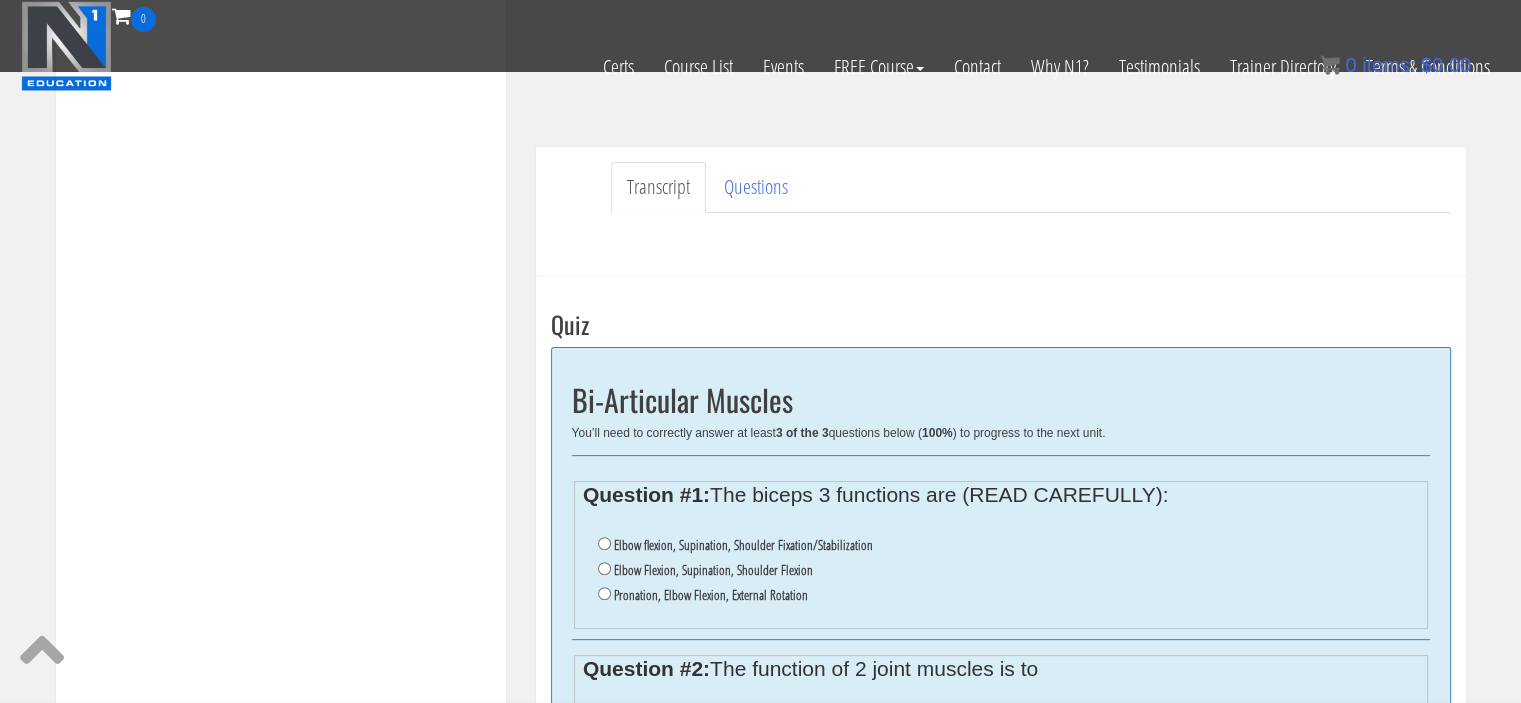 scroll, scrollTop: 518, scrollLeft: 0, axis: vertical 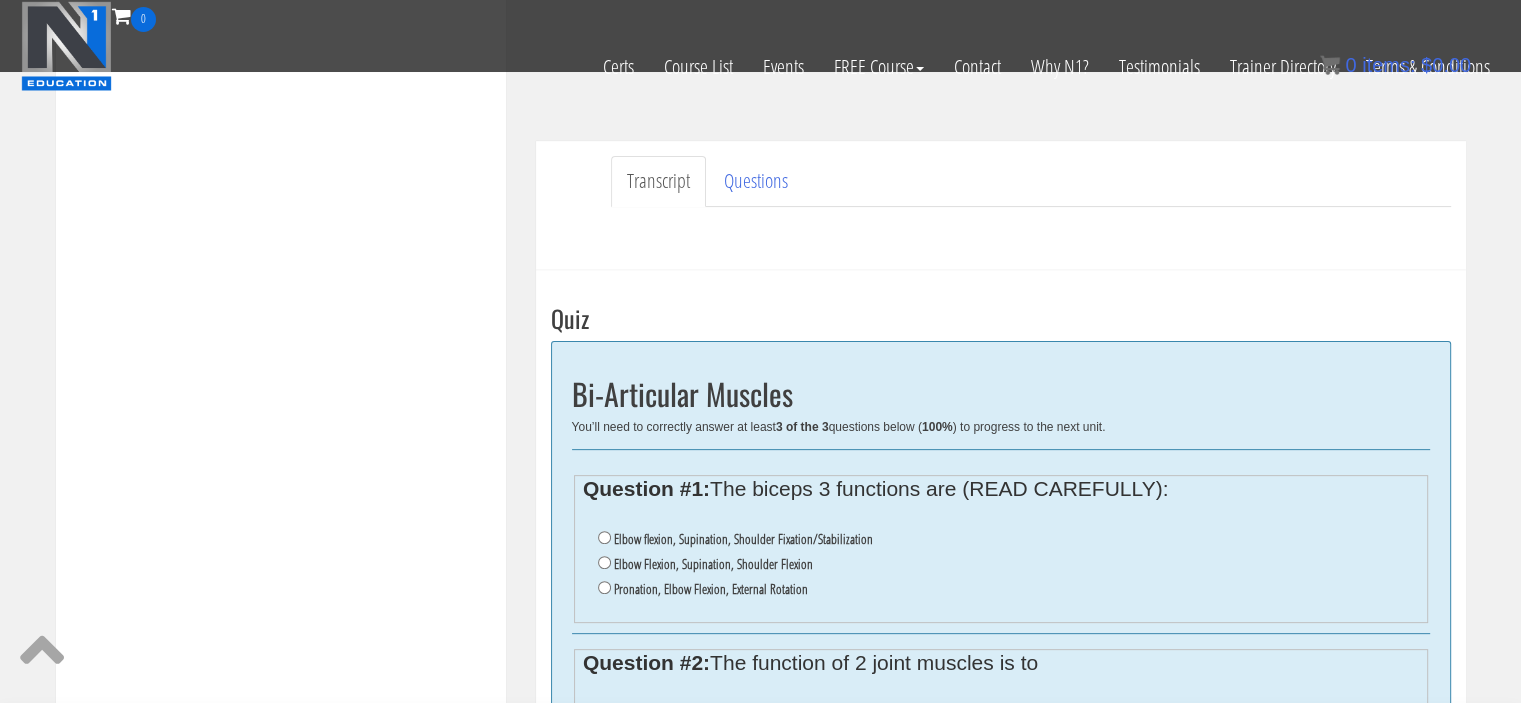 click on "Elbow flexion, Supination, Shoulder Fixation/Stabilization" at bounding box center (743, 539) 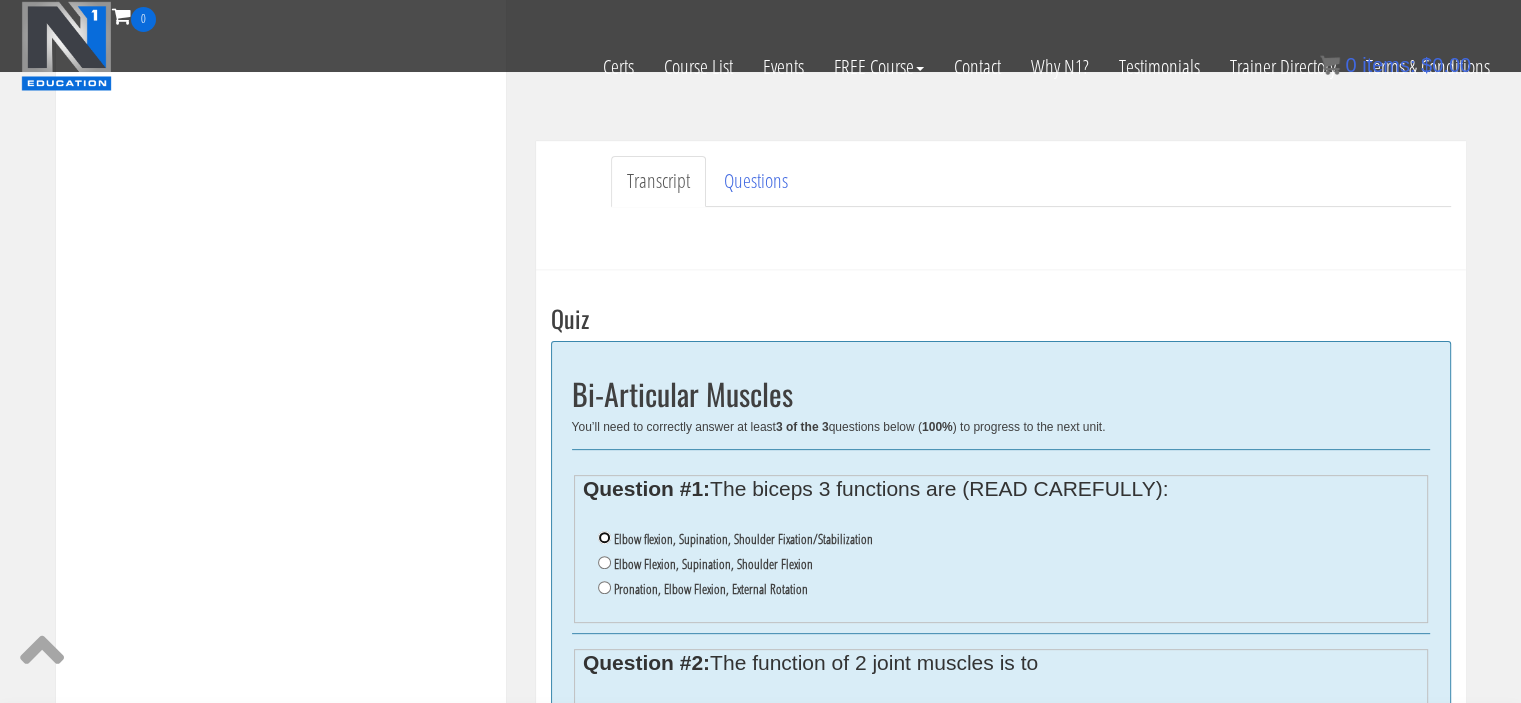 click on "Elbow flexion, Supination, Shoulder Fixation/Stabilization" at bounding box center (604, 537) 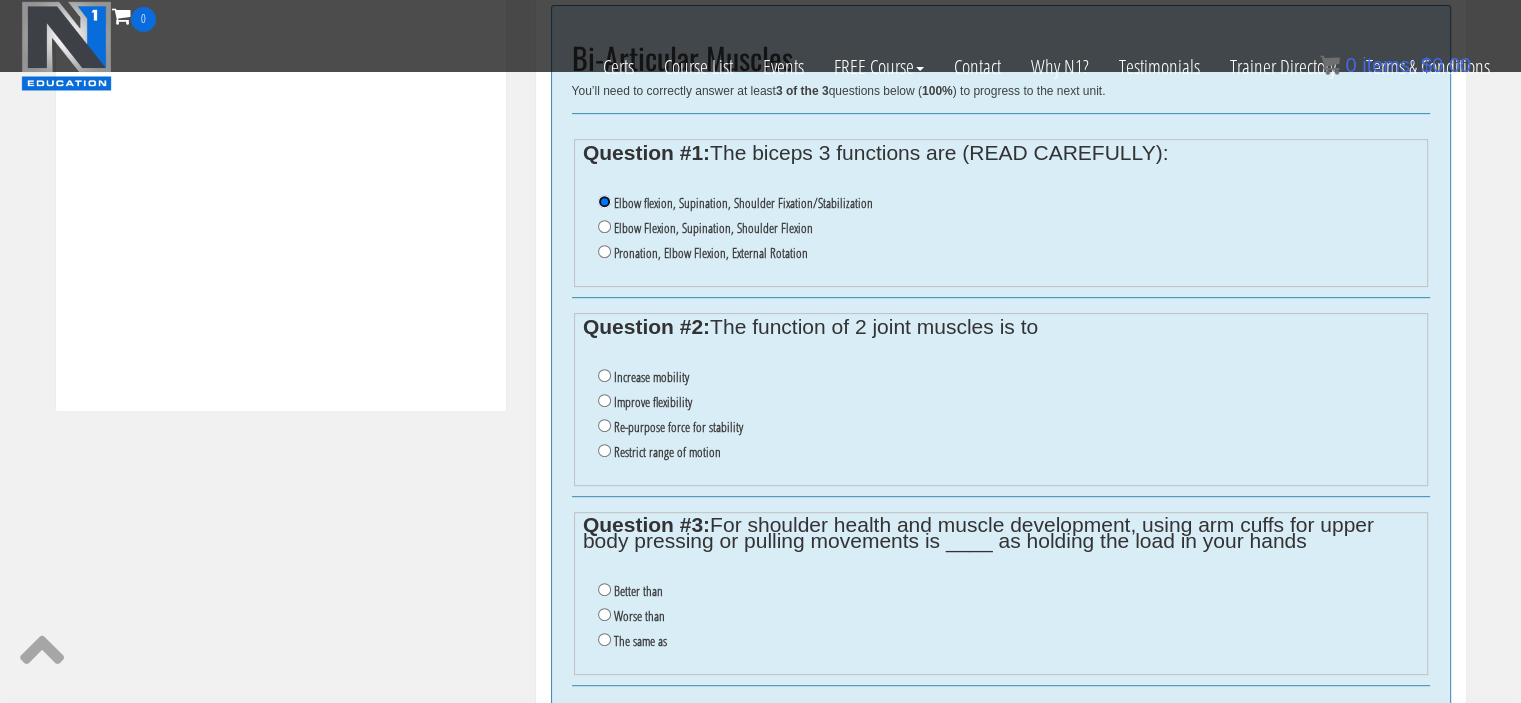scroll, scrollTop: 858, scrollLeft: 0, axis: vertical 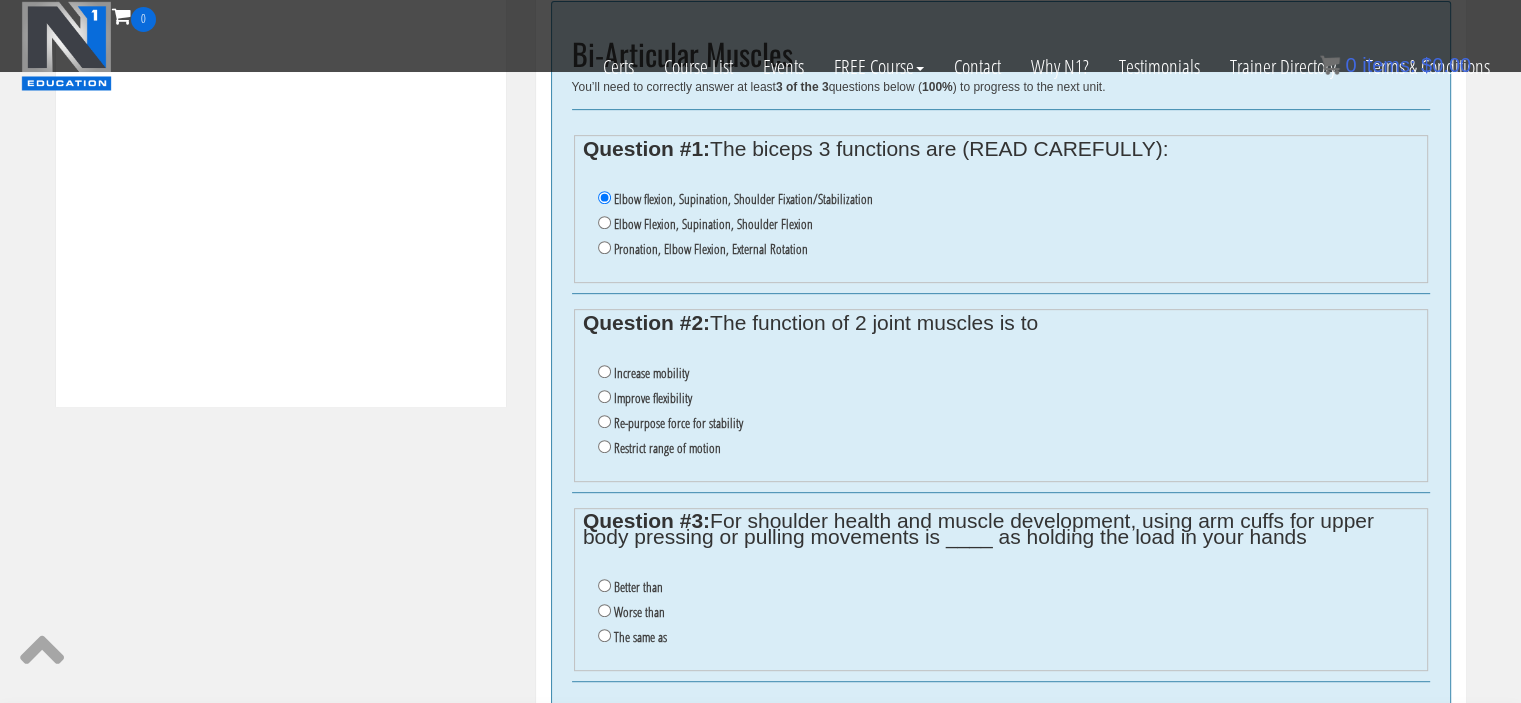 click on "Re-purpose force for stability" at bounding box center [678, 423] 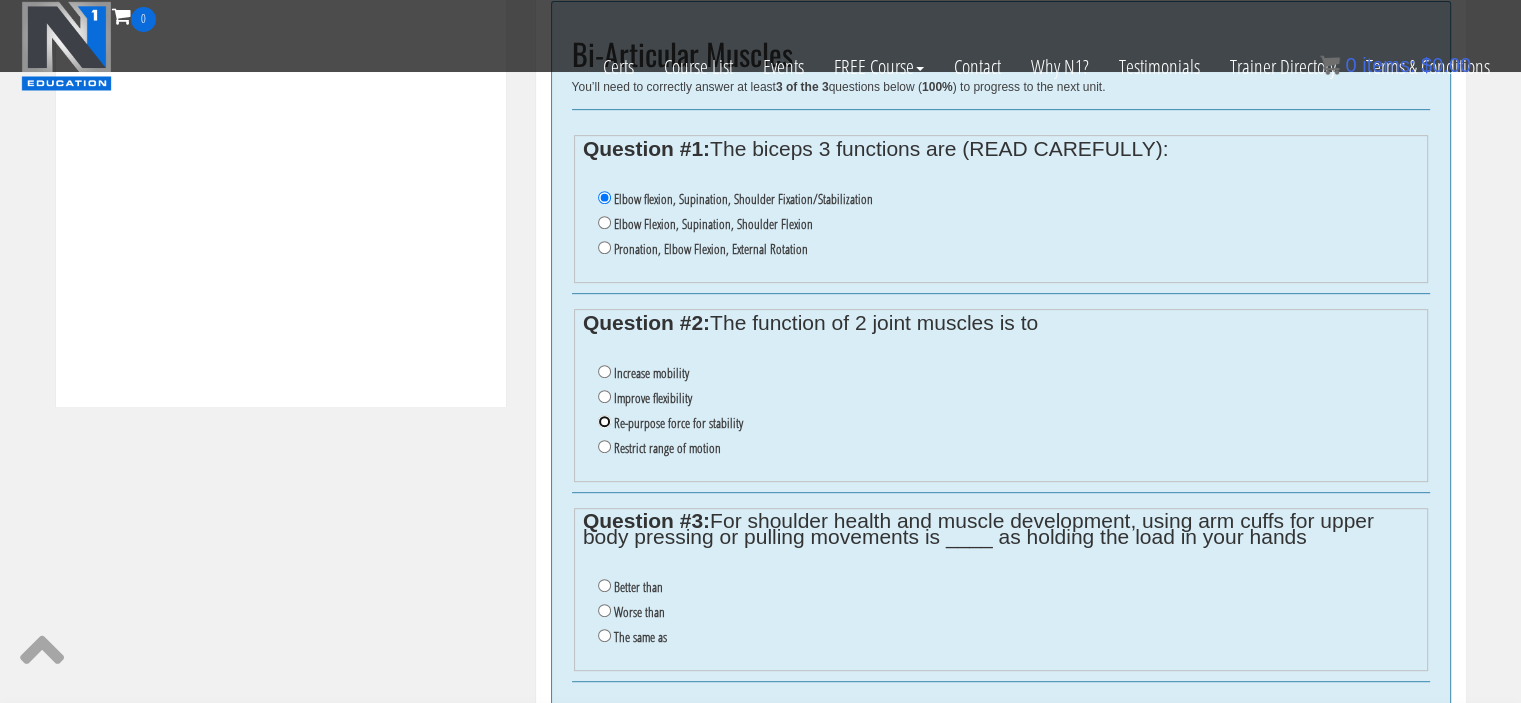 click on "Re-purpose force for stability" at bounding box center (604, 421) 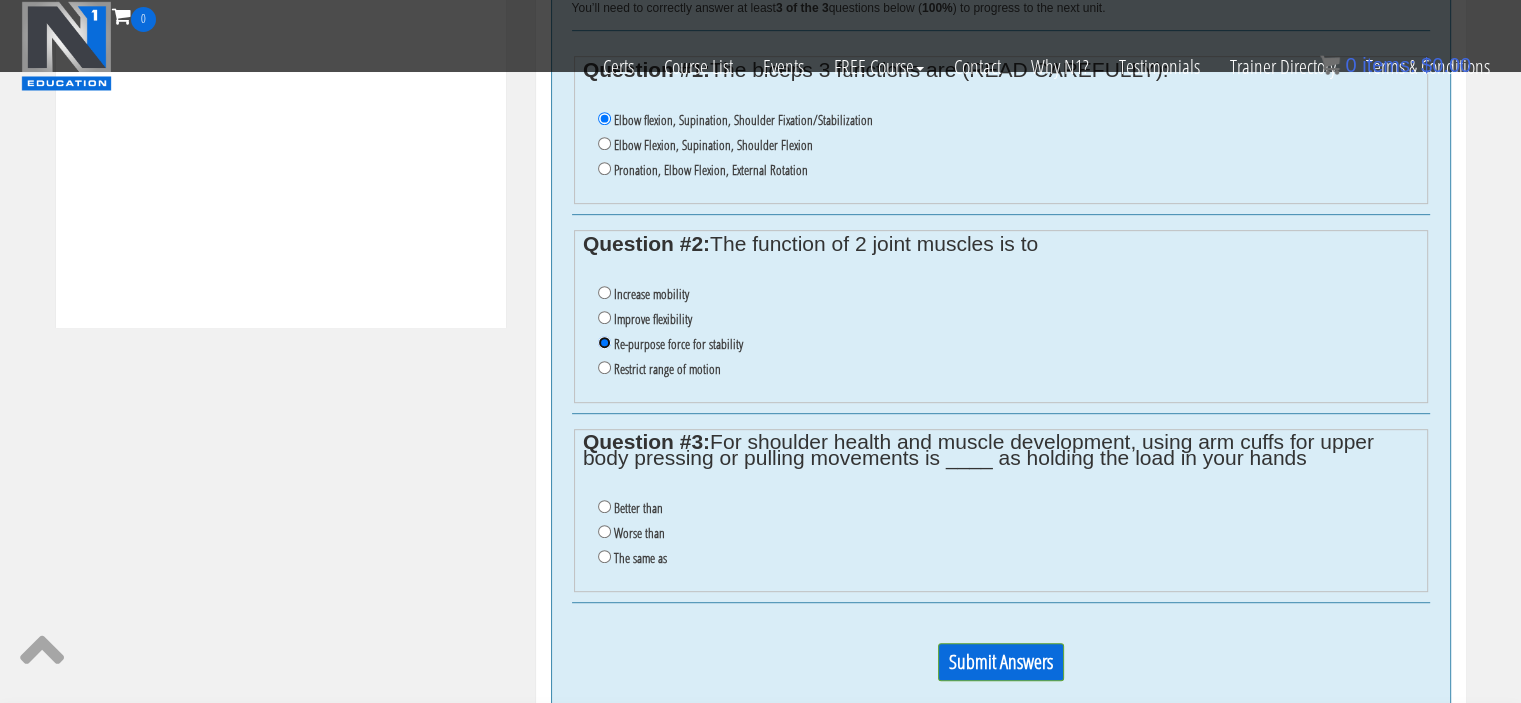 scroll, scrollTop: 938, scrollLeft: 0, axis: vertical 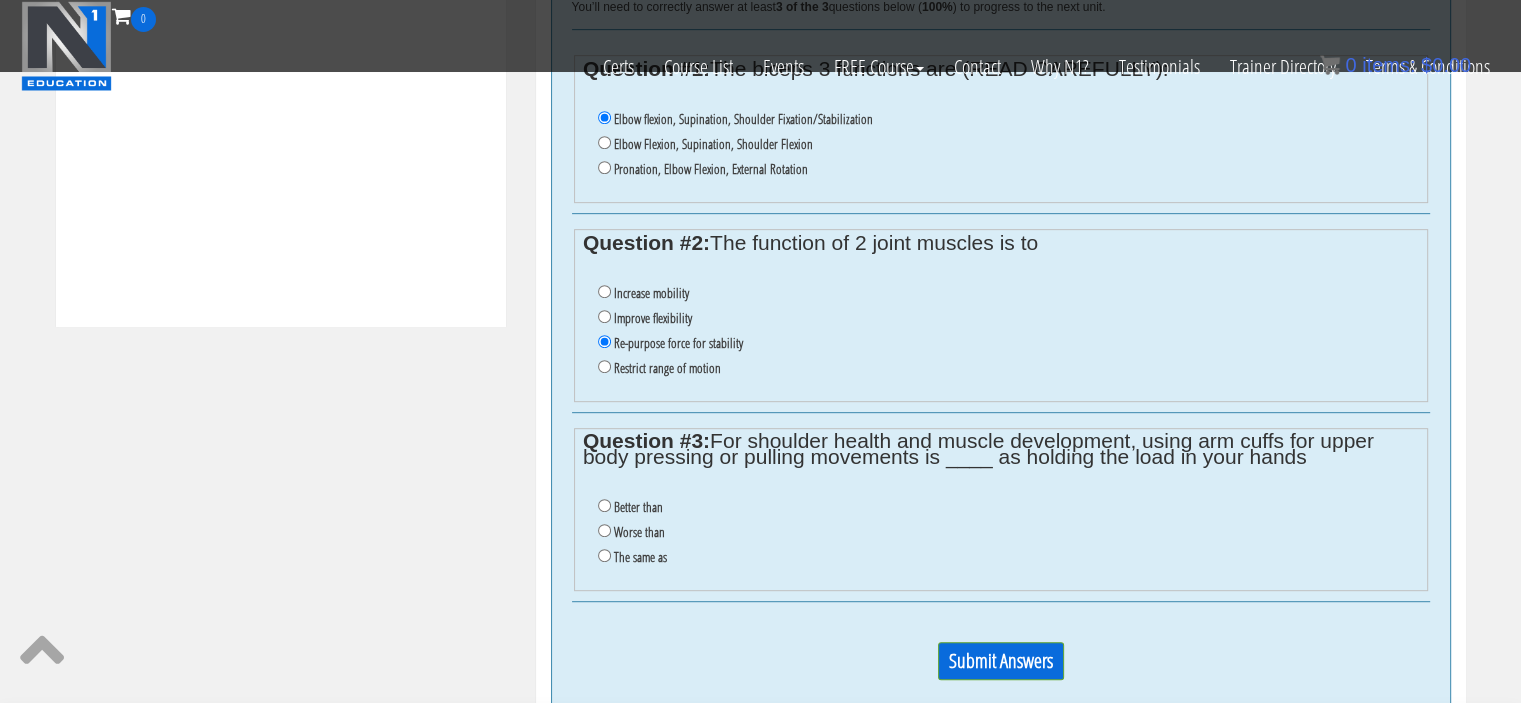 click on "Worse than" at bounding box center (1008, 532) 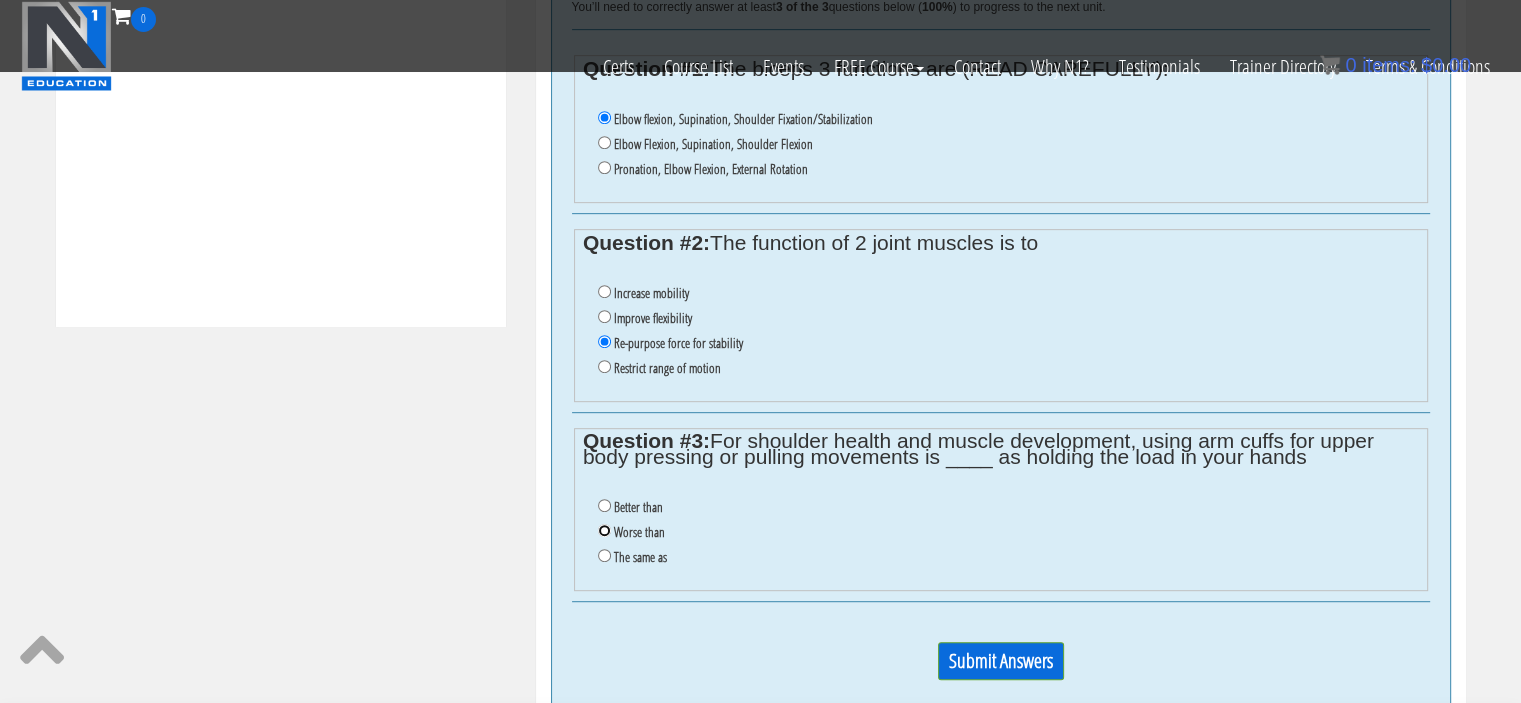 click on "Worse than" at bounding box center [604, 530] 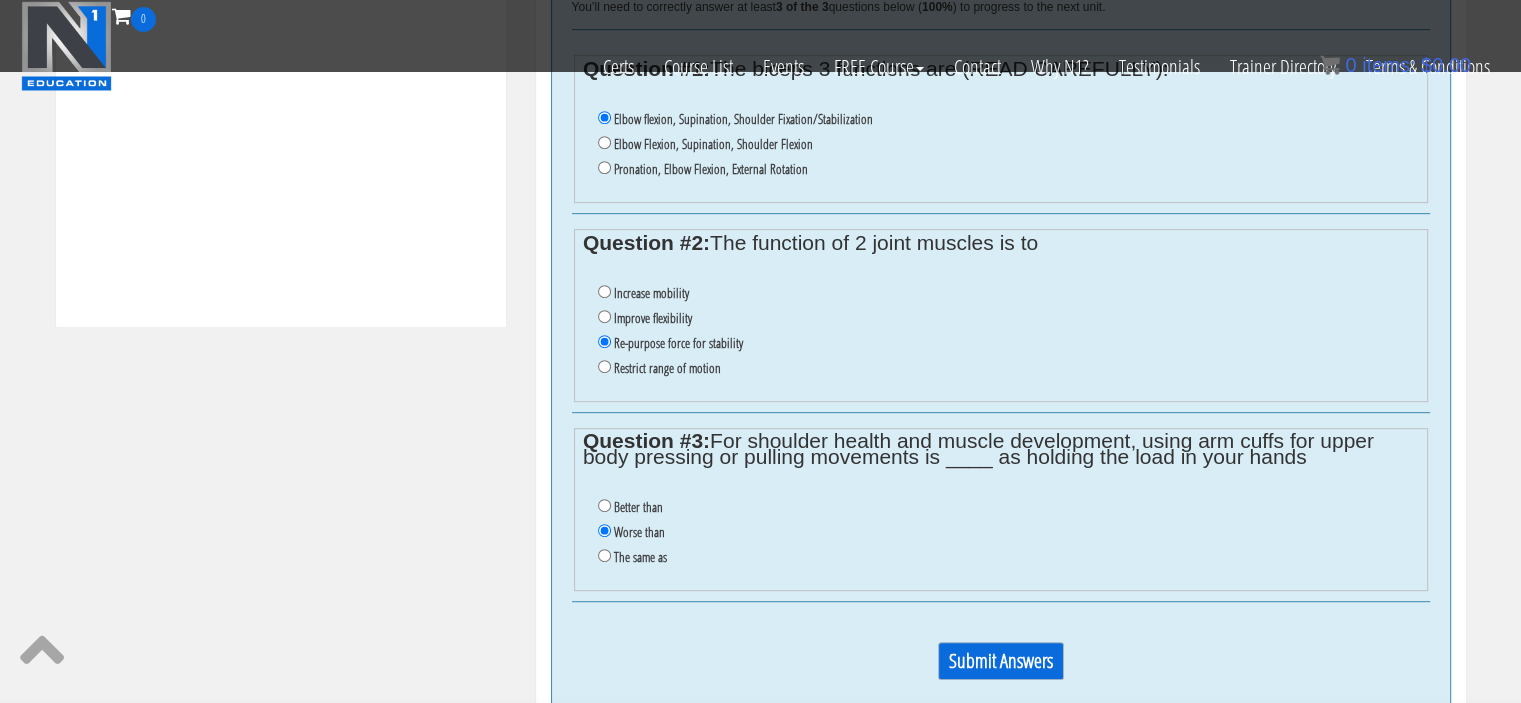 click on "Submit Answers" at bounding box center [1001, 661] 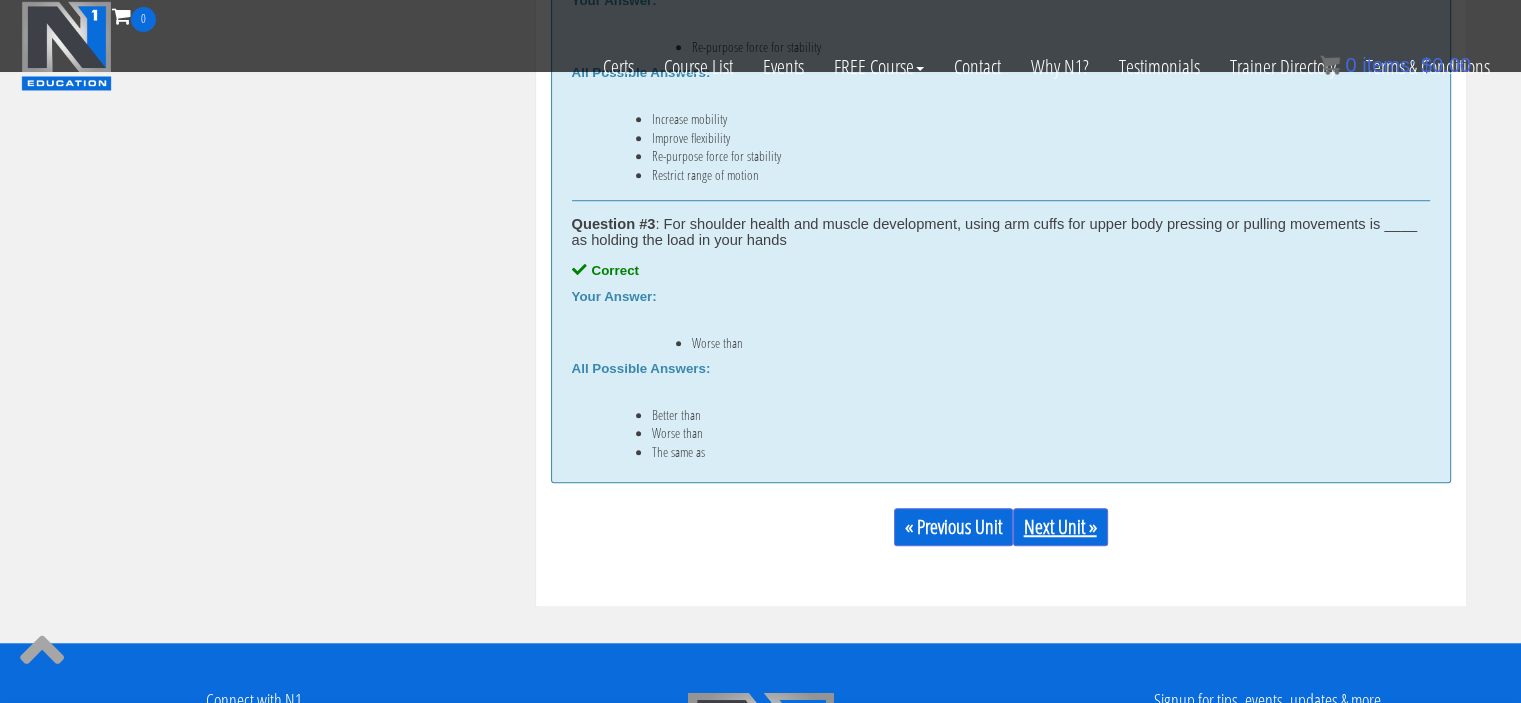 scroll, scrollTop: 1437, scrollLeft: 0, axis: vertical 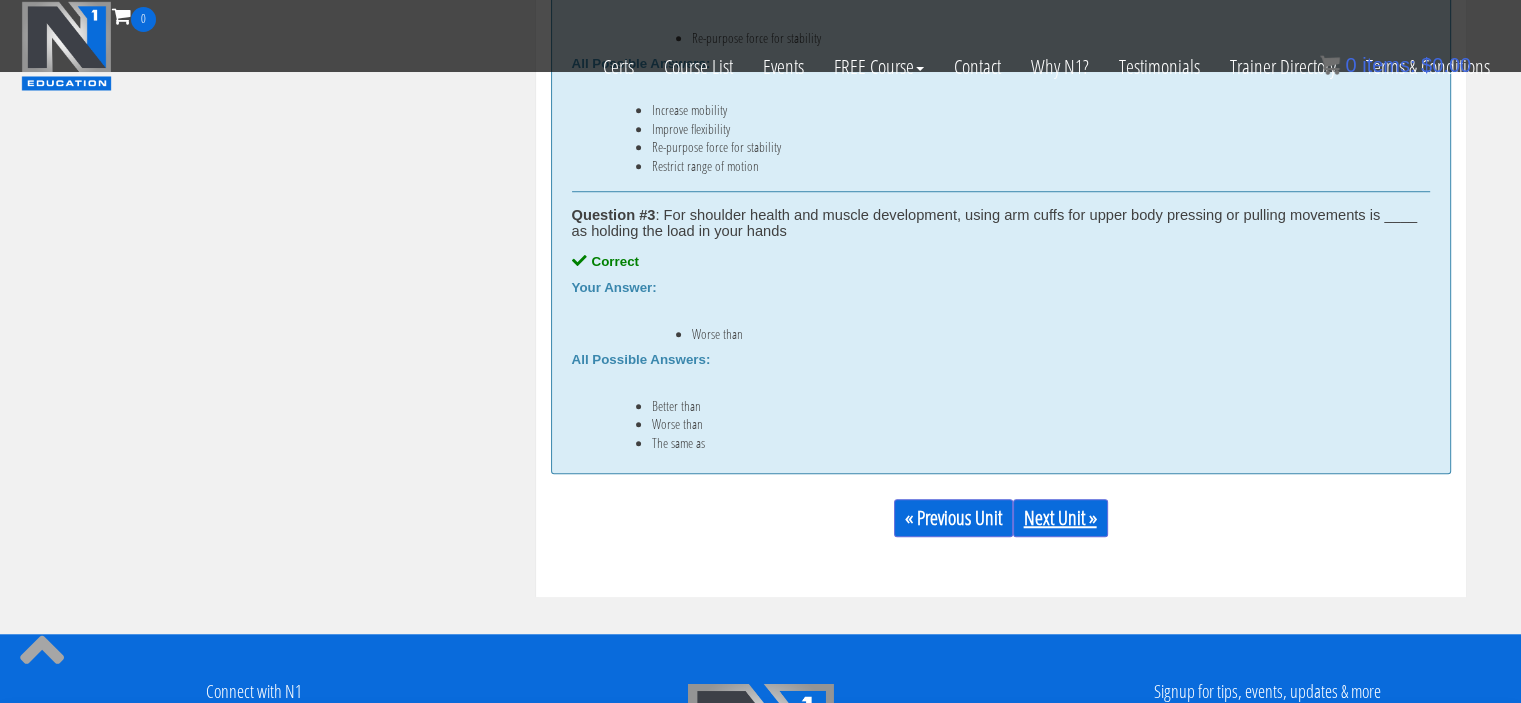 click on "Next Unit »" at bounding box center [1060, 518] 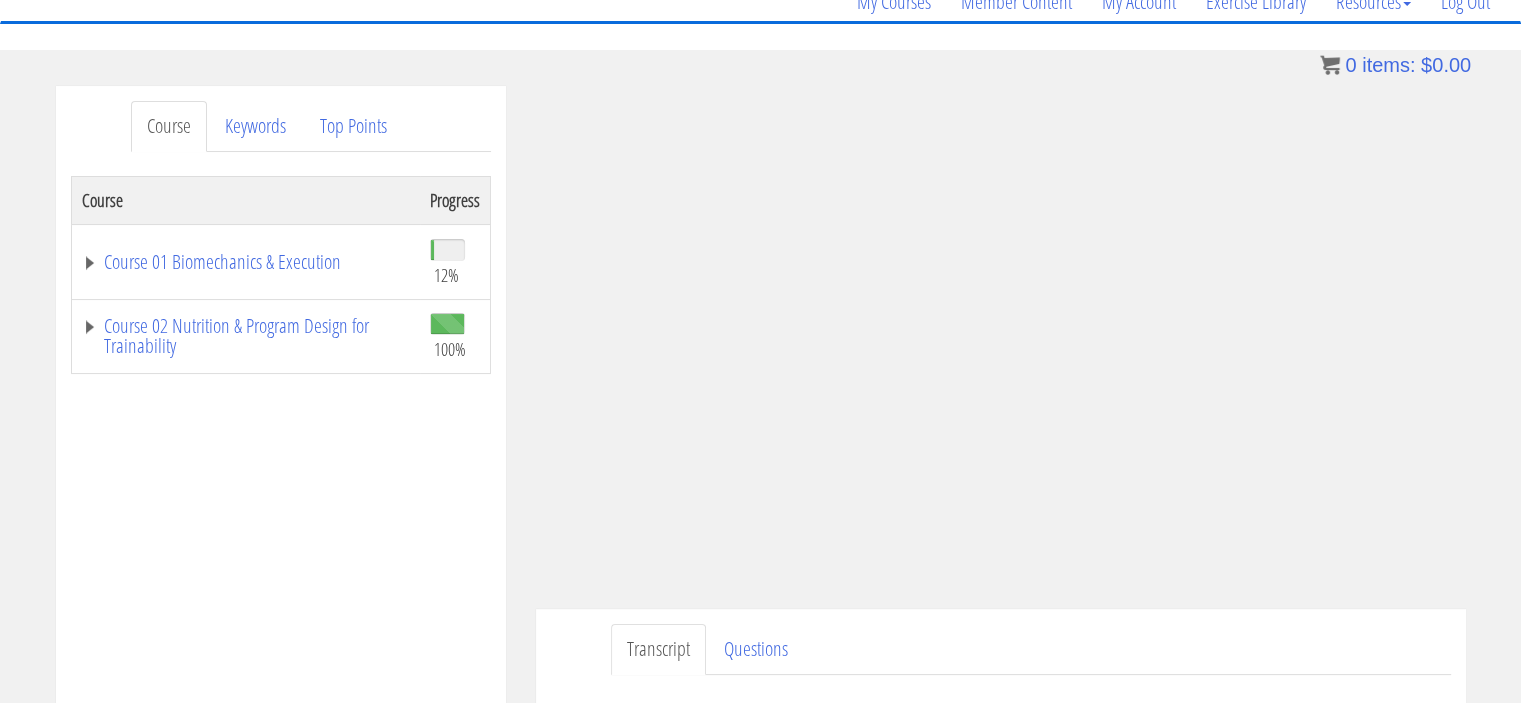 scroll, scrollTop: 178, scrollLeft: 0, axis: vertical 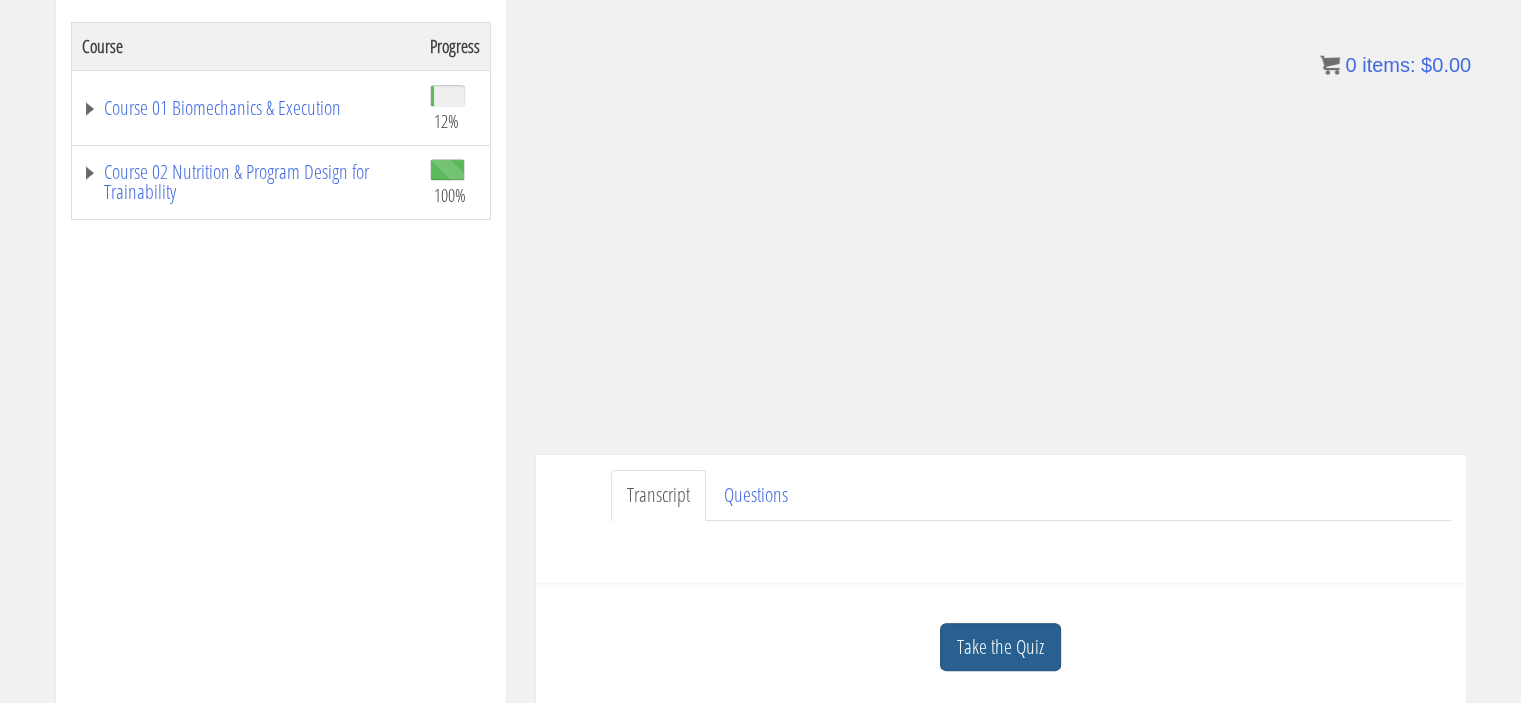 click on "Take the Quiz" at bounding box center [1000, 647] 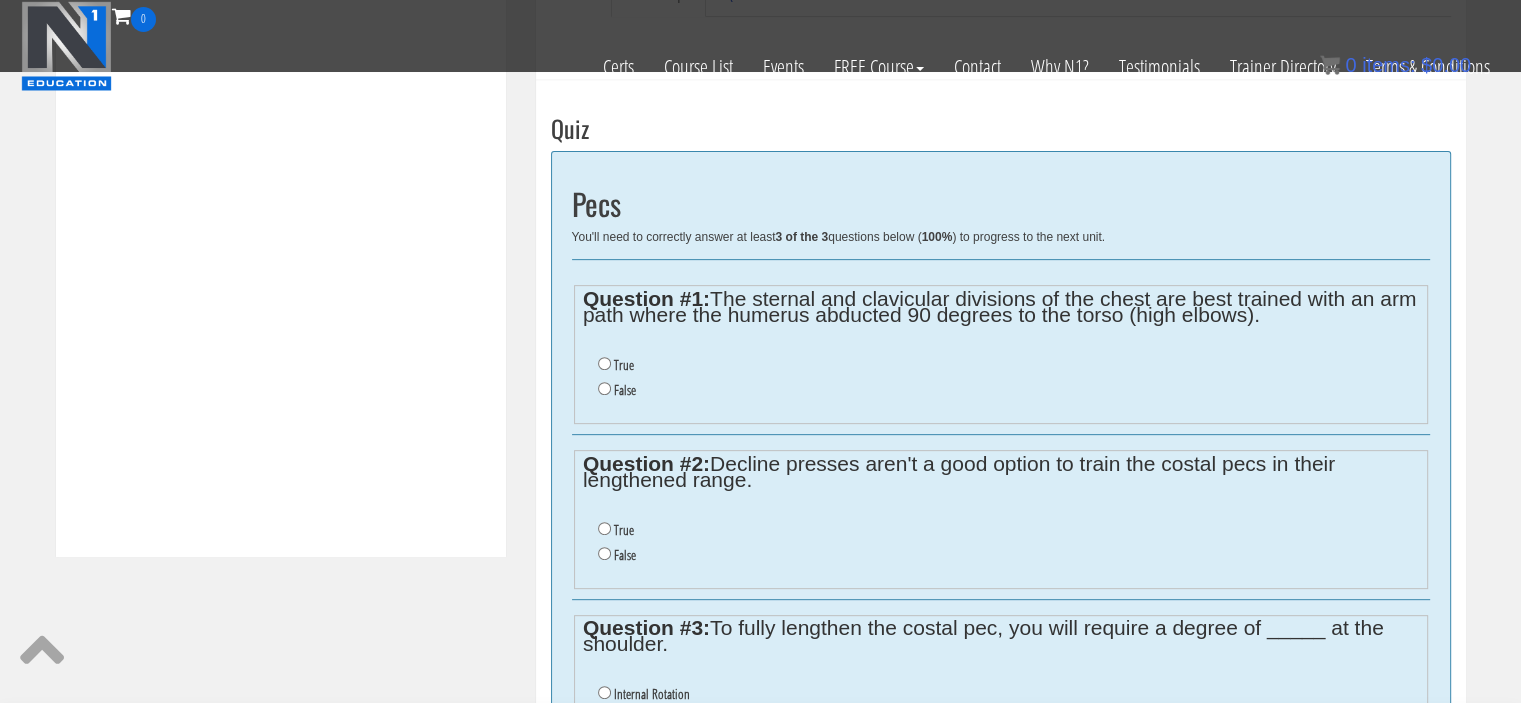 scroll, scrollTop: 710, scrollLeft: 0, axis: vertical 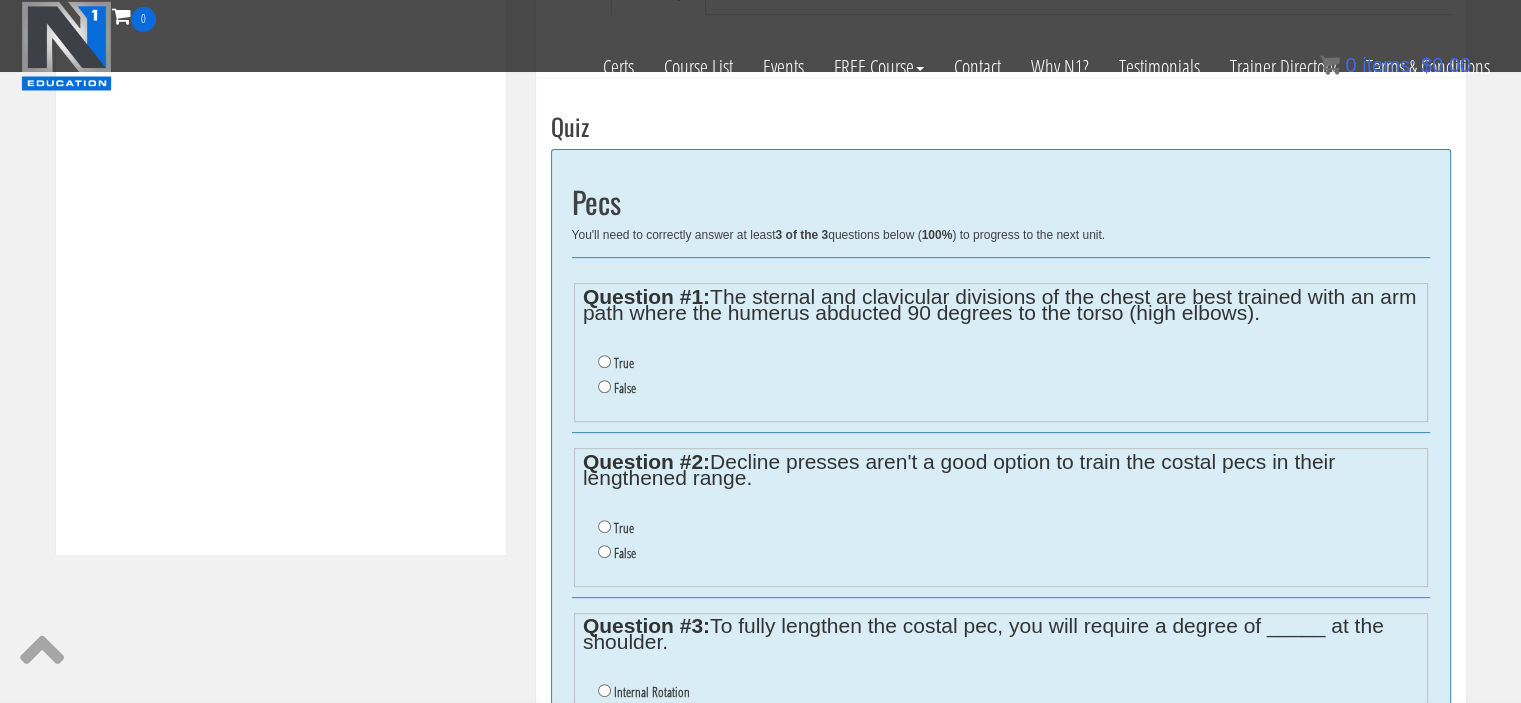 click on "True" at bounding box center [624, 363] 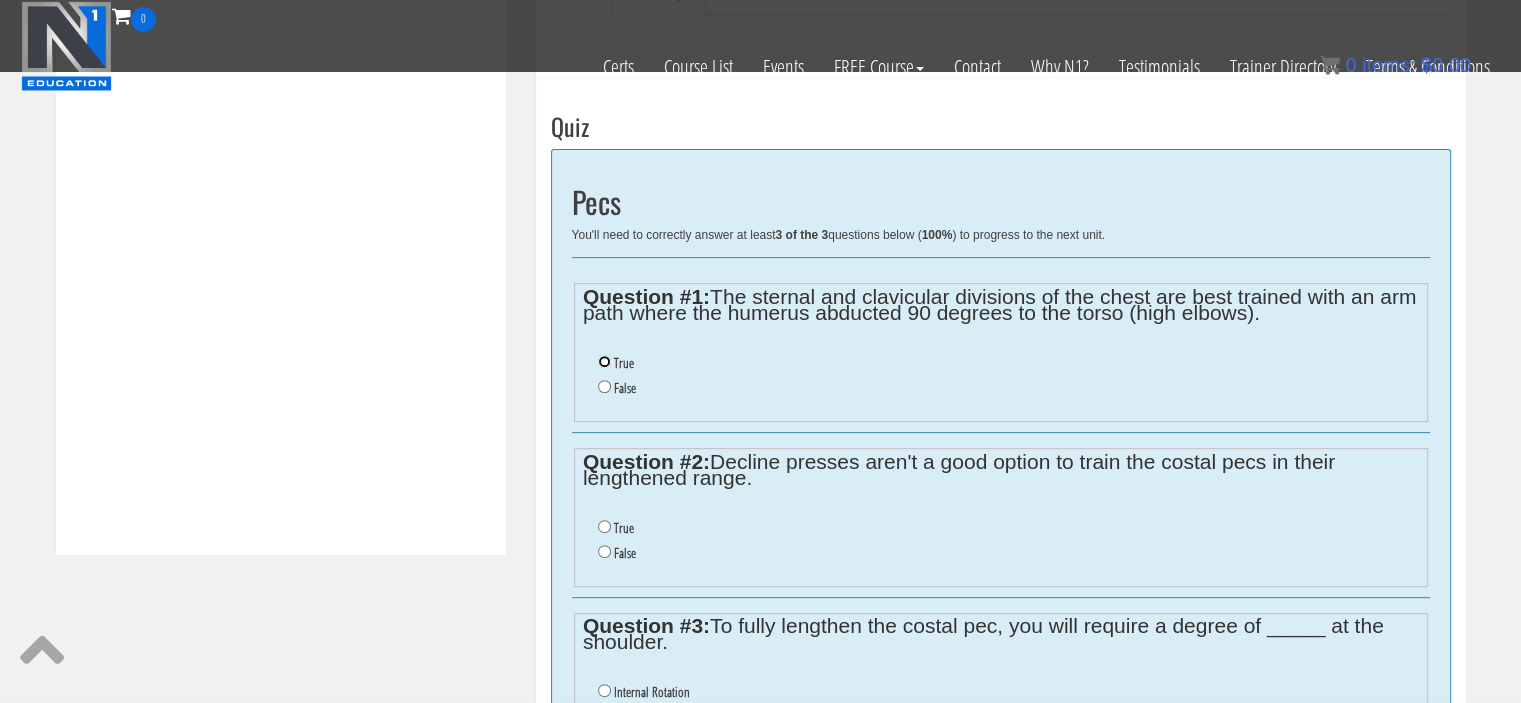 click on "True" at bounding box center [604, 361] 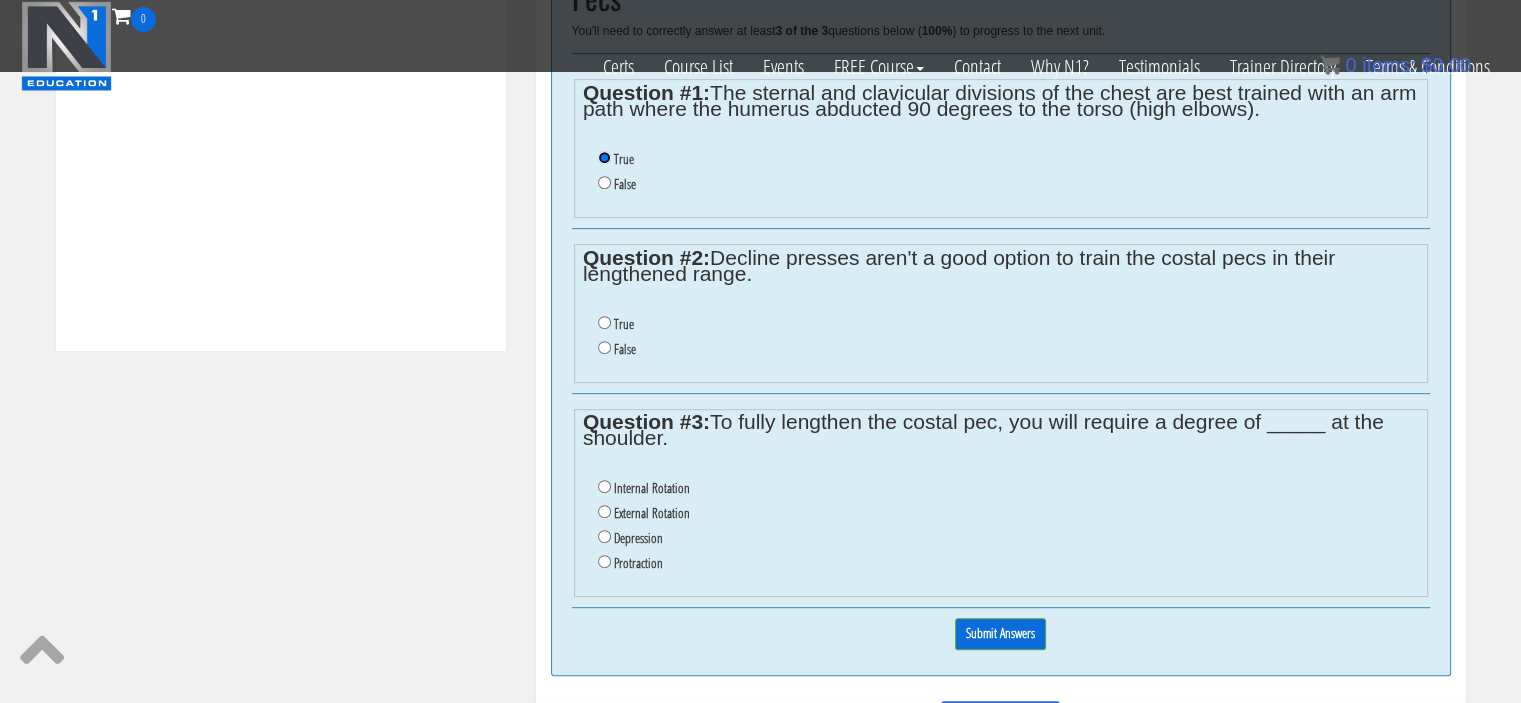 scroll, scrollTop: 920, scrollLeft: 0, axis: vertical 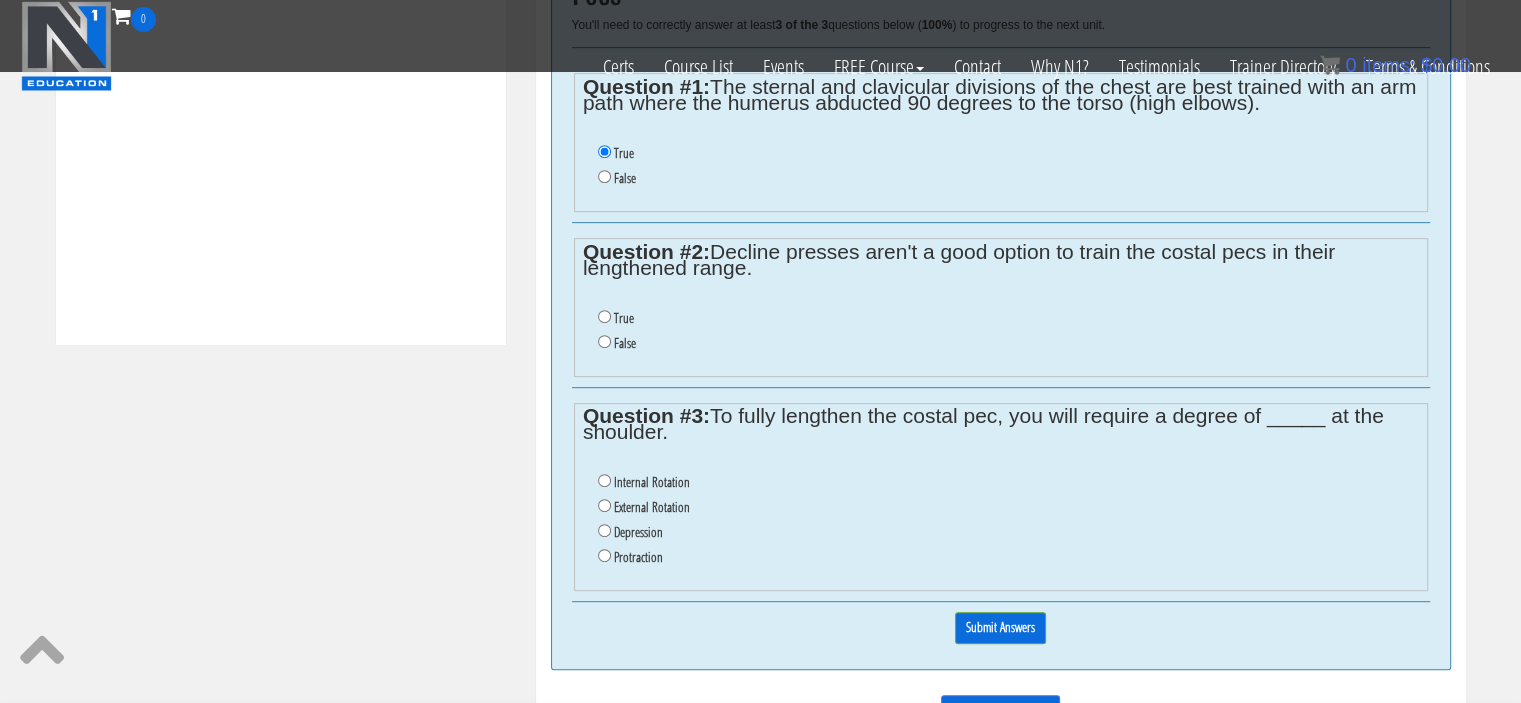 click on "True" at bounding box center (624, 318) 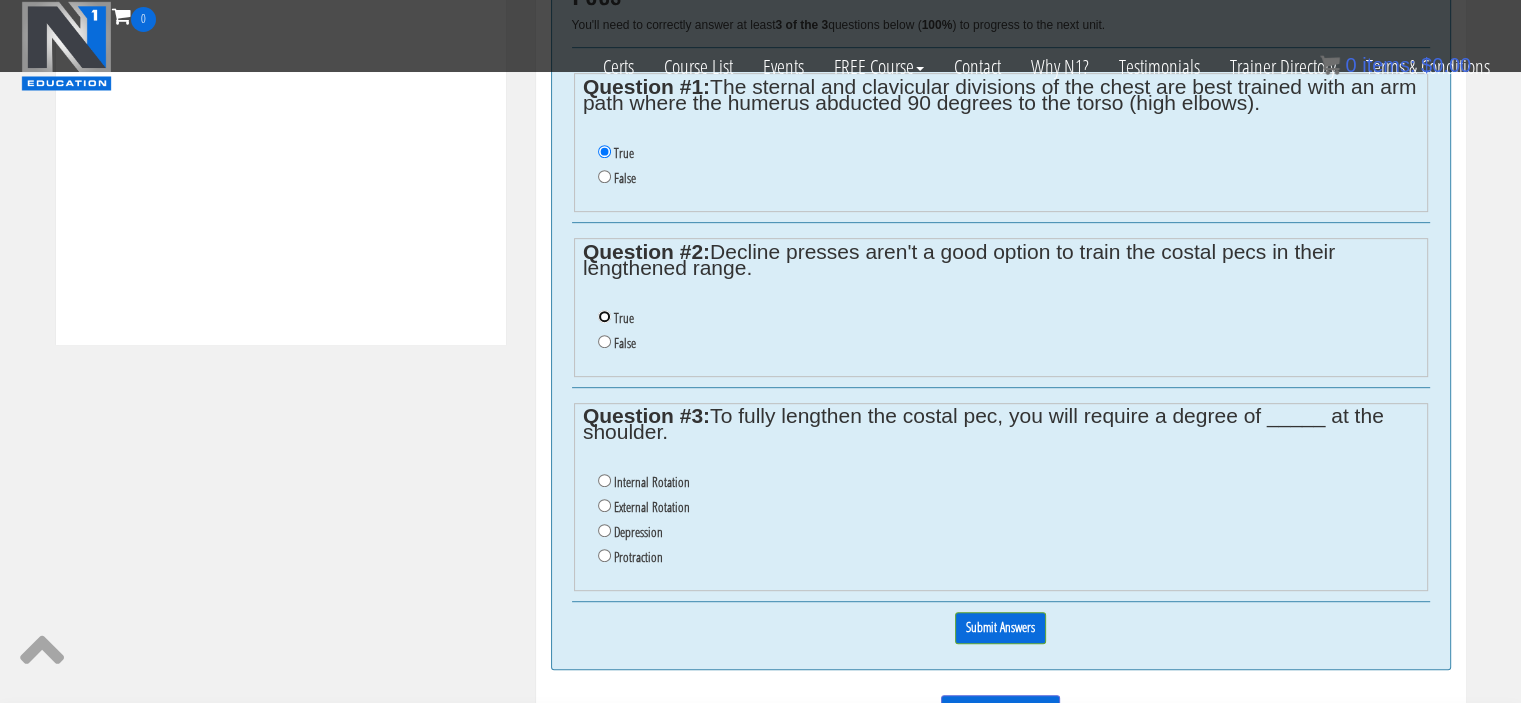 click on "True" at bounding box center [604, 316] 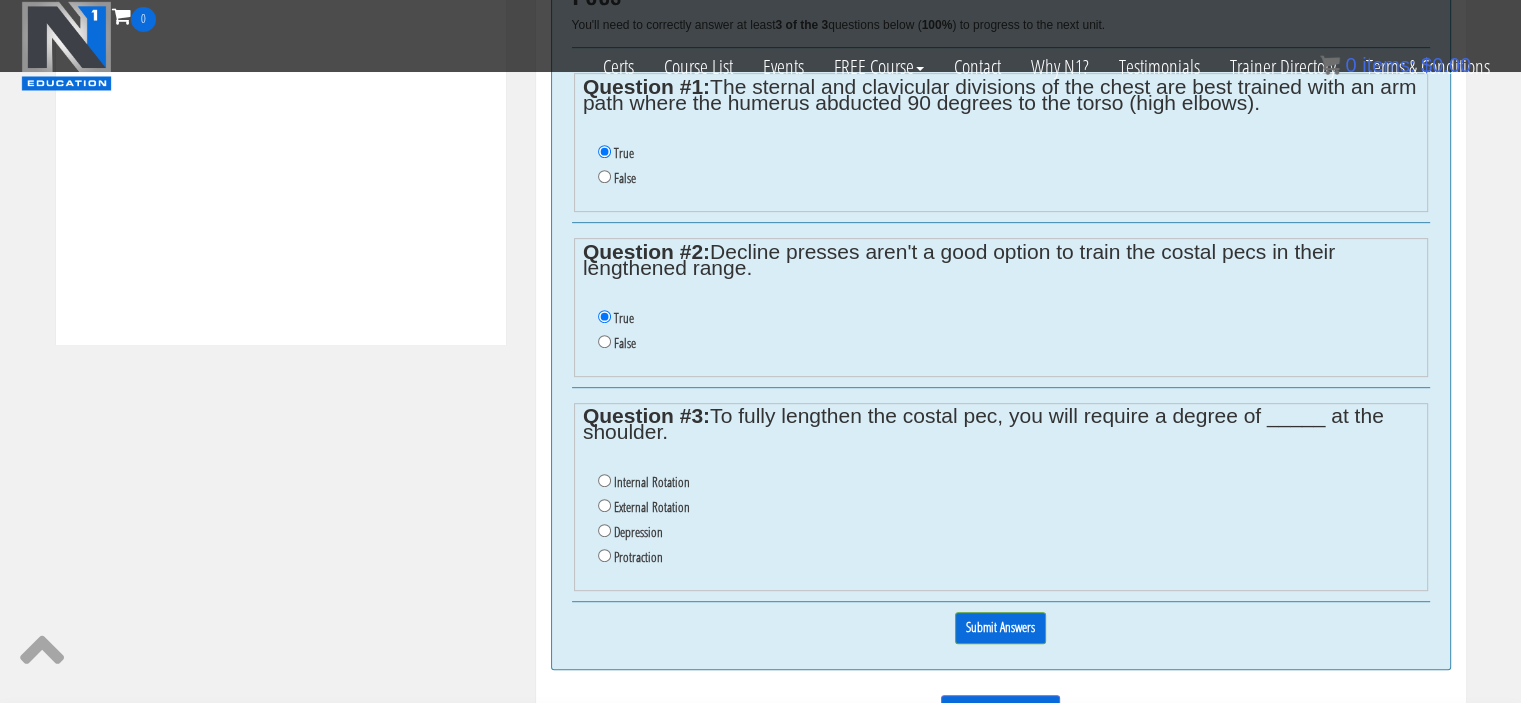 click on "Internal Rotation" at bounding box center [652, 482] 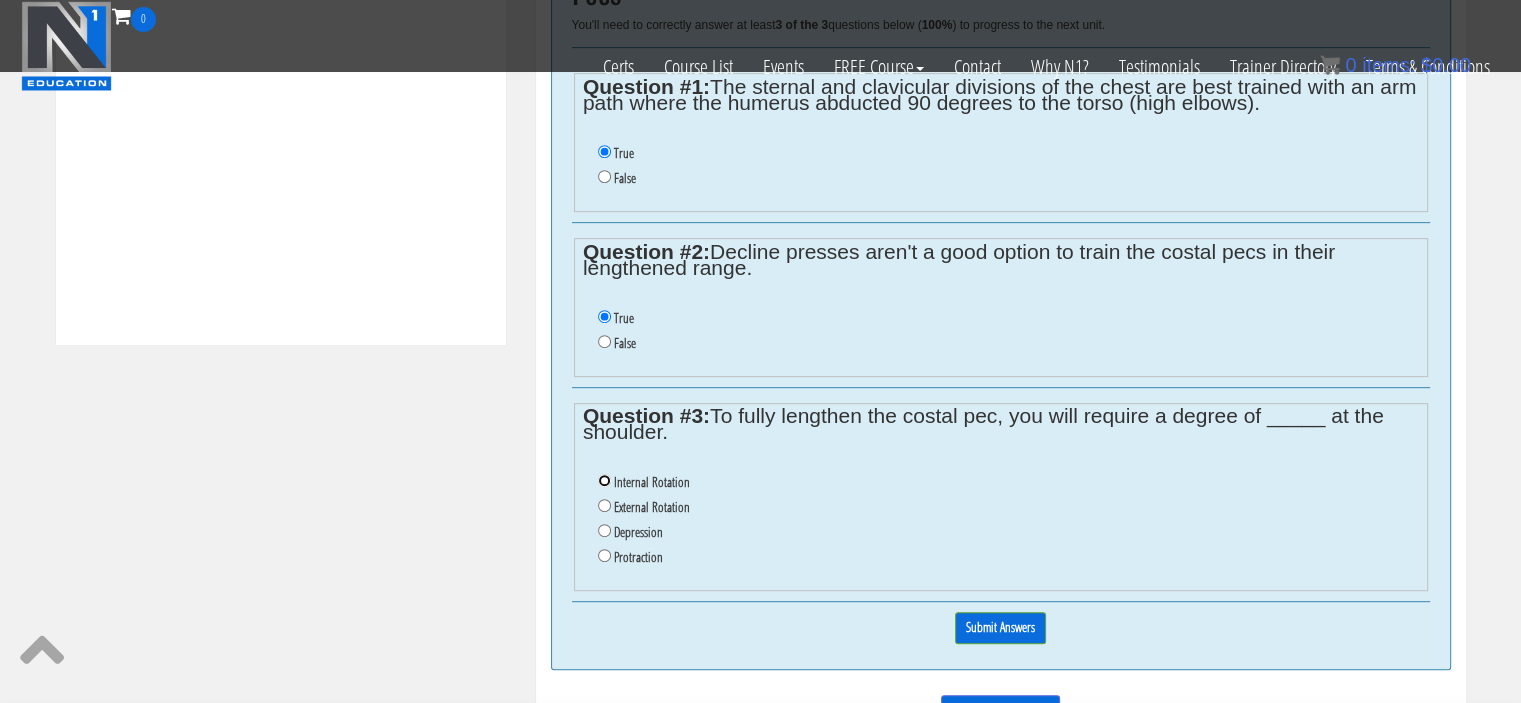 click on "Internal Rotation" at bounding box center (604, 480) 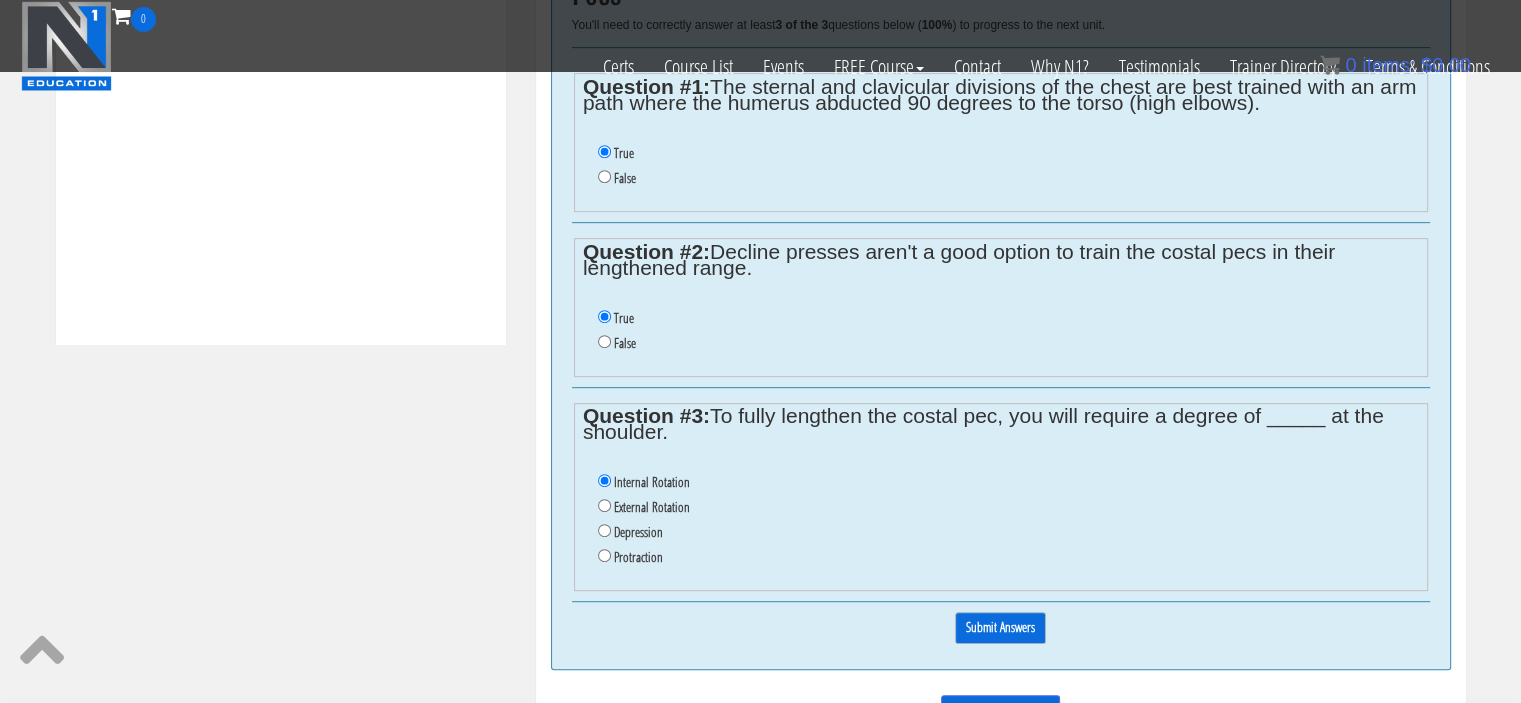 click on "Submit Answers" at bounding box center (1000, 627) 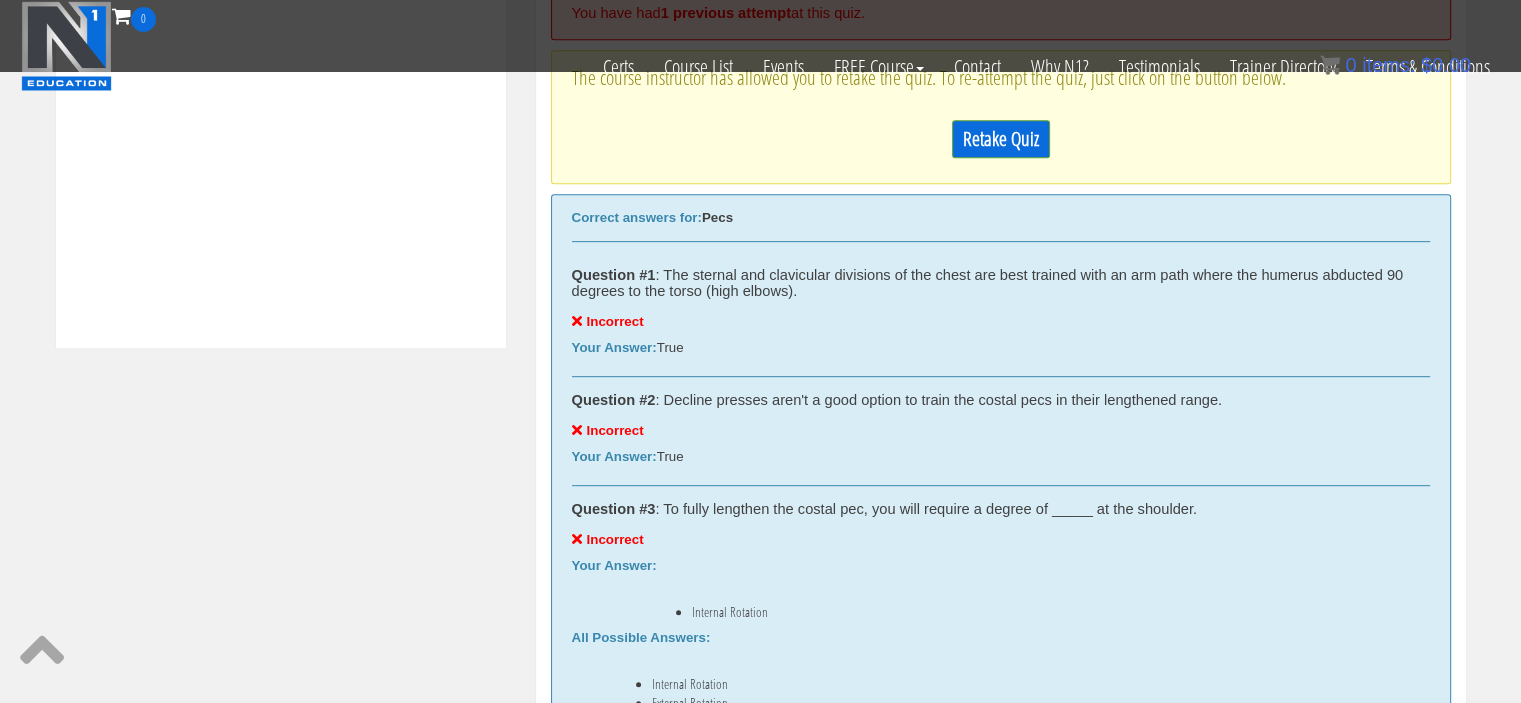 scroll, scrollTop: 916, scrollLeft: 0, axis: vertical 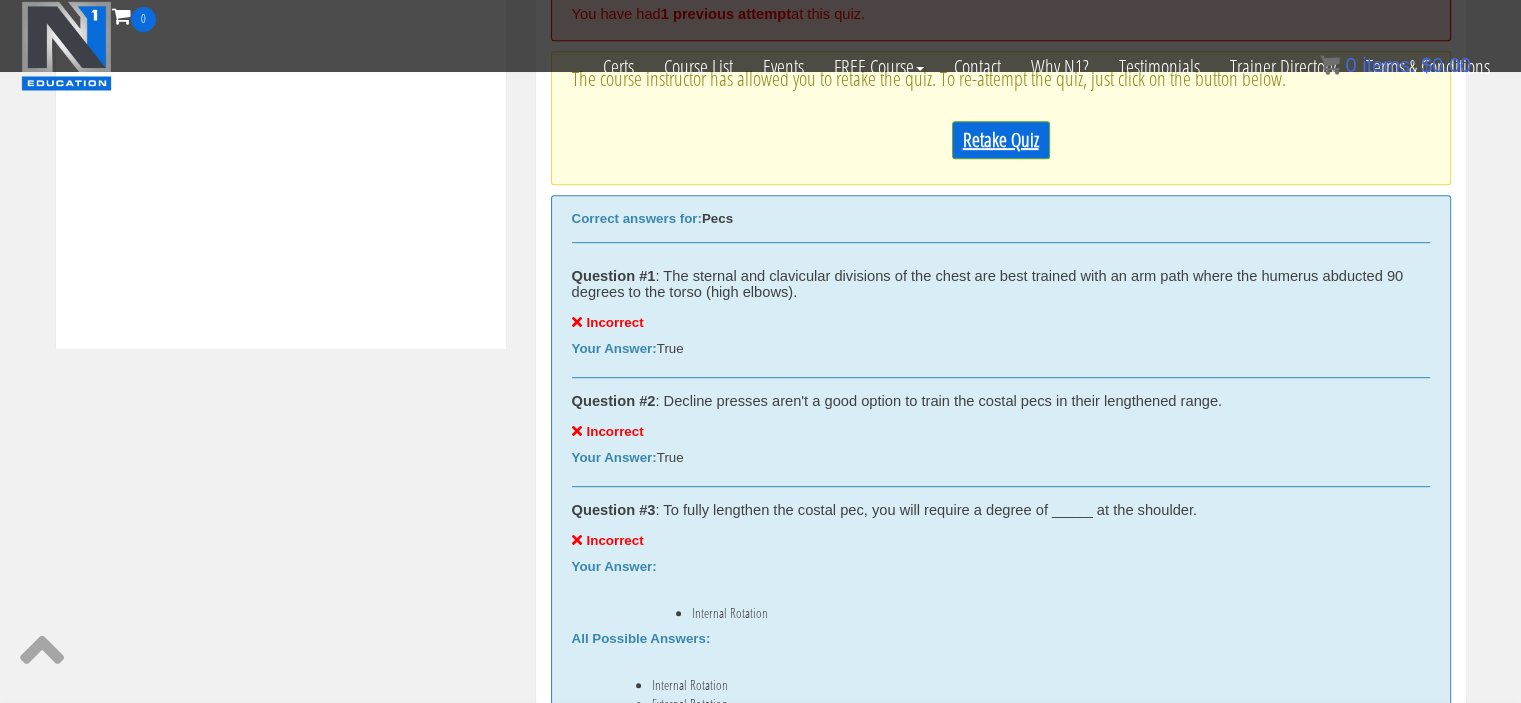 click on "Retake Quiz" at bounding box center (1001, 140) 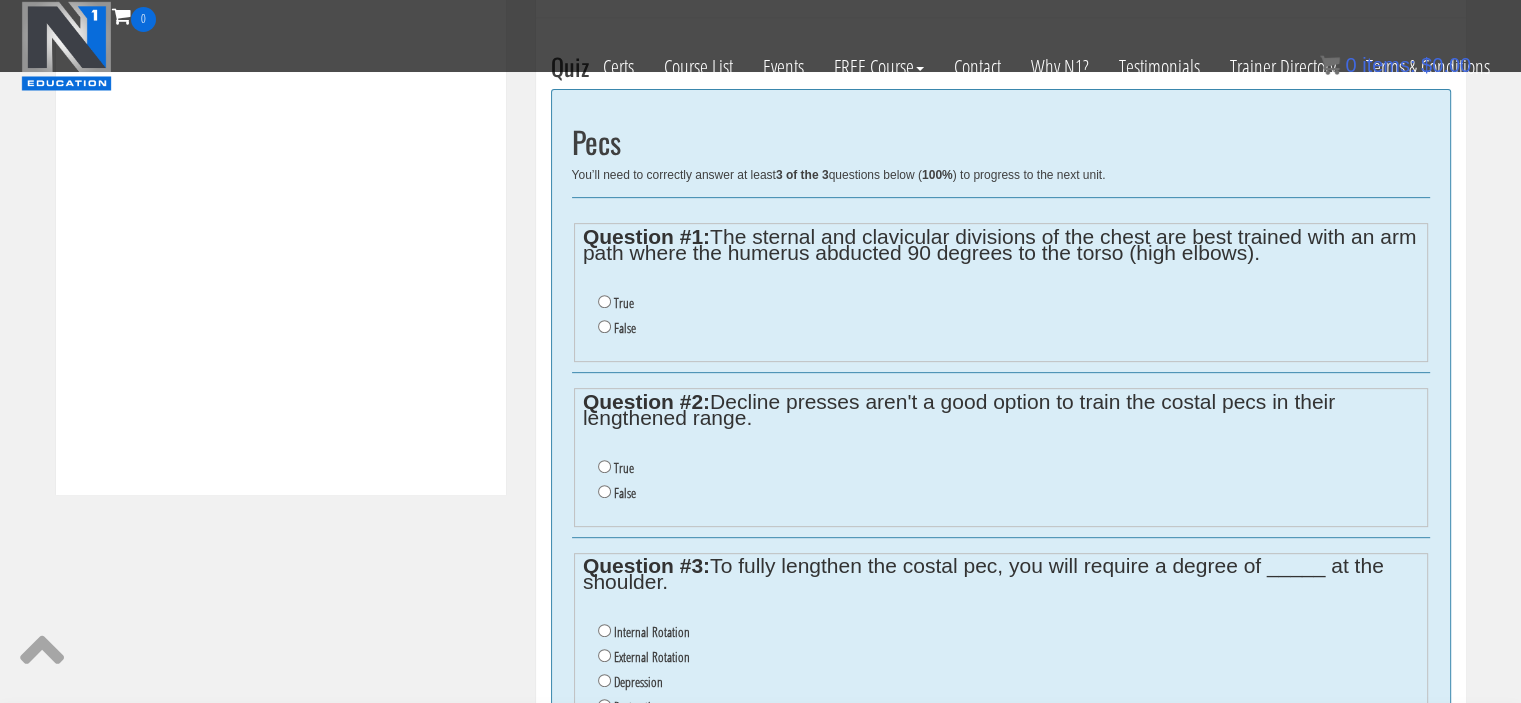 scroll, scrollTop: 768, scrollLeft: 0, axis: vertical 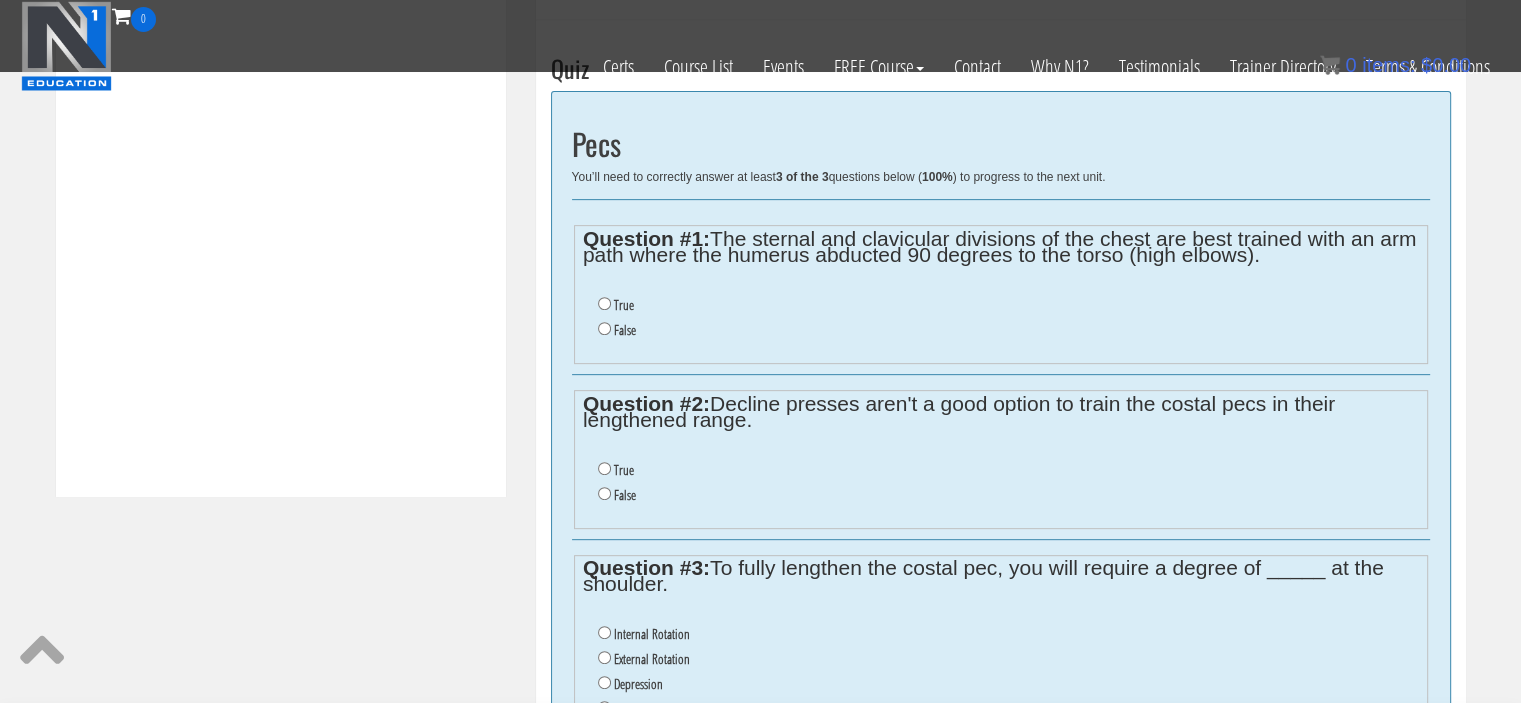 click on "False" at bounding box center (625, 330) 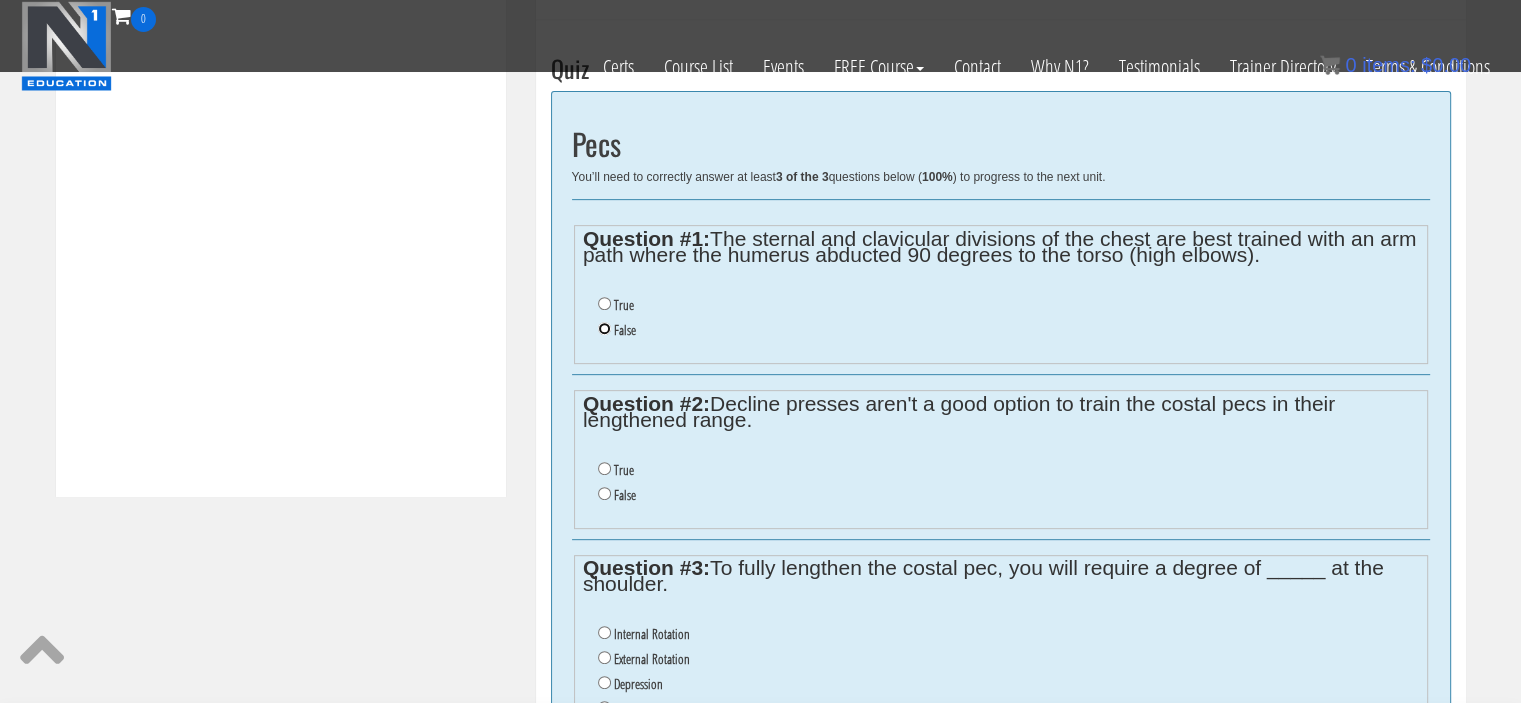 click on "False" at bounding box center (604, 328) 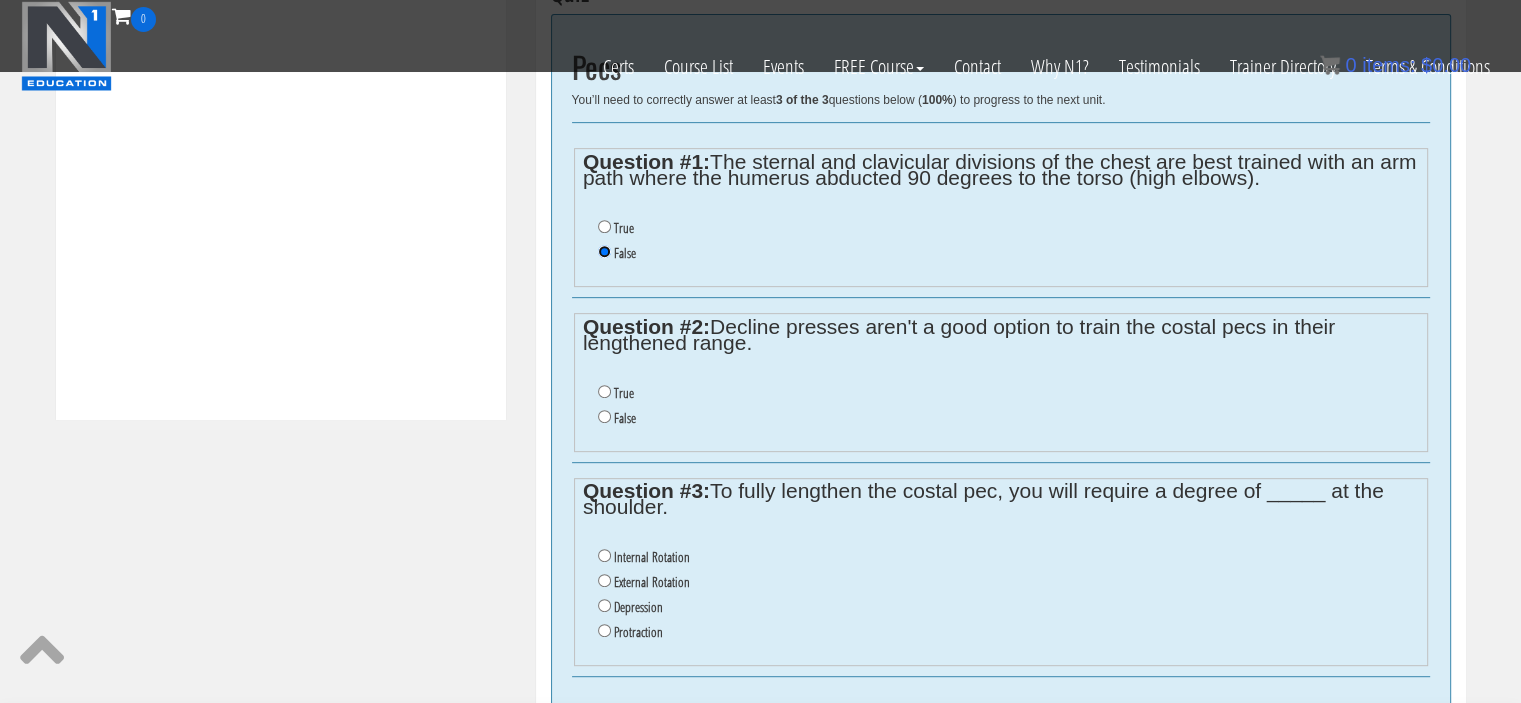 scroll, scrollTop: 852, scrollLeft: 0, axis: vertical 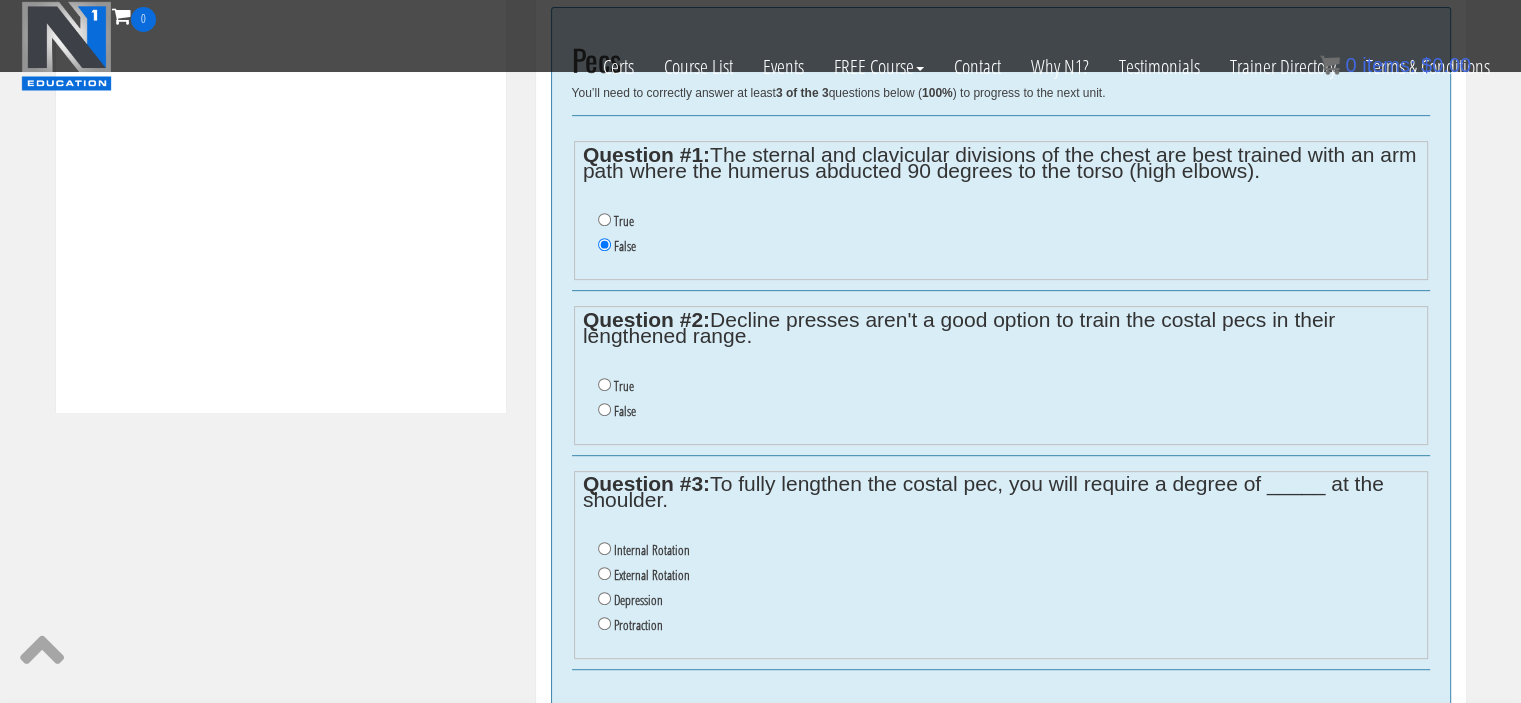 click on "False" at bounding box center [625, 411] 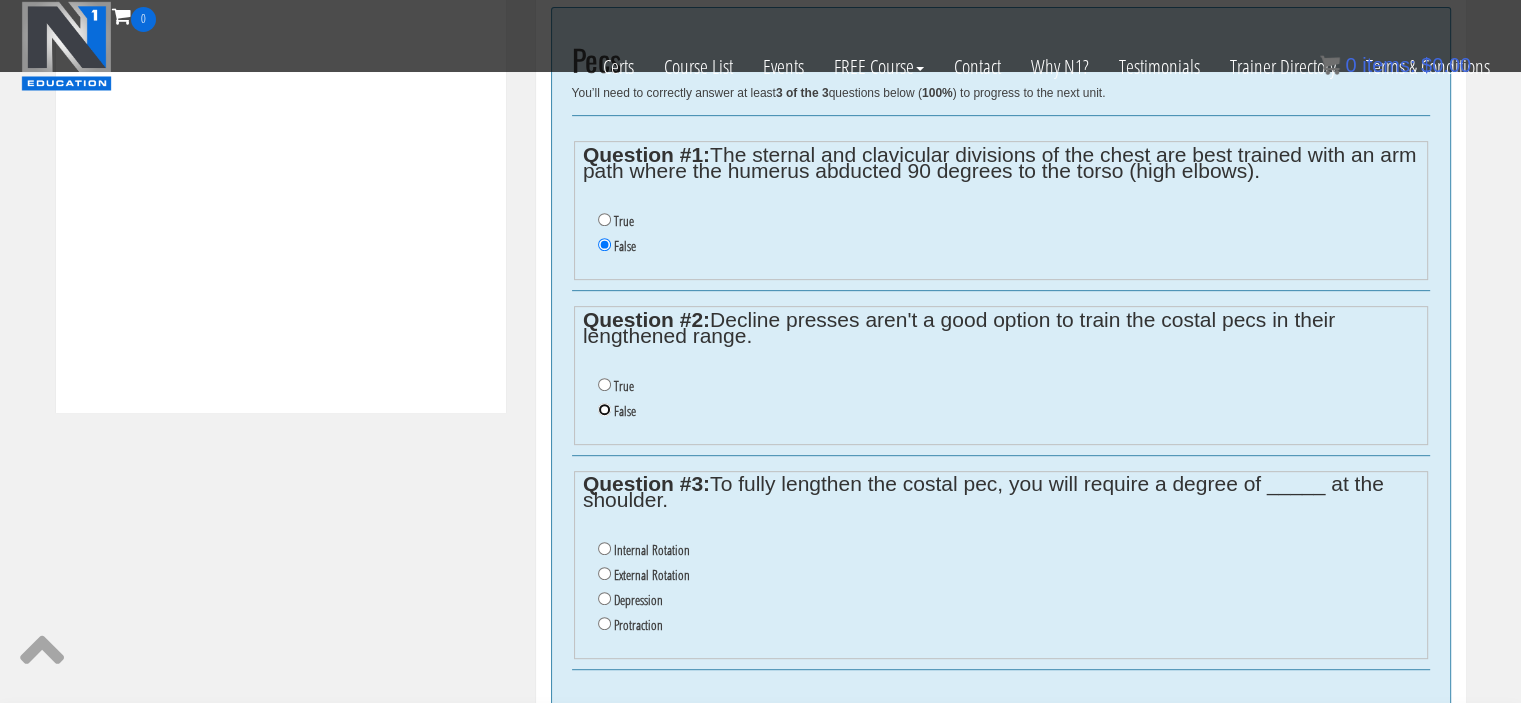 click on "False" at bounding box center [604, 409] 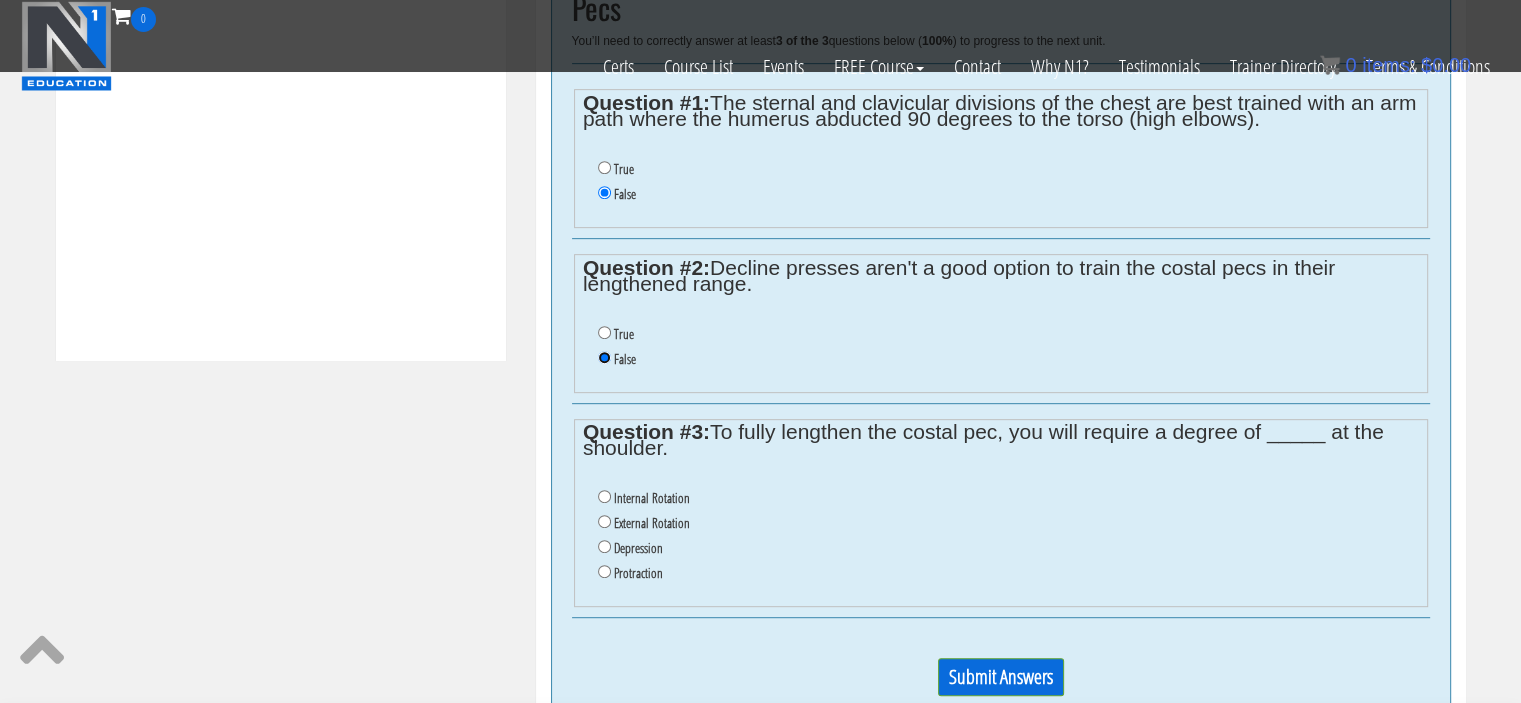 scroll, scrollTop: 996, scrollLeft: 0, axis: vertical 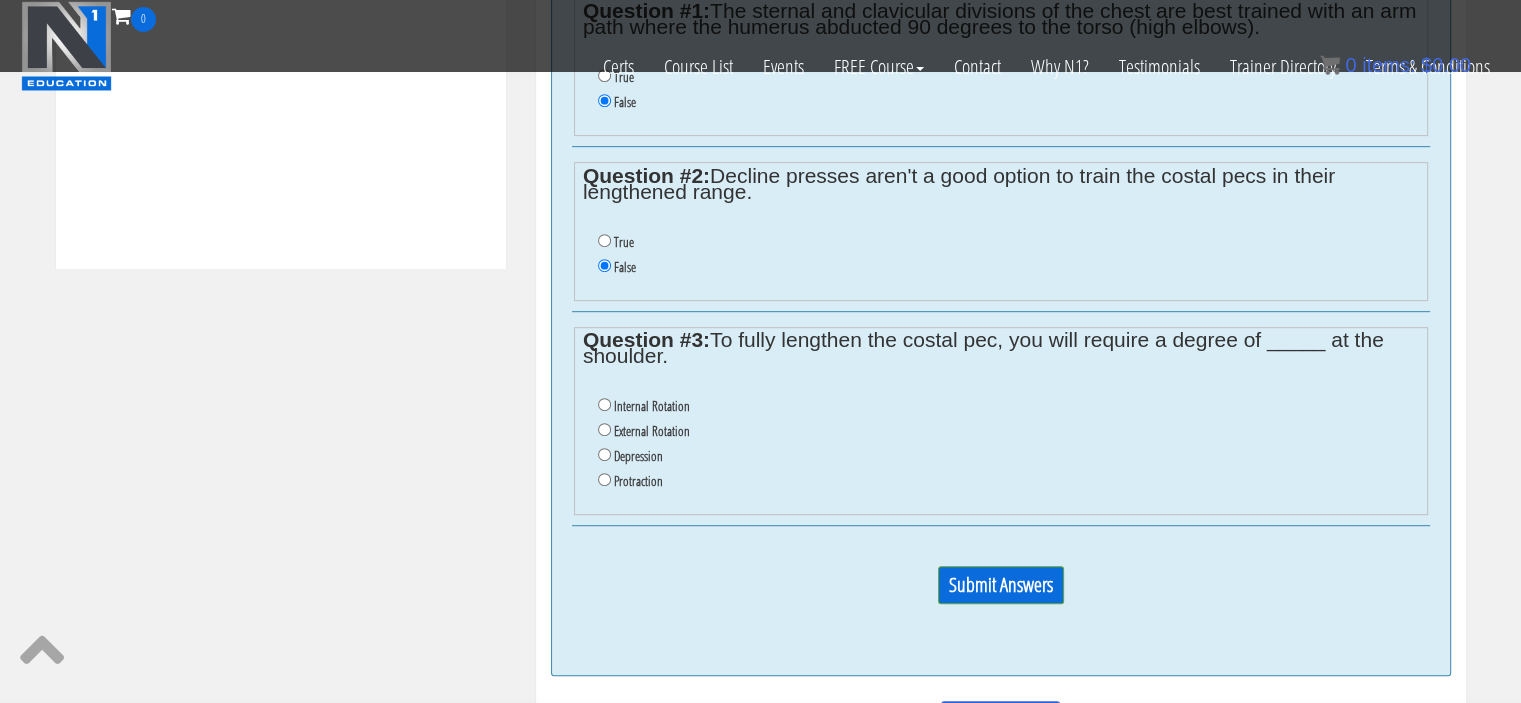 click on "External Rotation" at bounding box center [652, 431] 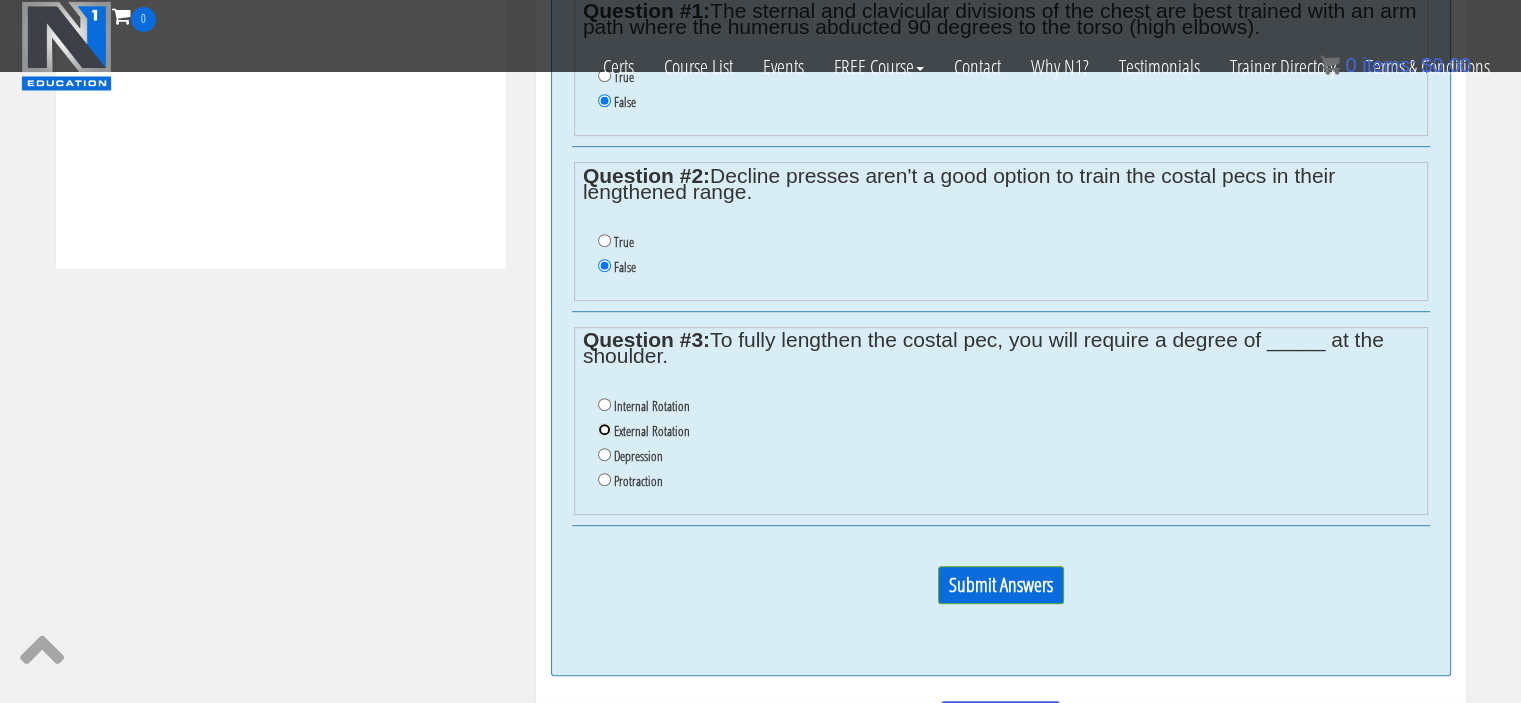 click on "External Rotation" at bounding box center [604, 429] 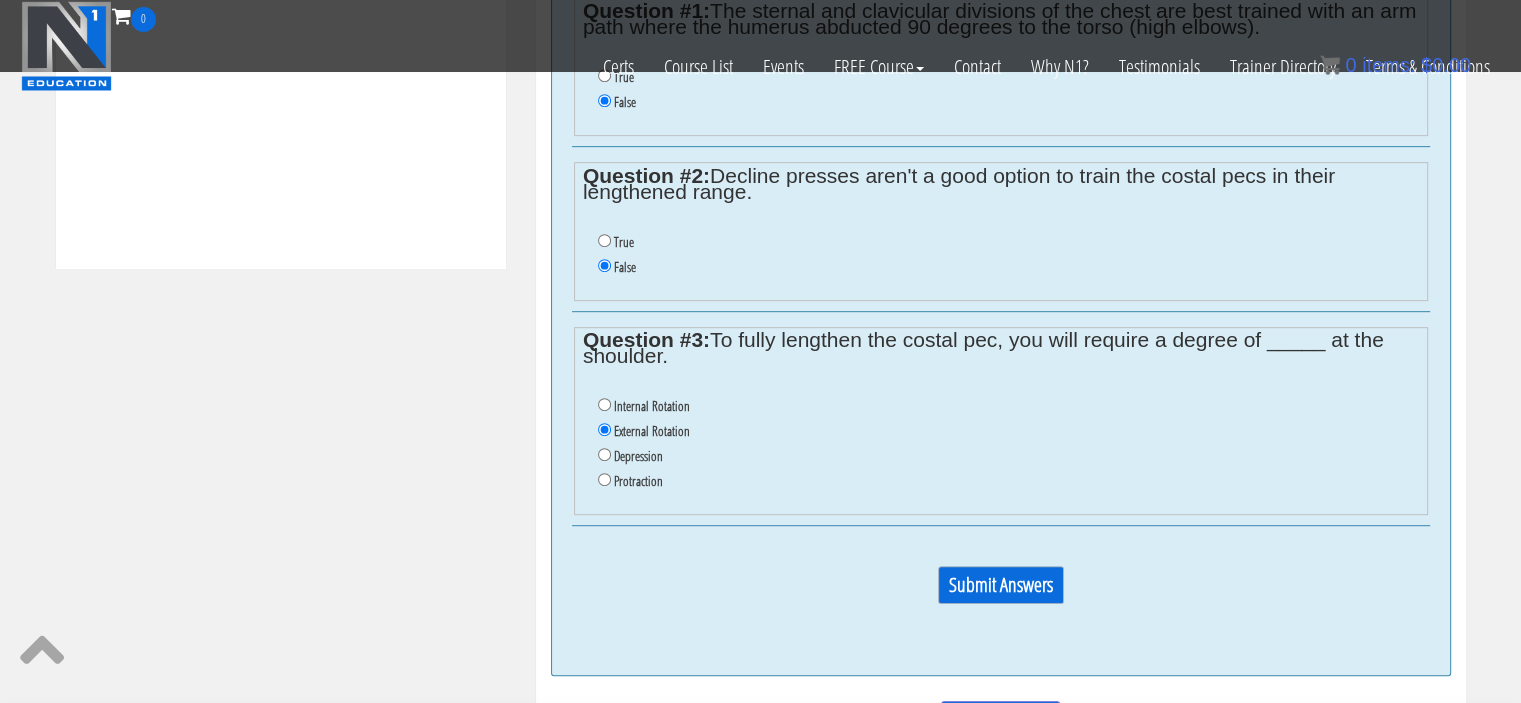 click on "Submit Answers" at bounding box center [1001, 585] 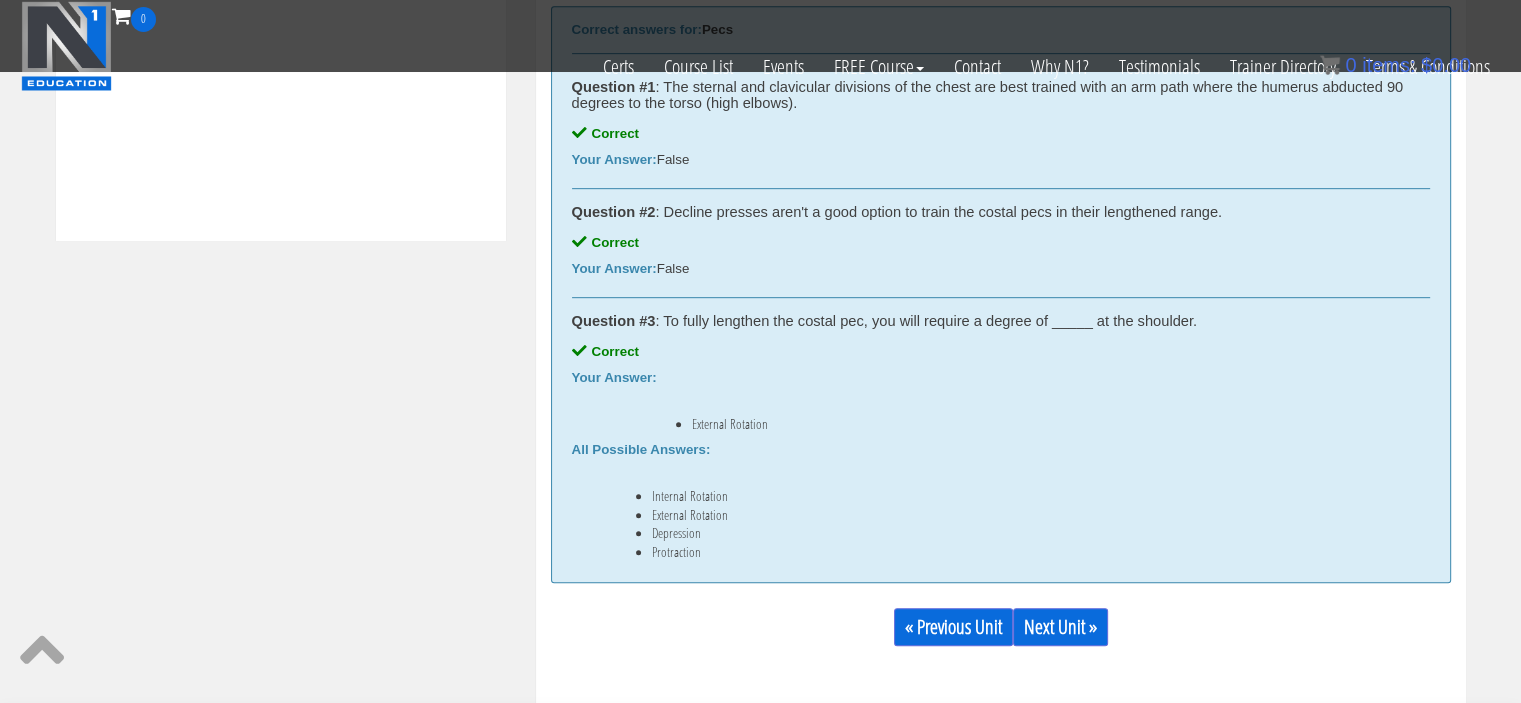 scroll, scrollTop: 1028, scrollLeft: 0, axis: vertical 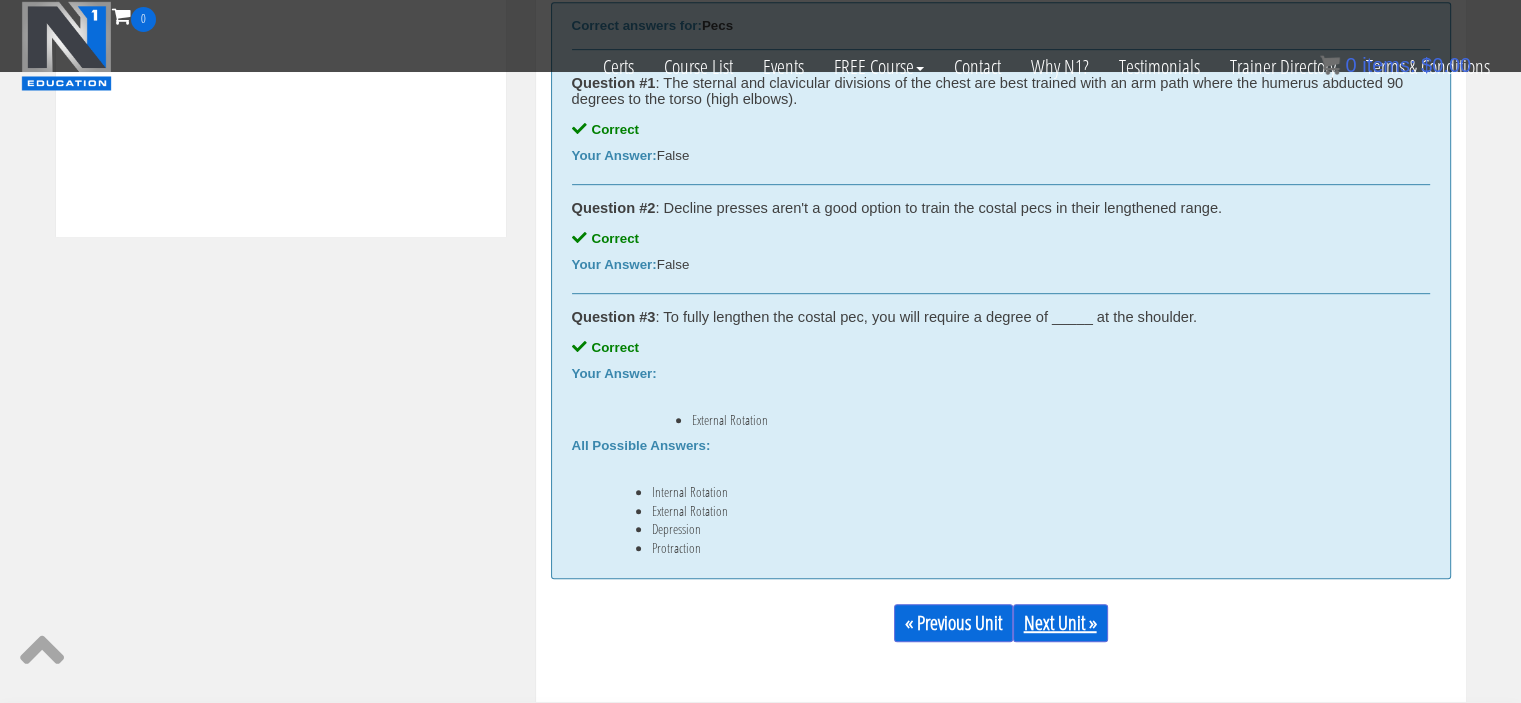 click on "Next Unit »" at bounding box center [1060, 623] 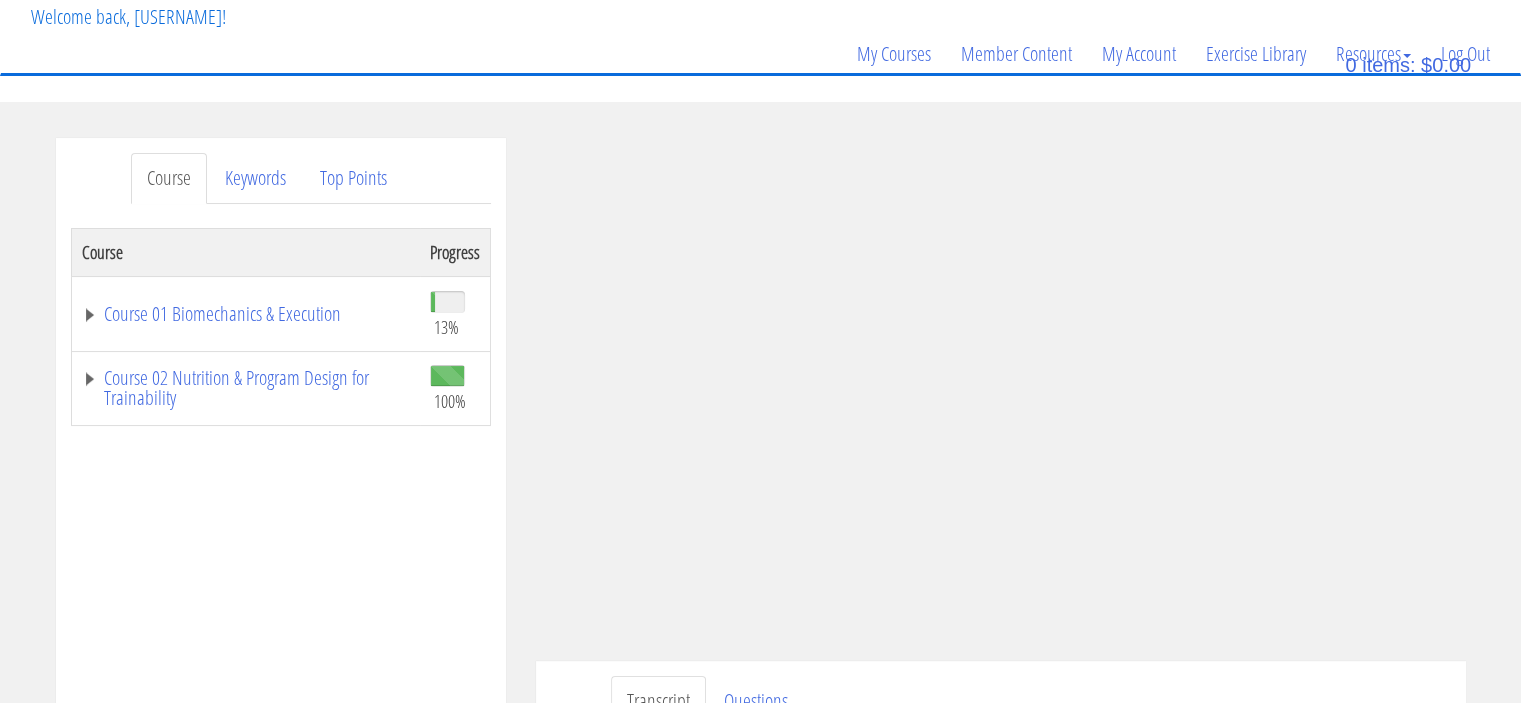 scroll, scrollTop: 304, scrollLeft: 0, axis: vertical 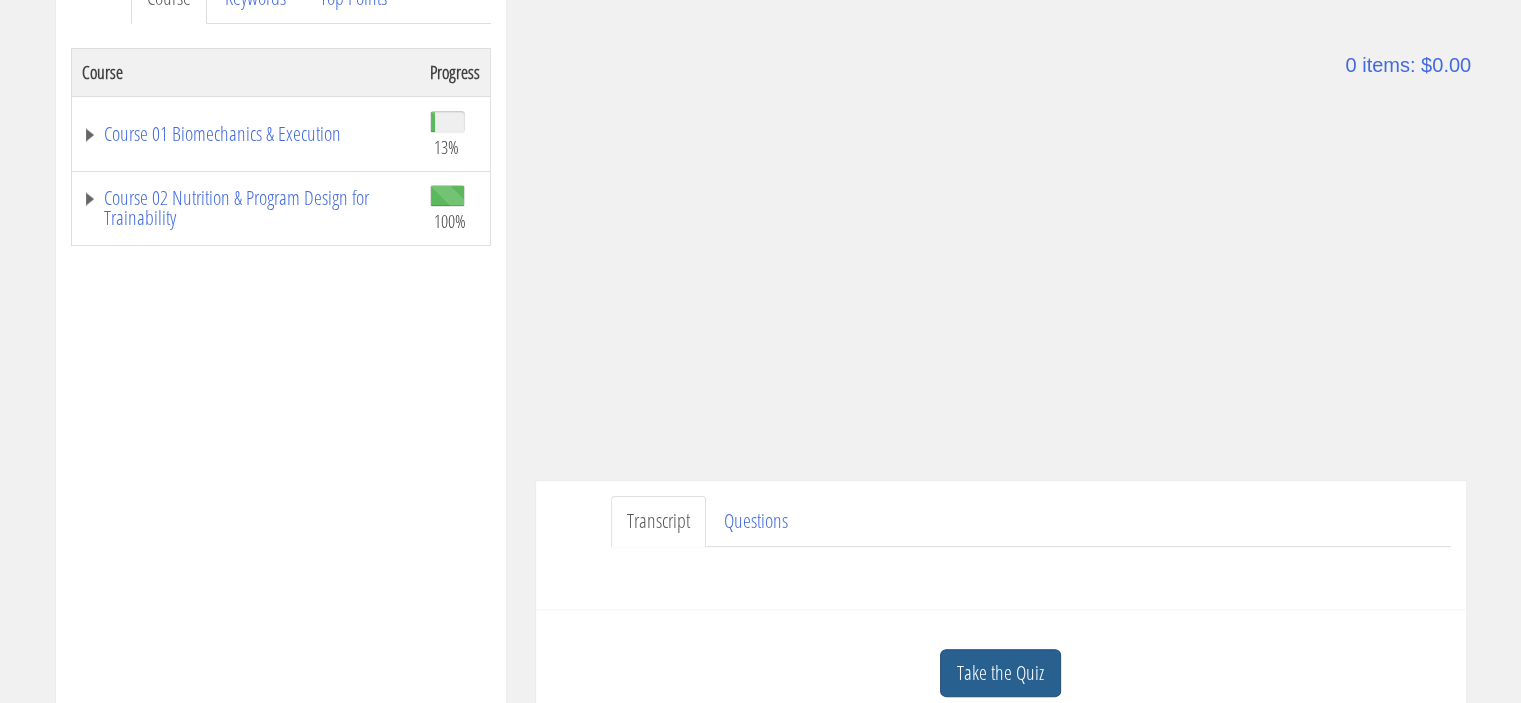 click on "Take the Quiz" at bounding box center (1000, 673) 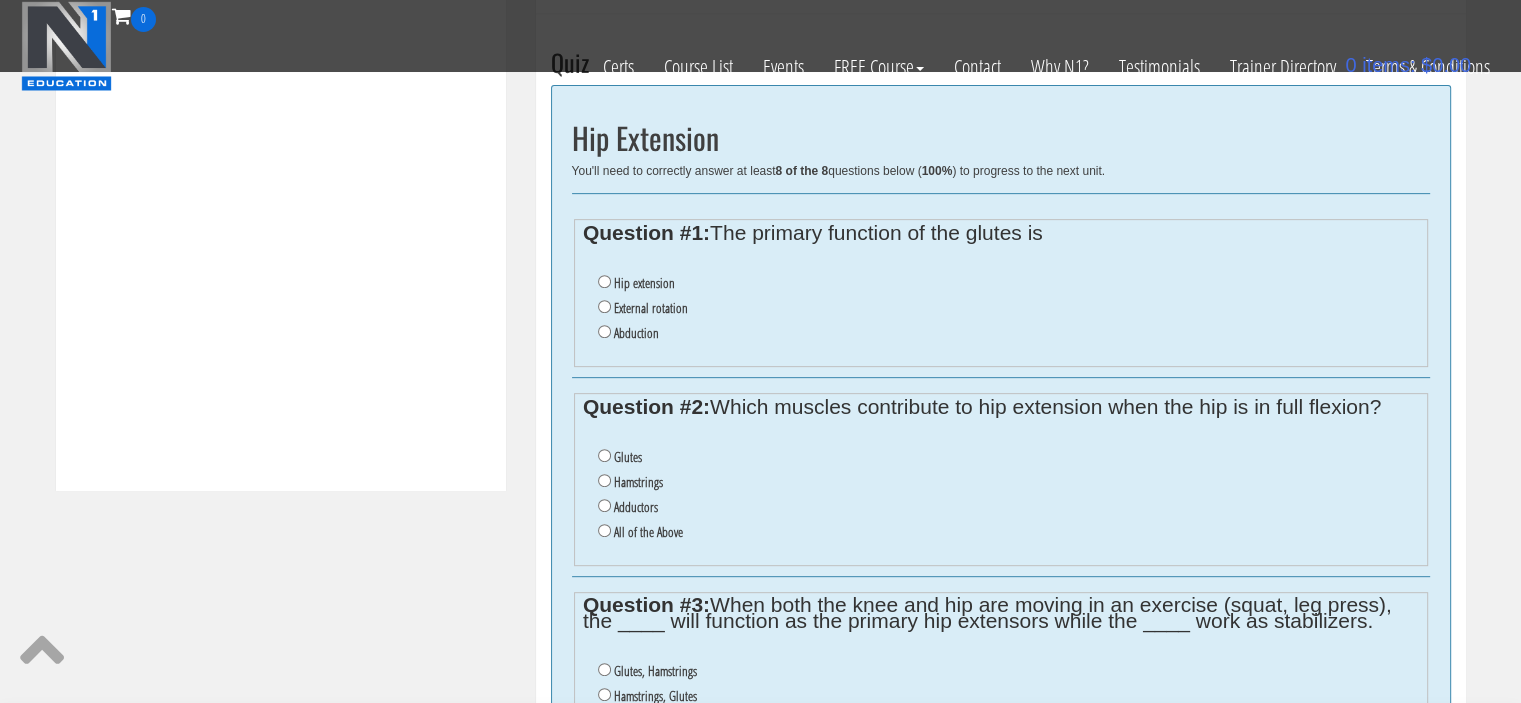 scroll, scrollTop: 804, scrollLeft: 0, axis: vertical 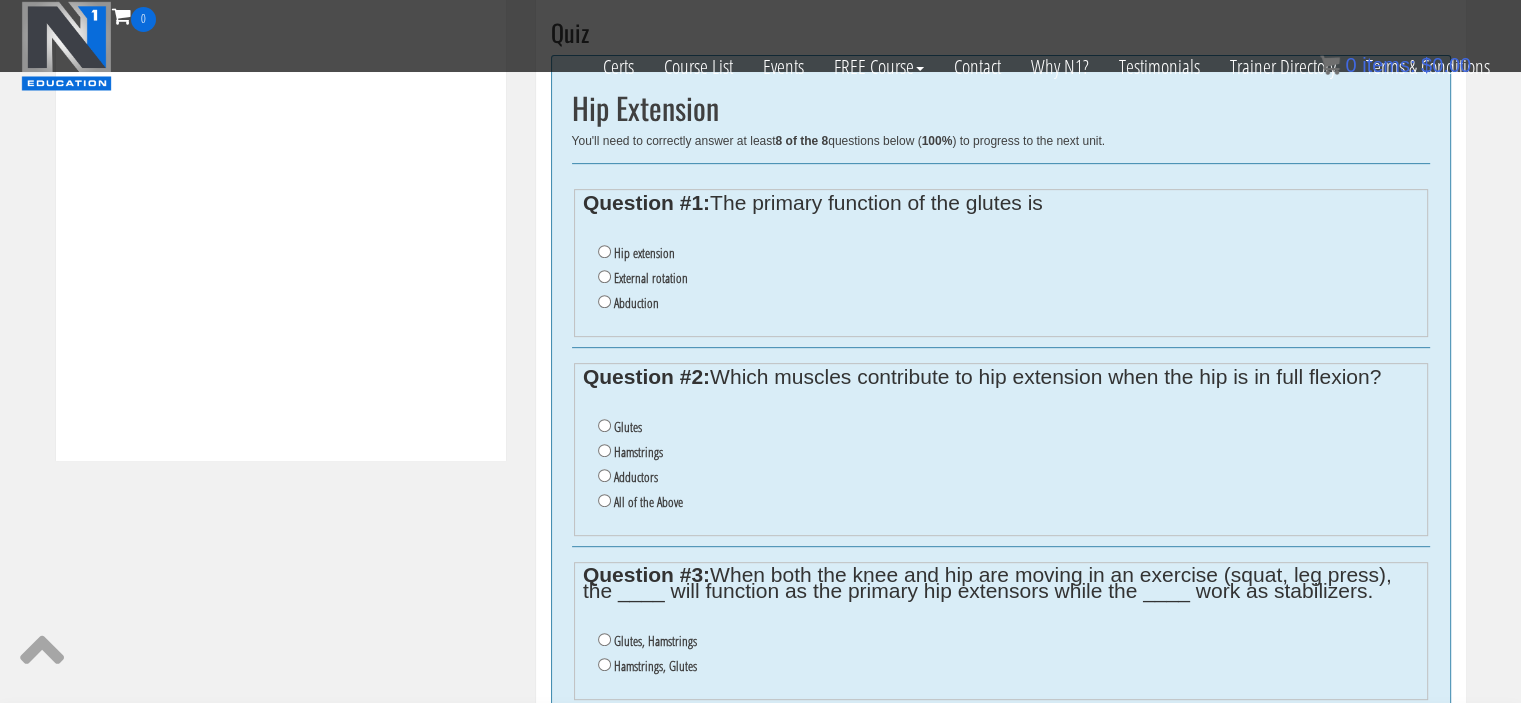 click on "Abduction" at bounding box center (636, 303) 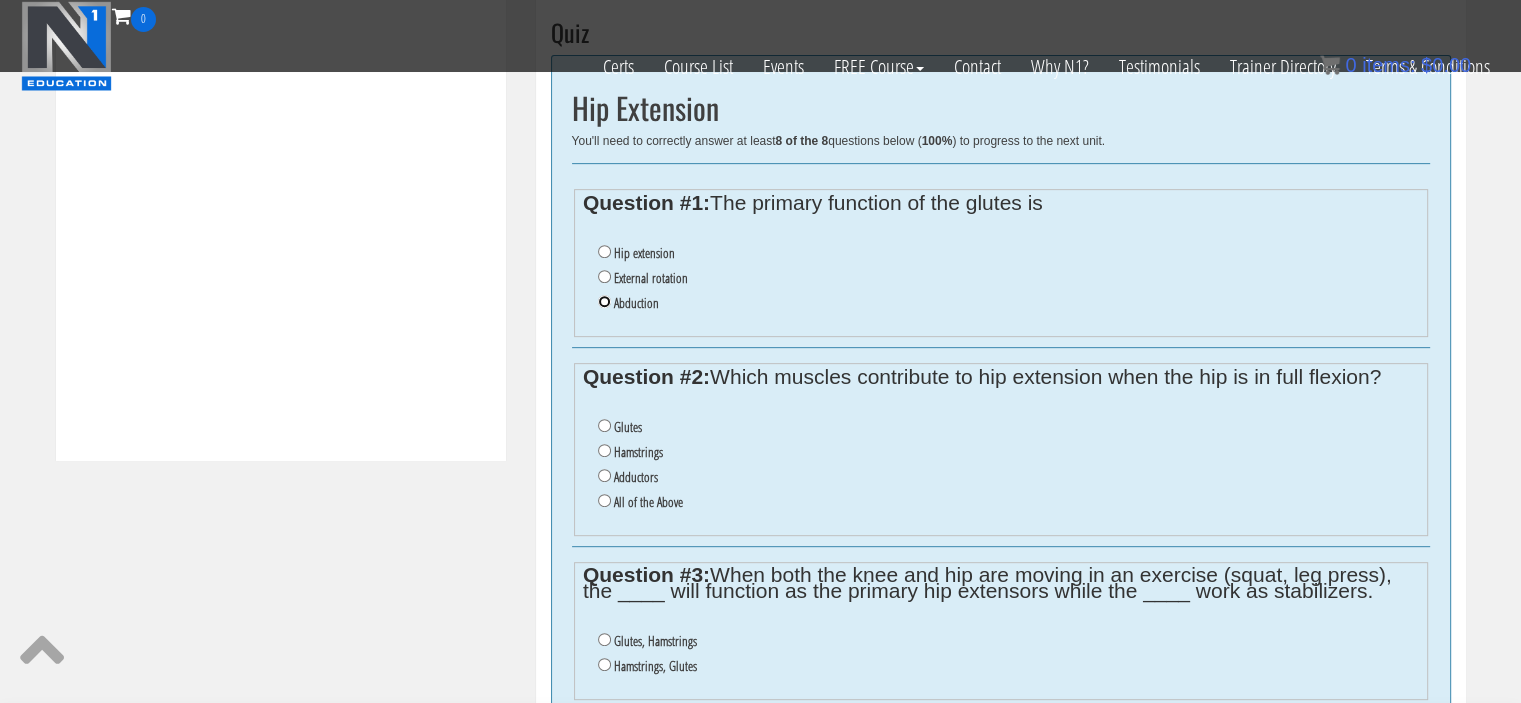 click on "Abduction" at bounding box center (604, 301) 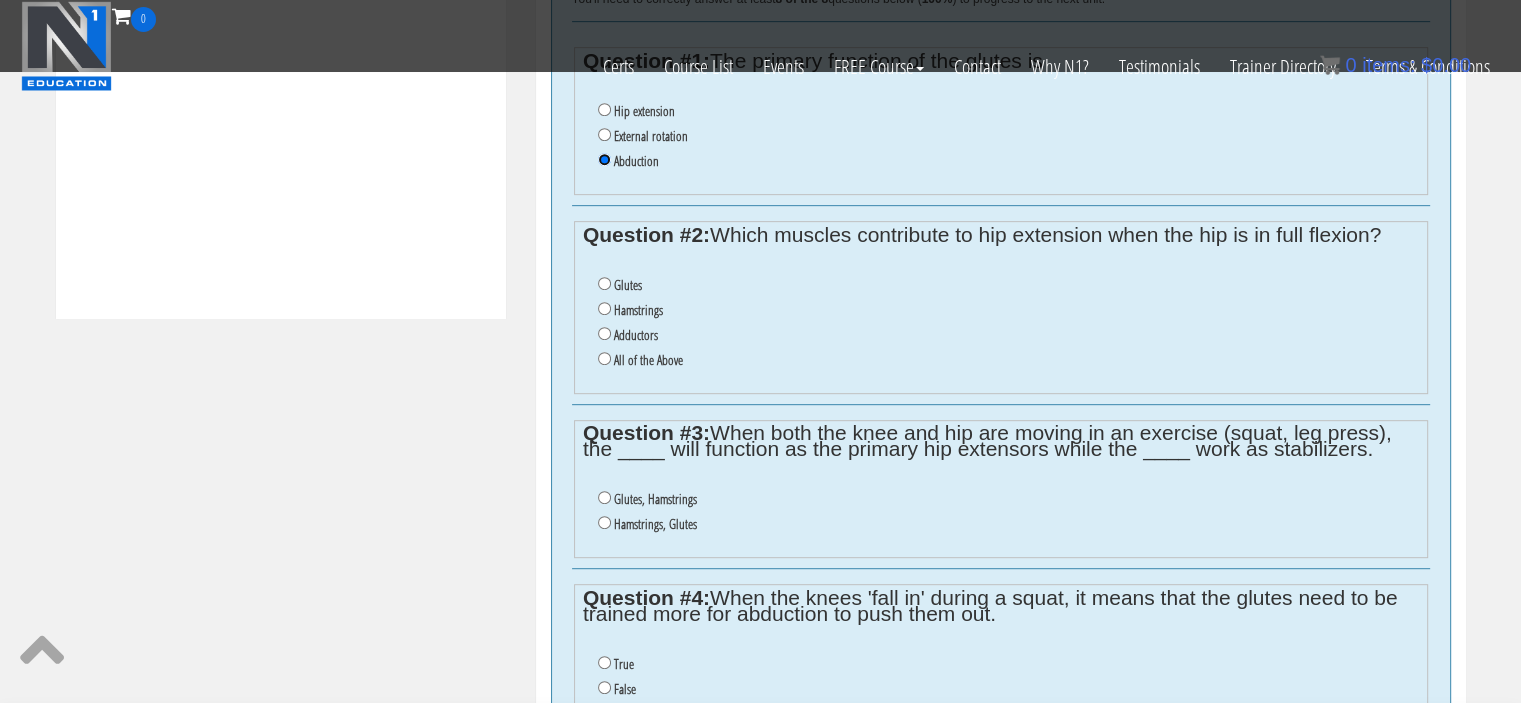 scroll, scrollTop: 965, scrollLeft: 0, axis: vertical 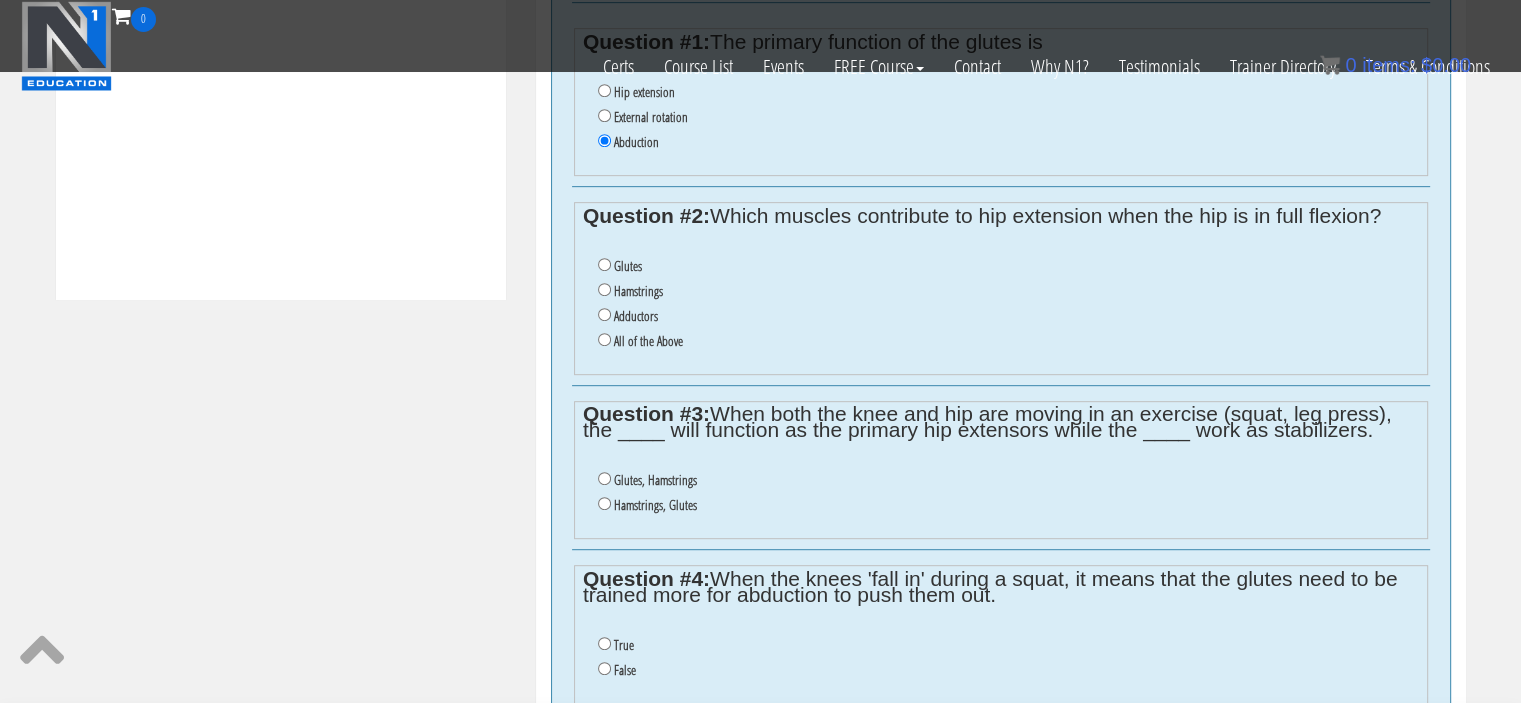 click on "All of the Above" at bounding box center (1008, 341) 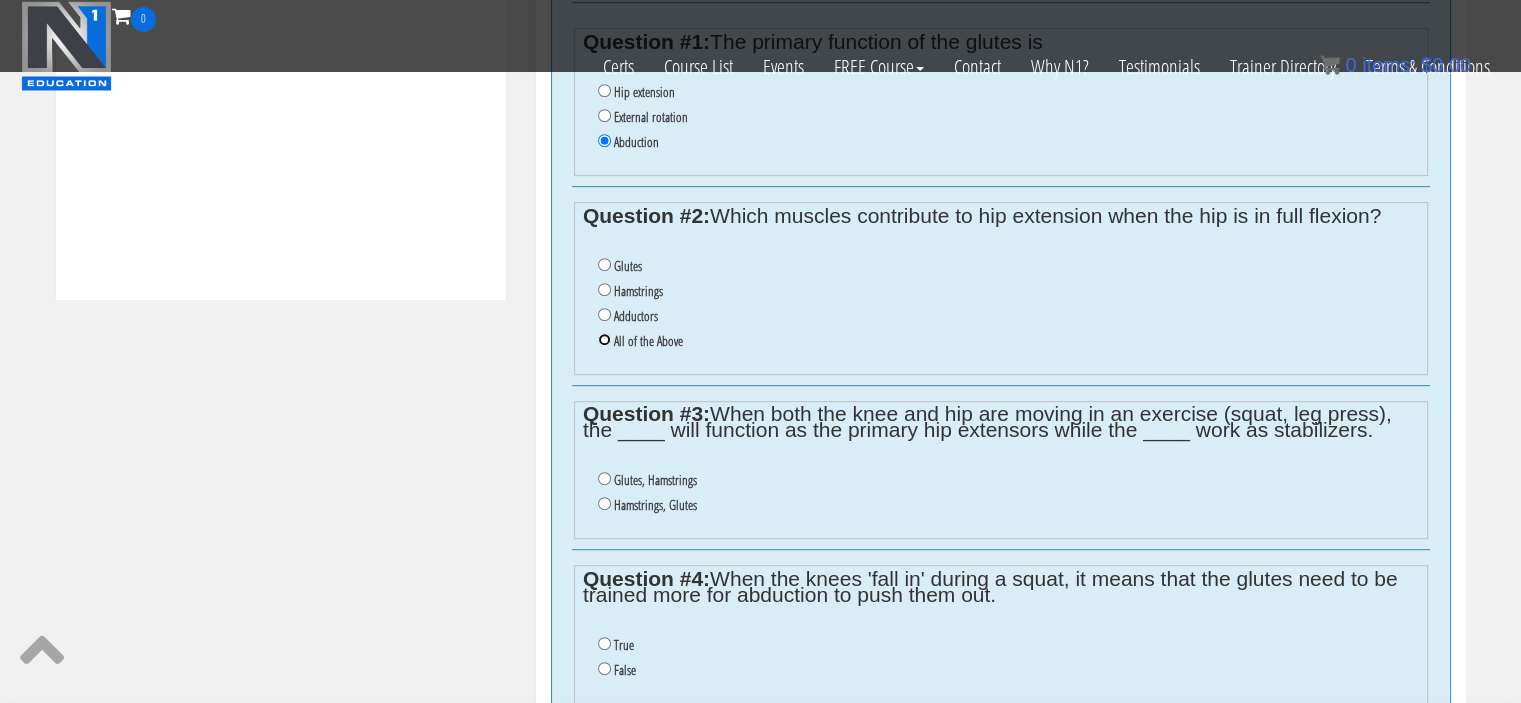 click on "All of the Above" at bounding box center (604, 339) 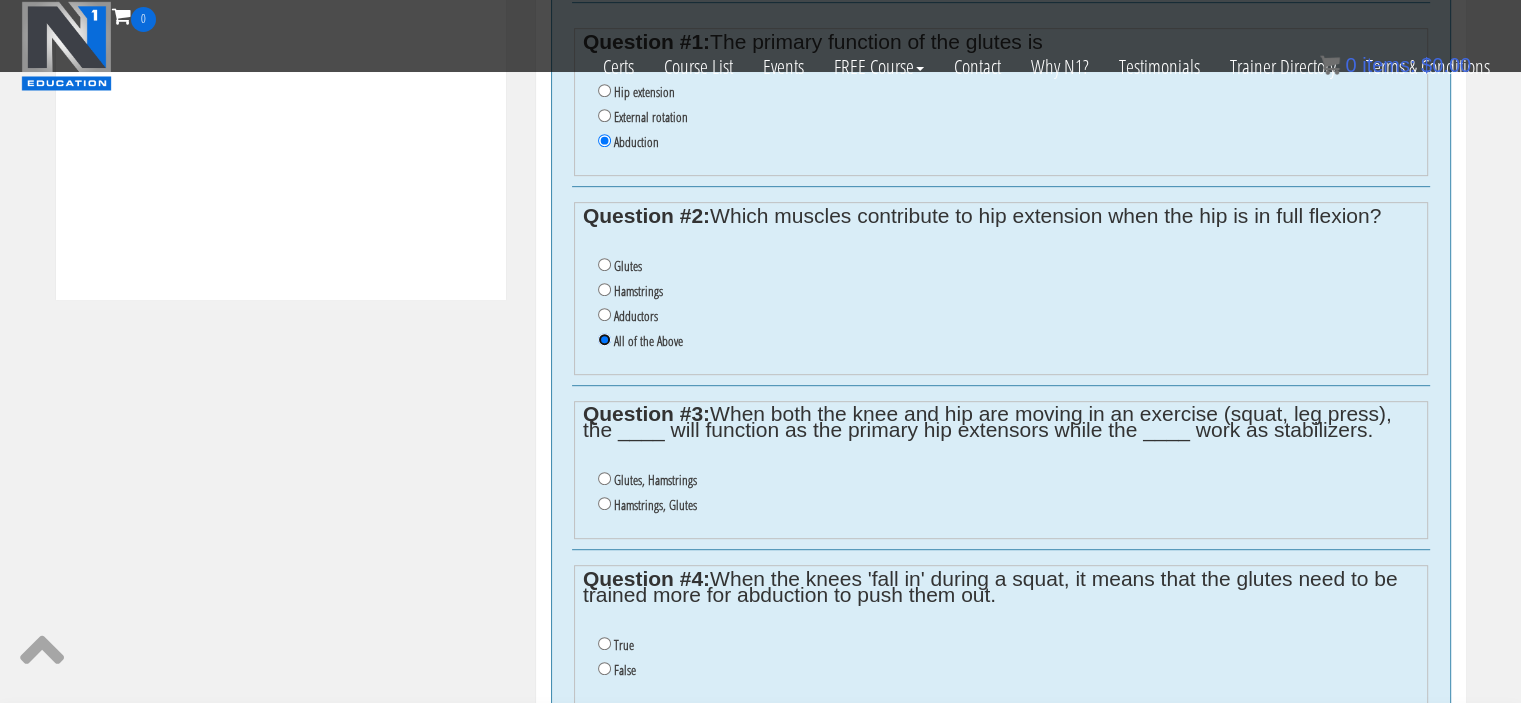scroll, scrollTop: 1045, scrollLeft: 0, axis: vertical 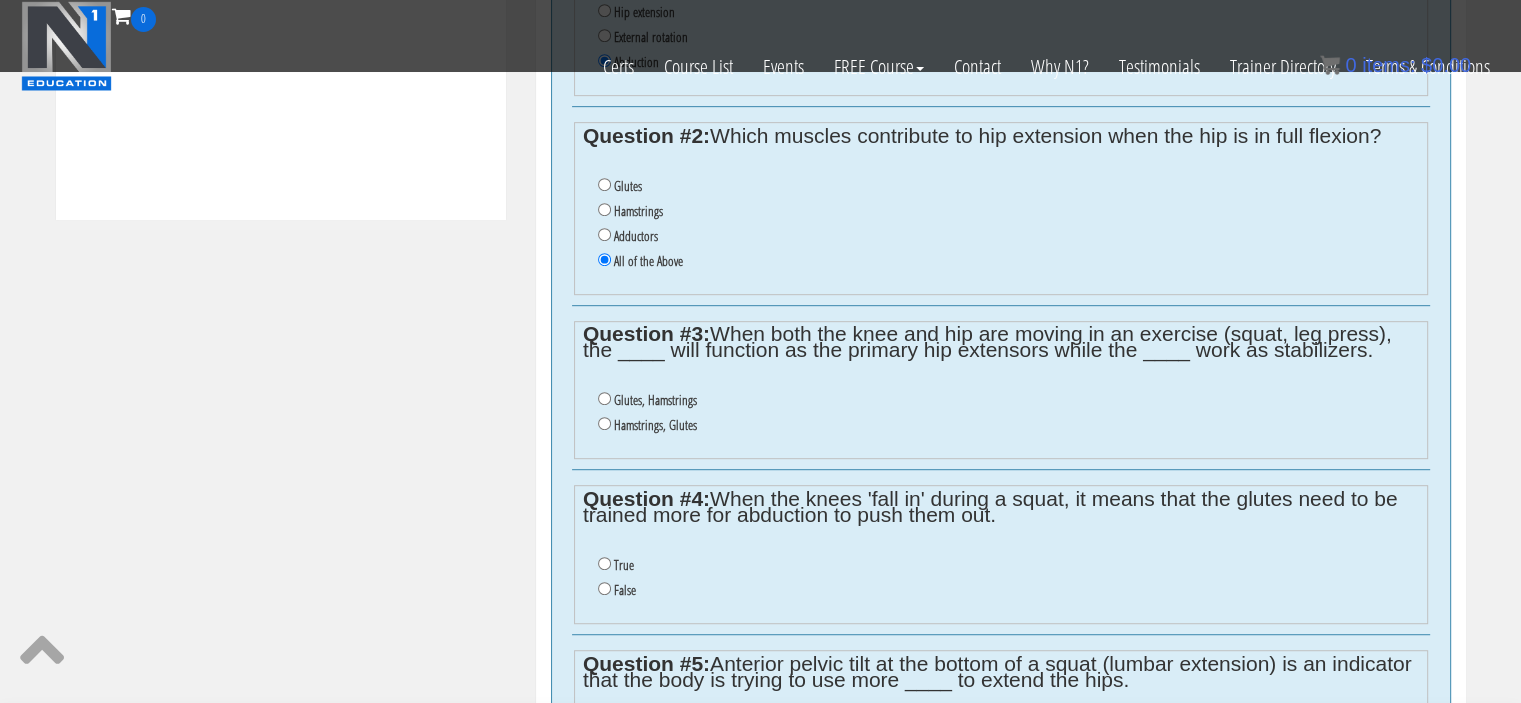 click on "Hamstrings, Glutes" at bounding box center [655, 425] 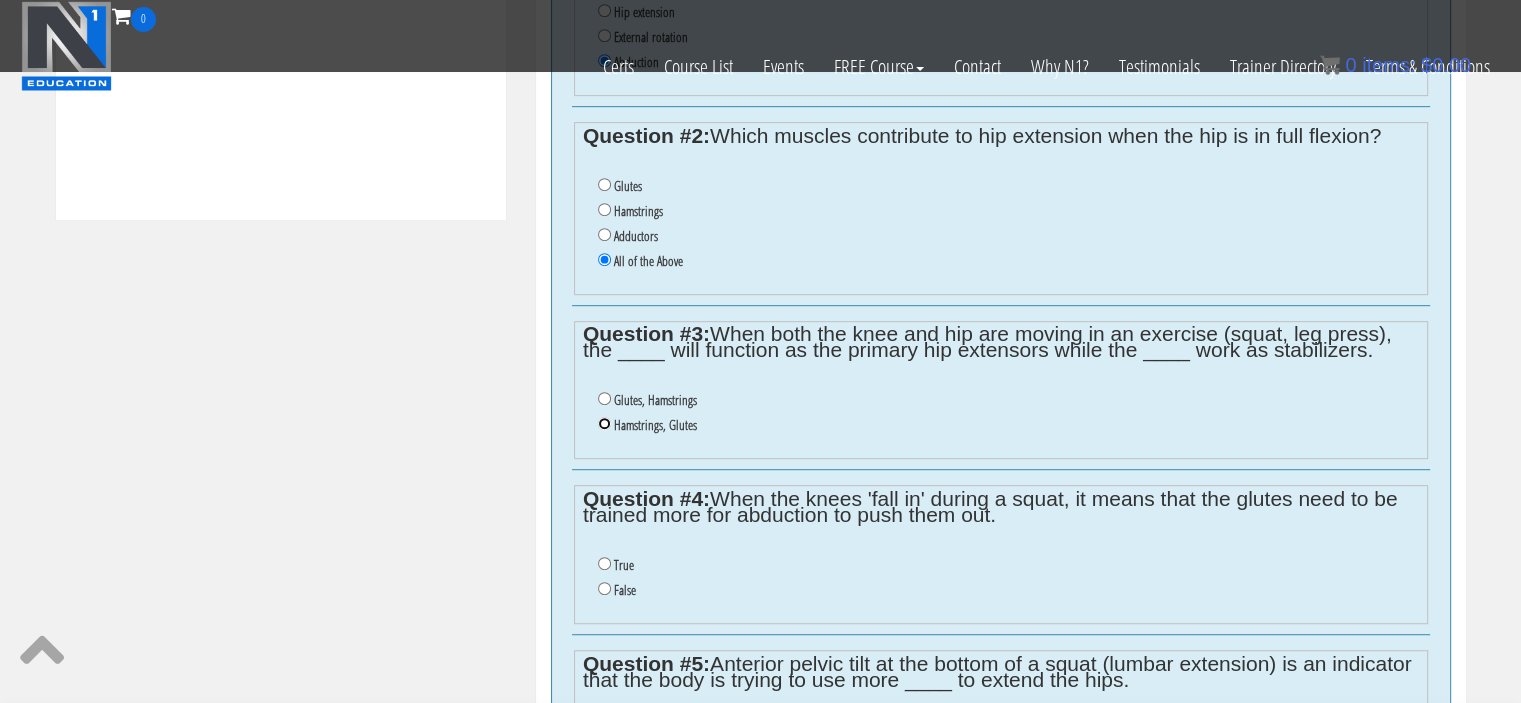 click on "Hamstrings, Glutes" at bounding box center [604, 423] 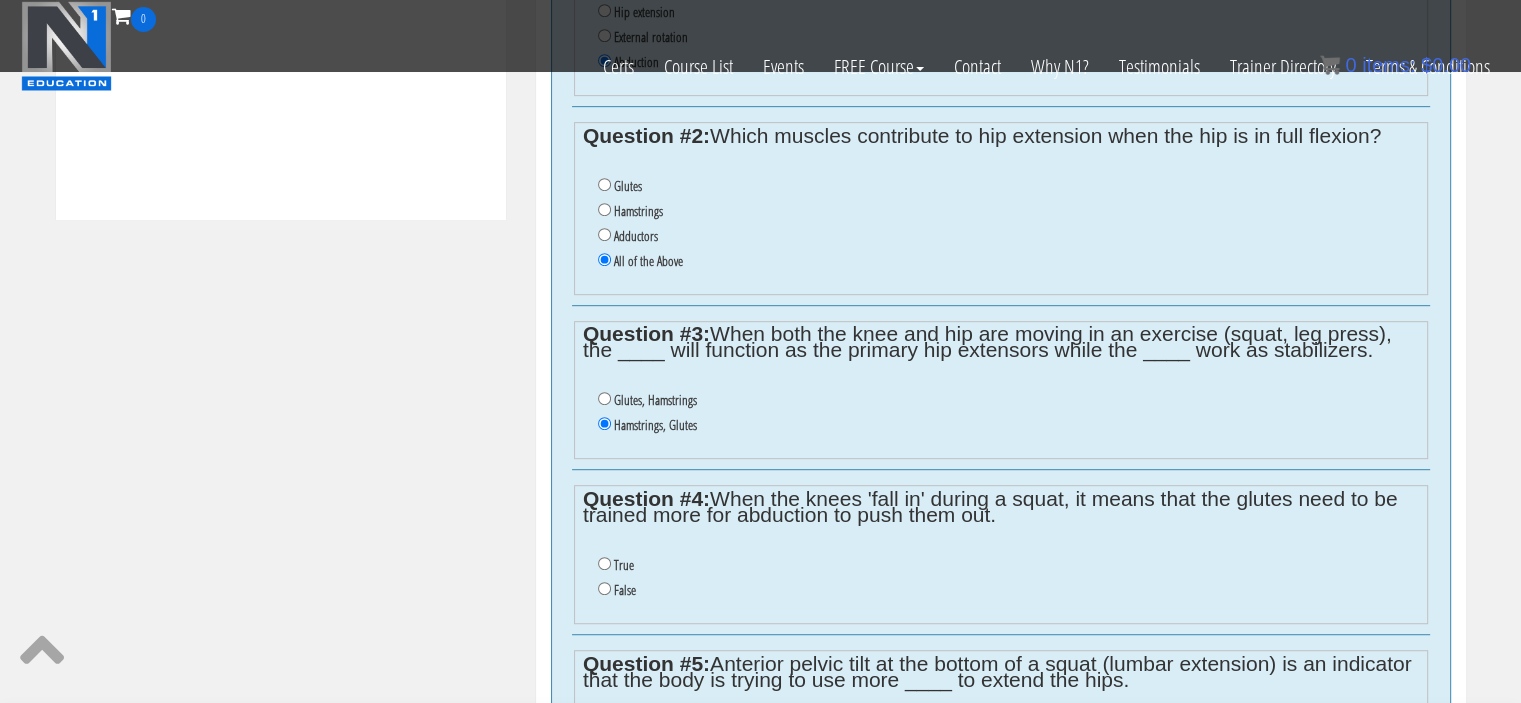 click on "Glutes, Hamstrings" at bounding box center (655, 400) 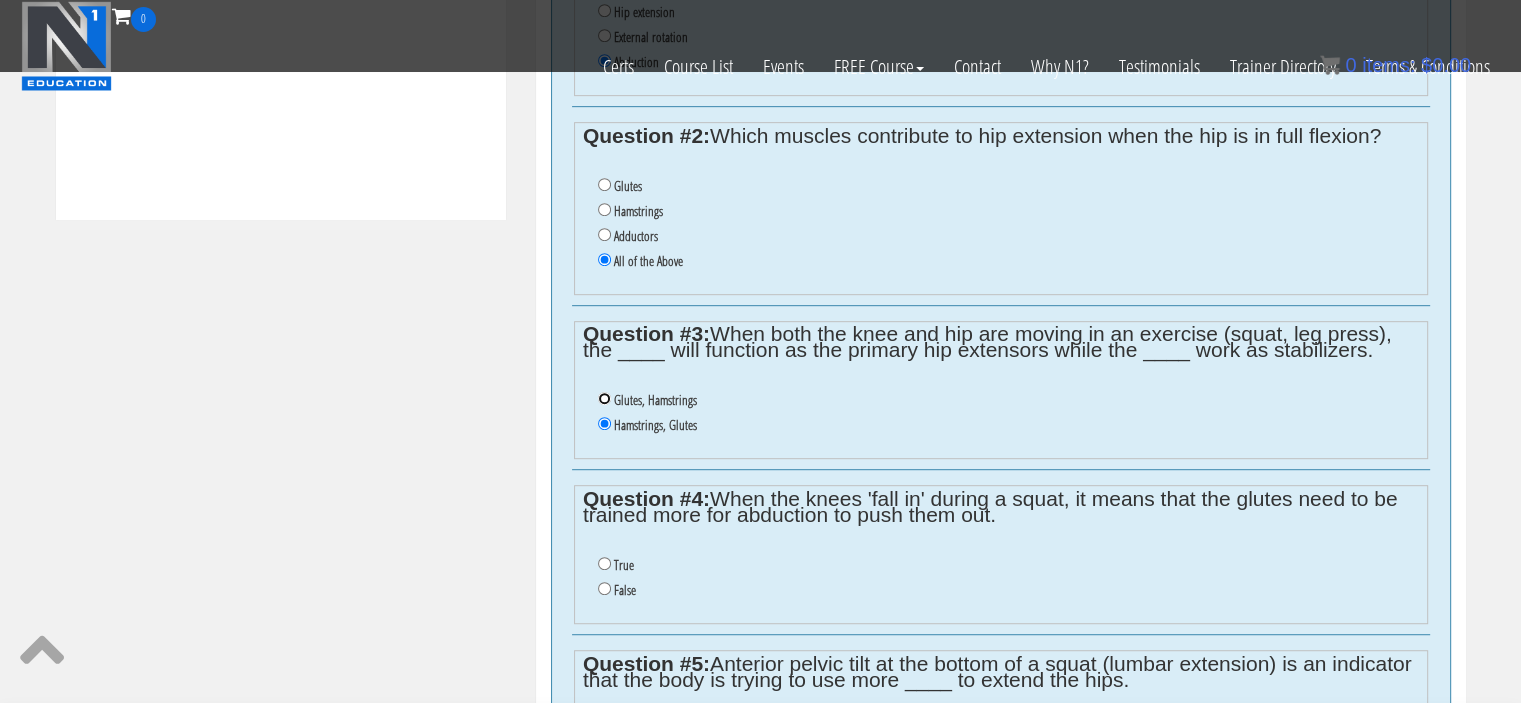click on "Glutes, Hamstrings" at bounding box center (604, 398) 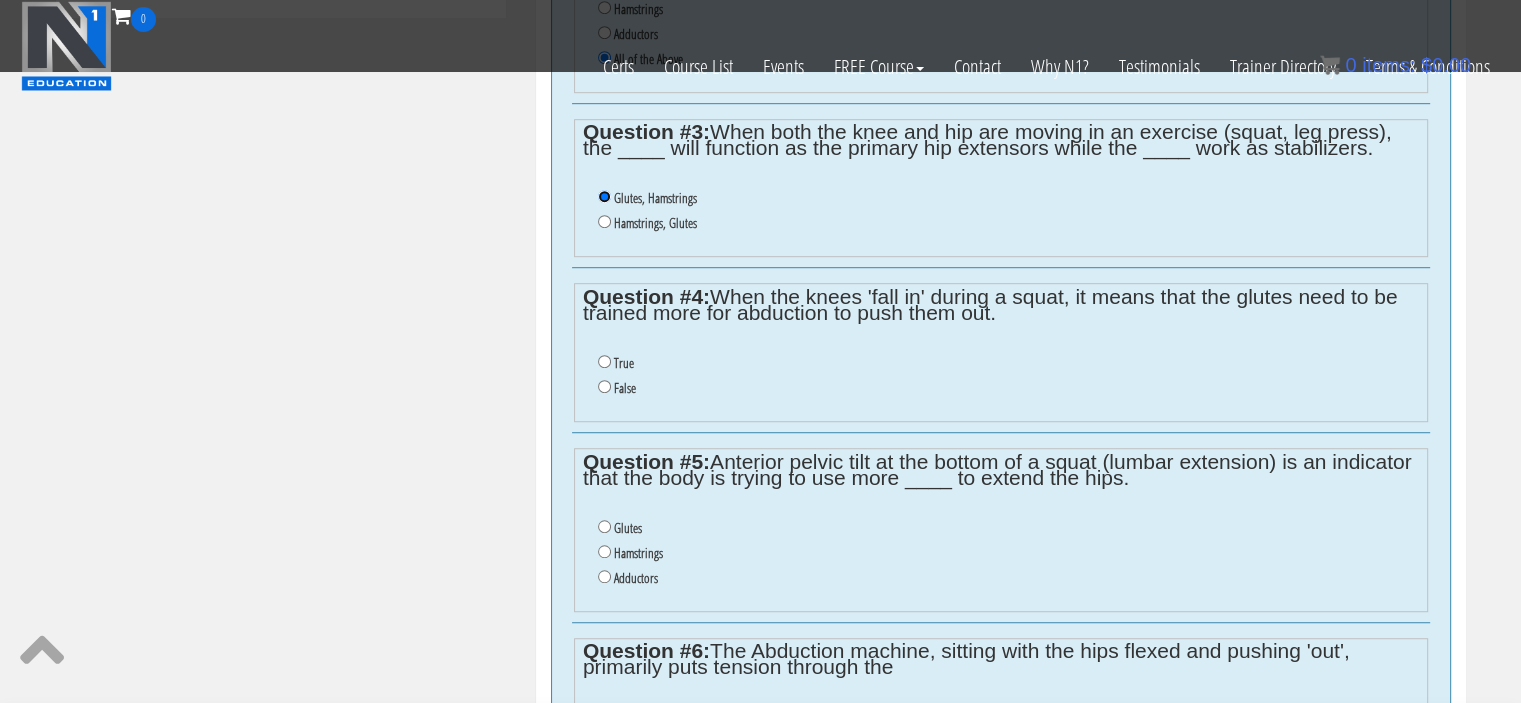 scroll, scrollTop: 1250, scrollLeft: 0, axis: vertical 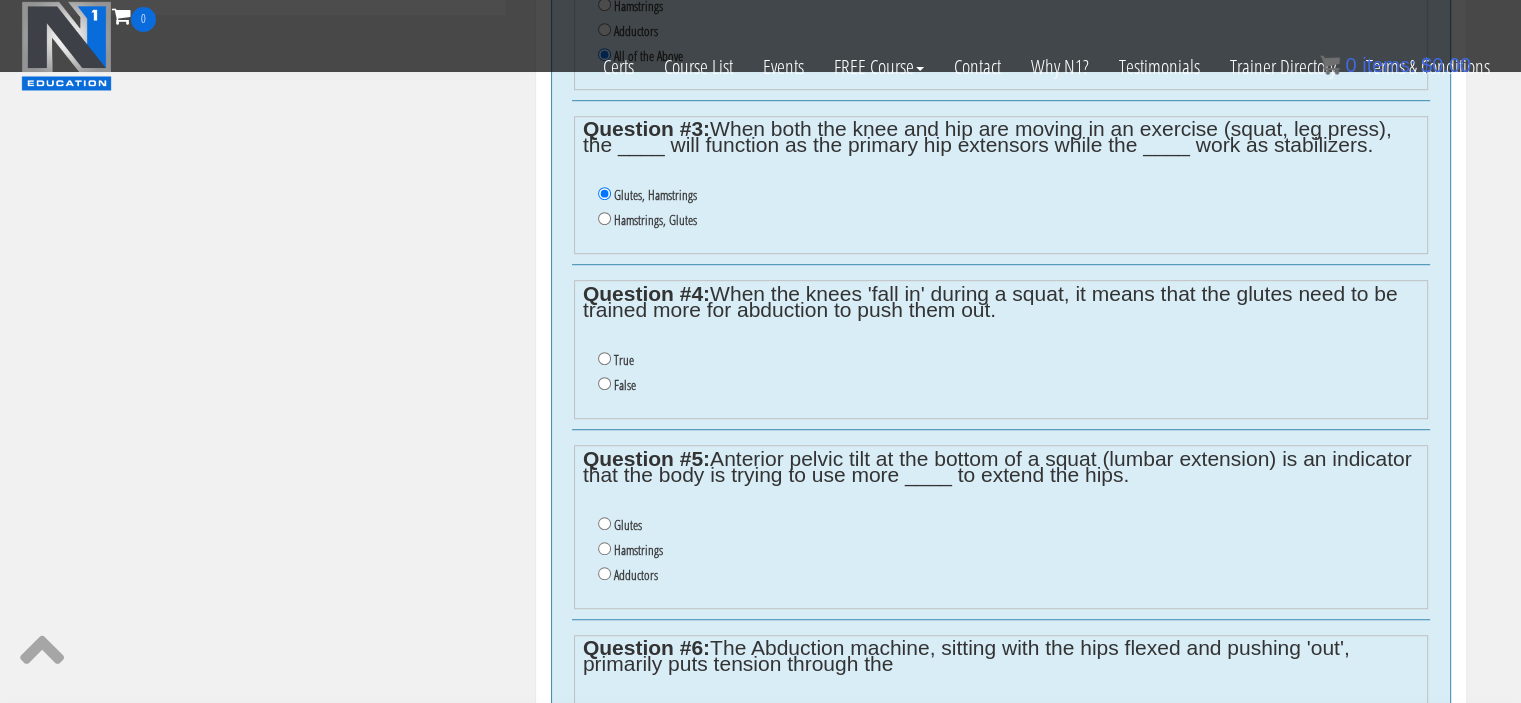 click on "True" at bounding box center [624, 360] 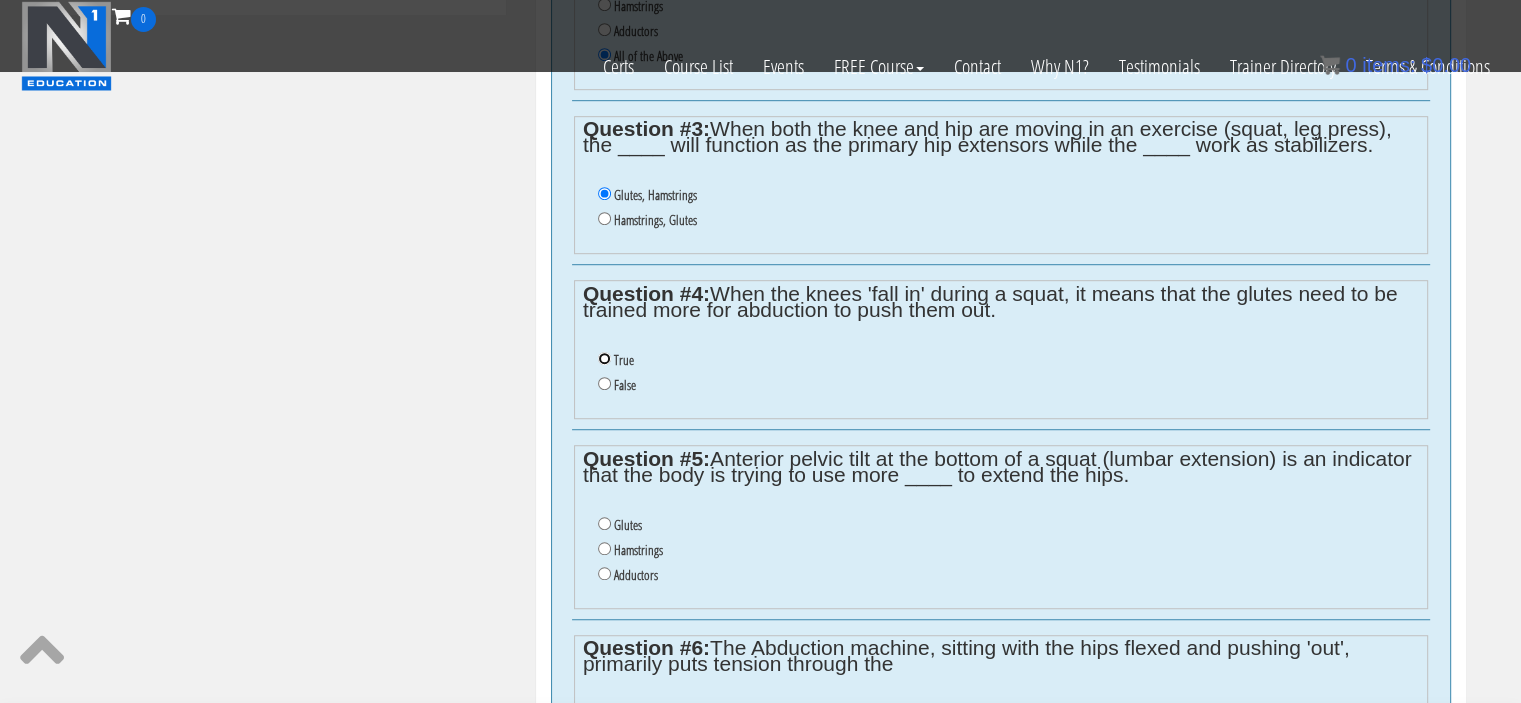 click on "True" at bounding box center (604, 358) 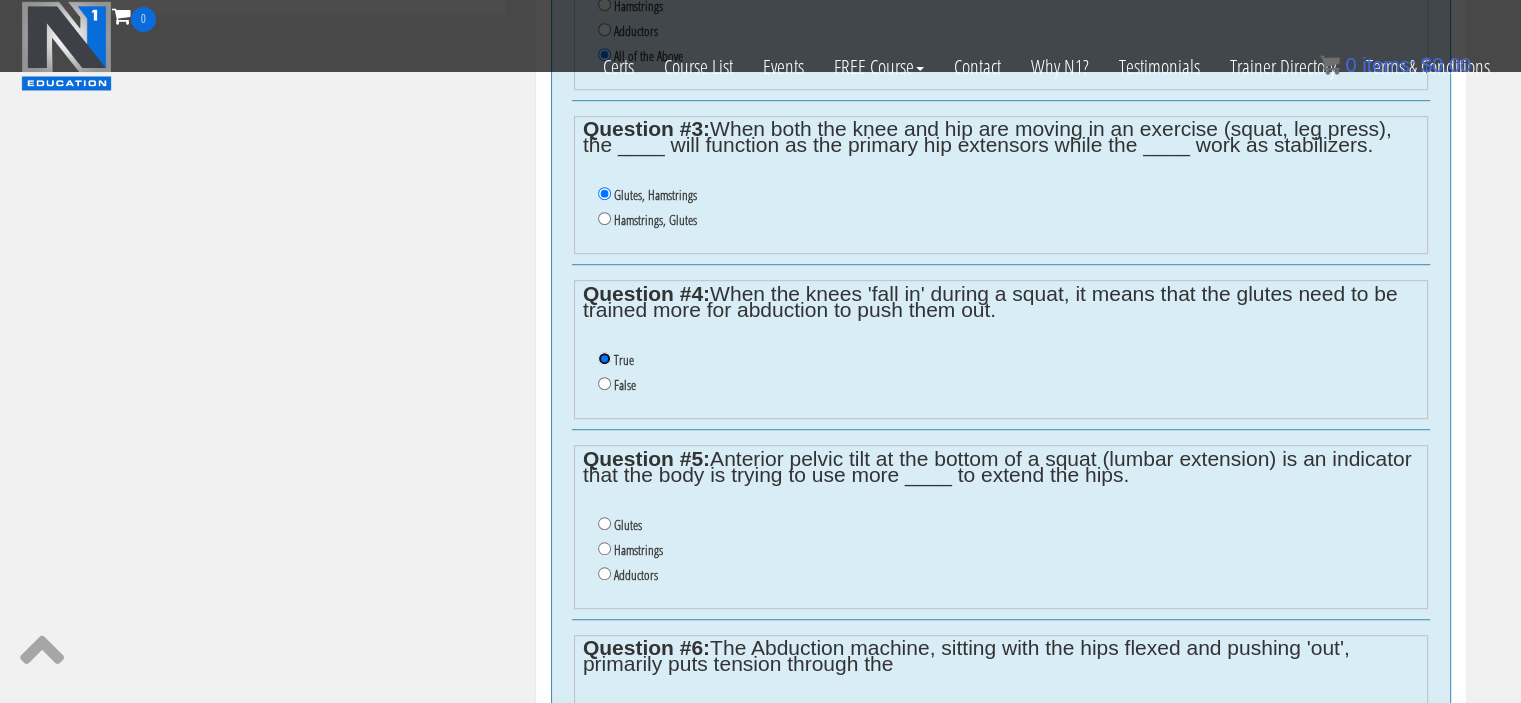 scroll, scrollTop: 1415, scrollLeft: 0, axis: vertical 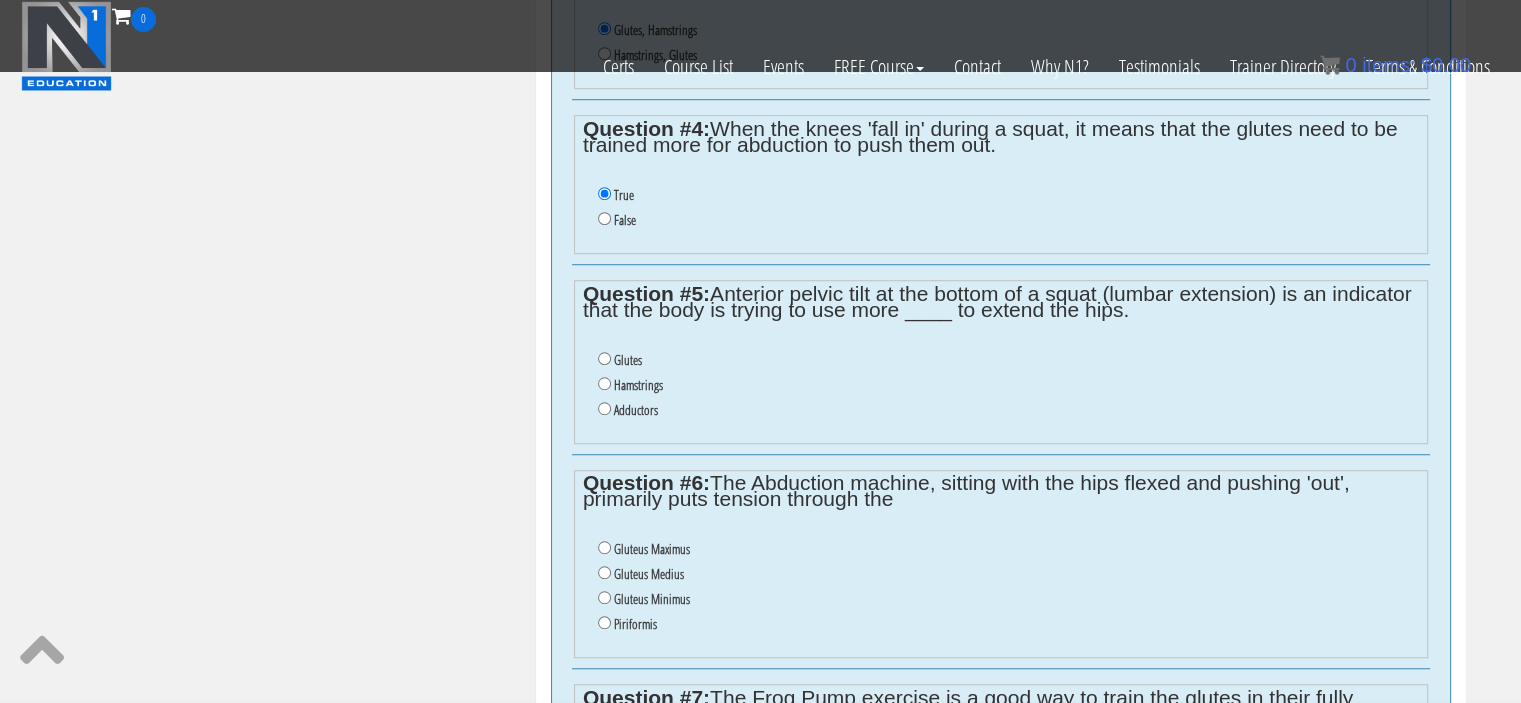 click on "Adductors" at bounding box center [636, 410] 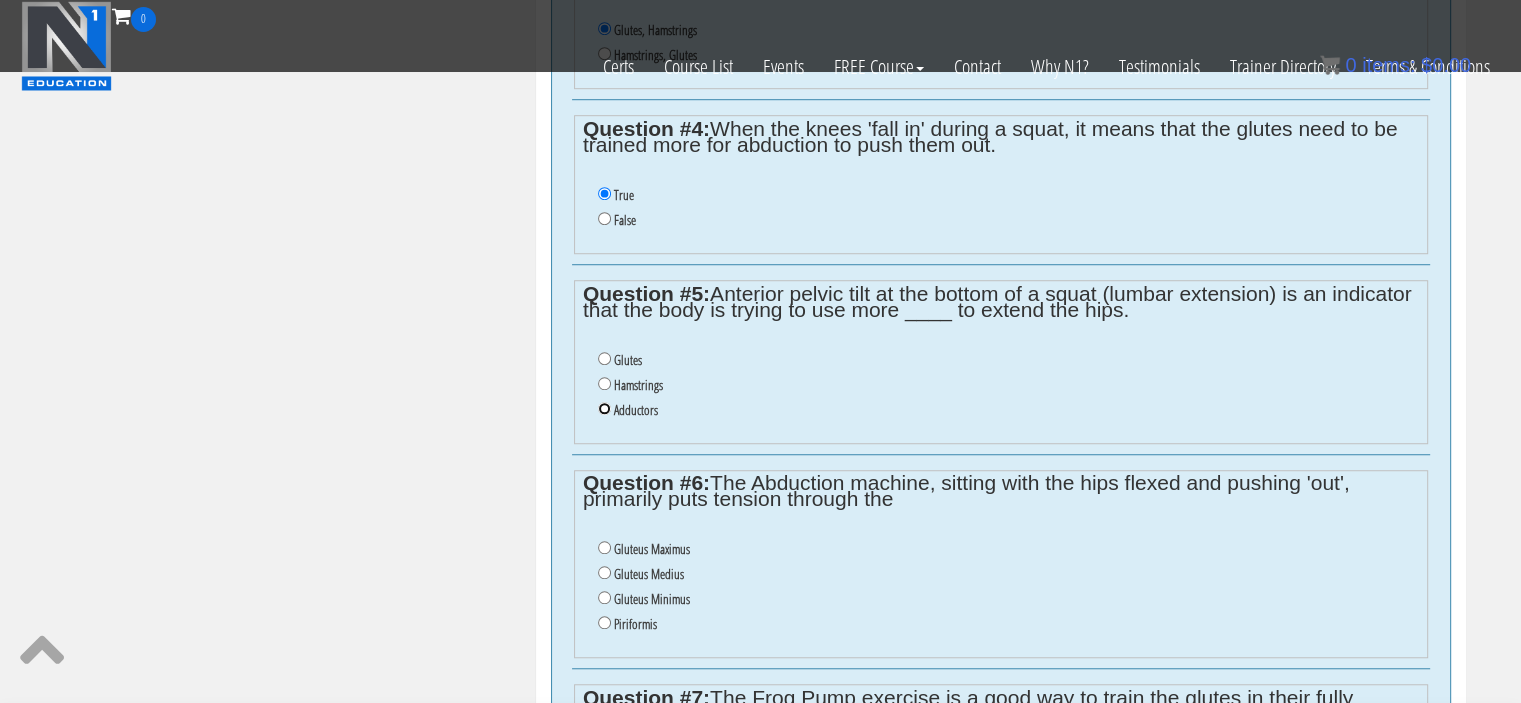 click on "Adductors" at bounding box center [604, 408] 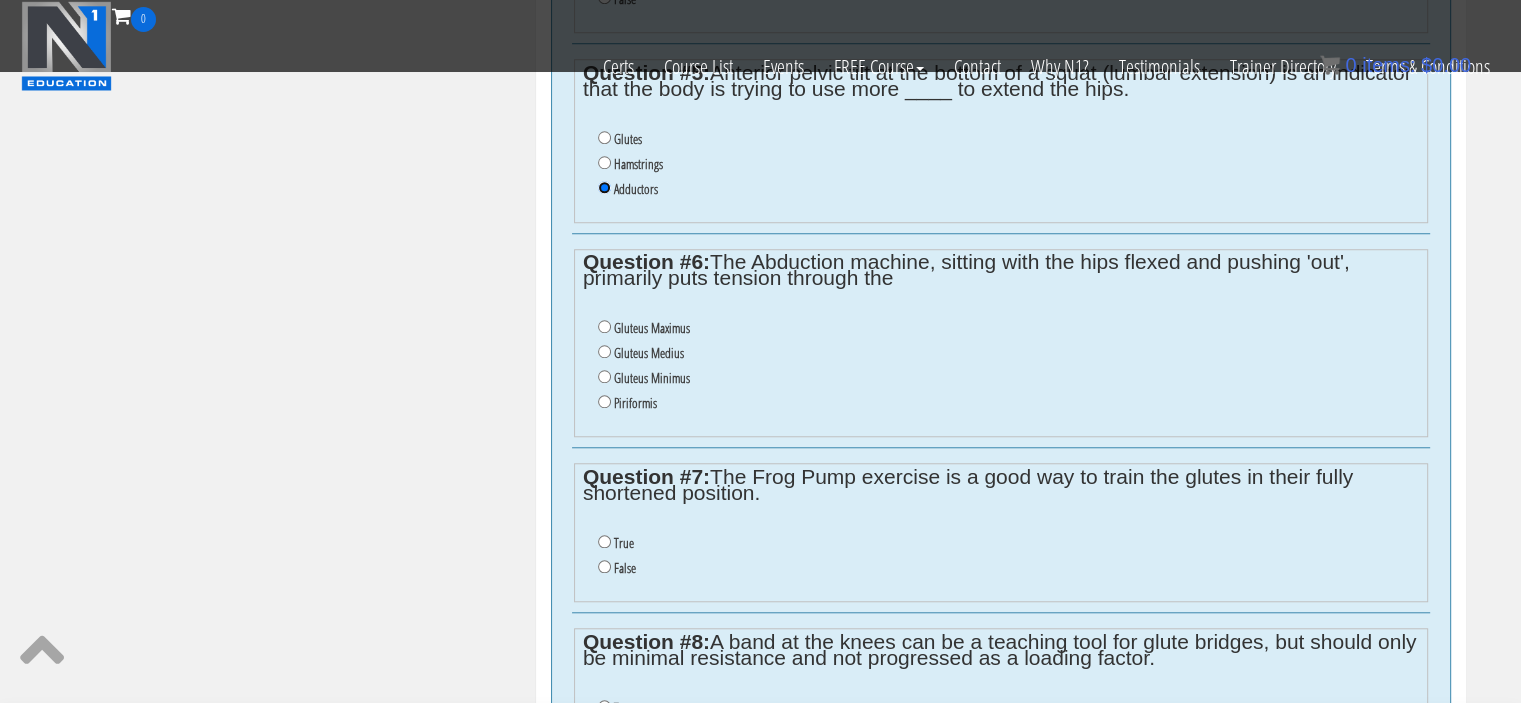 scroll, scrollTop: 1635, scrollLeft: 0, axis: vertical 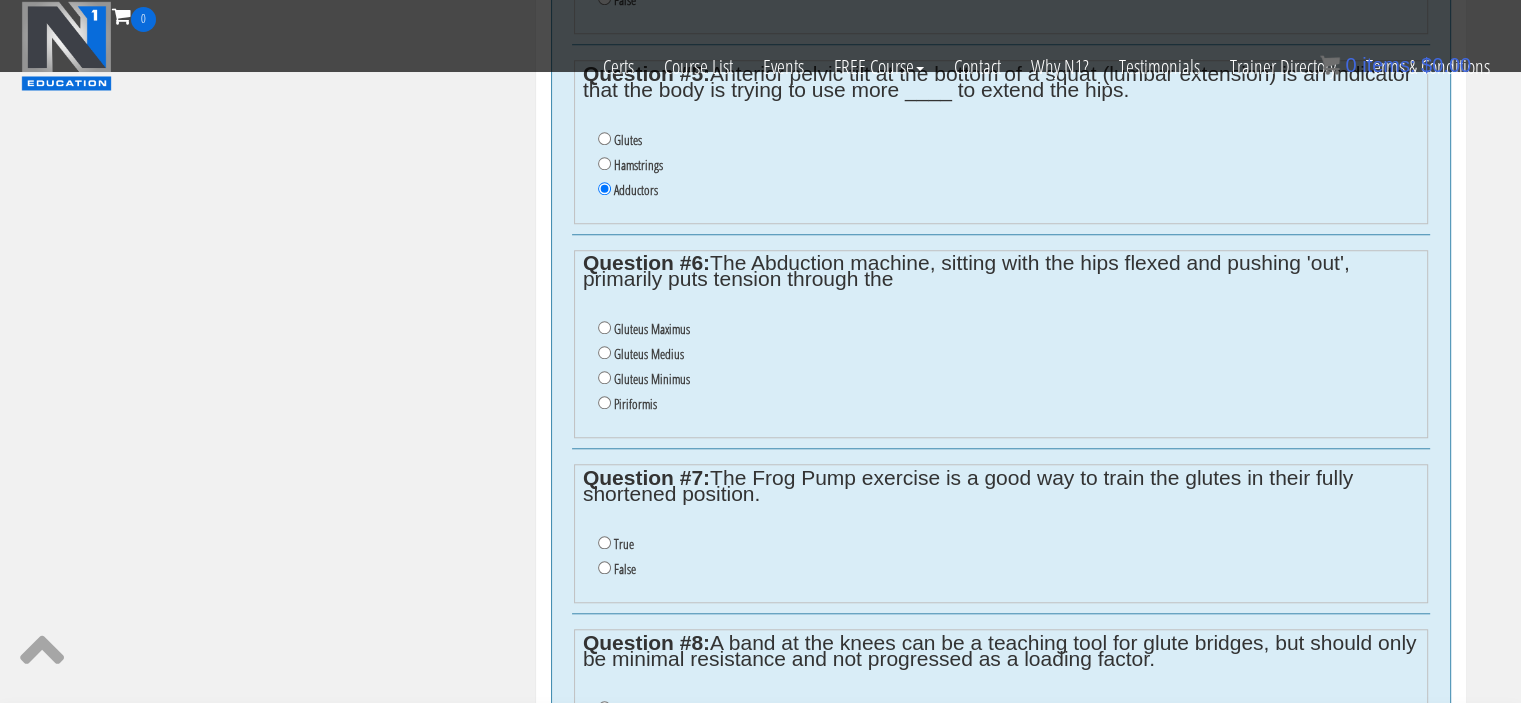 click on "Gluteus Maximus" at bounding box center (652, 329) 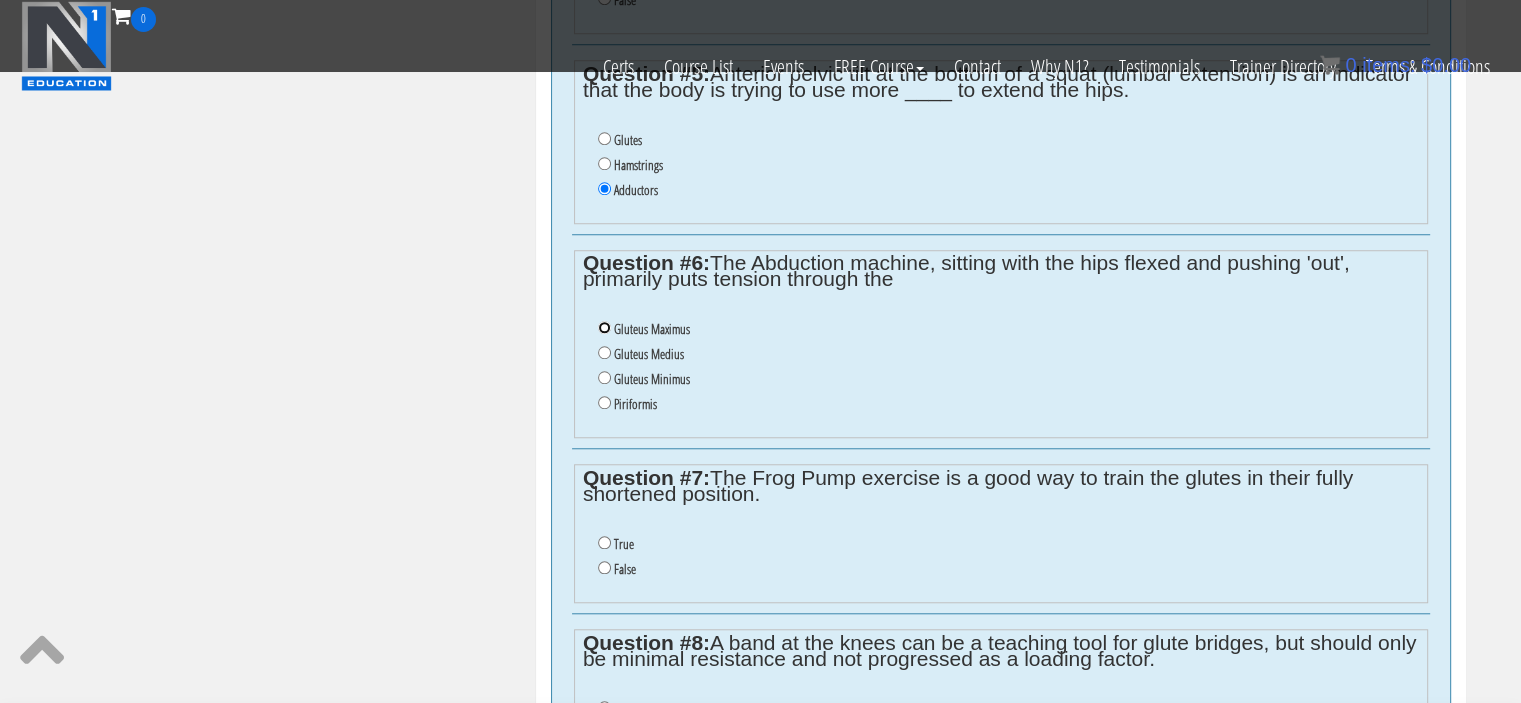 click on "Gluteus Maximus" at bounding box center (604, 327) 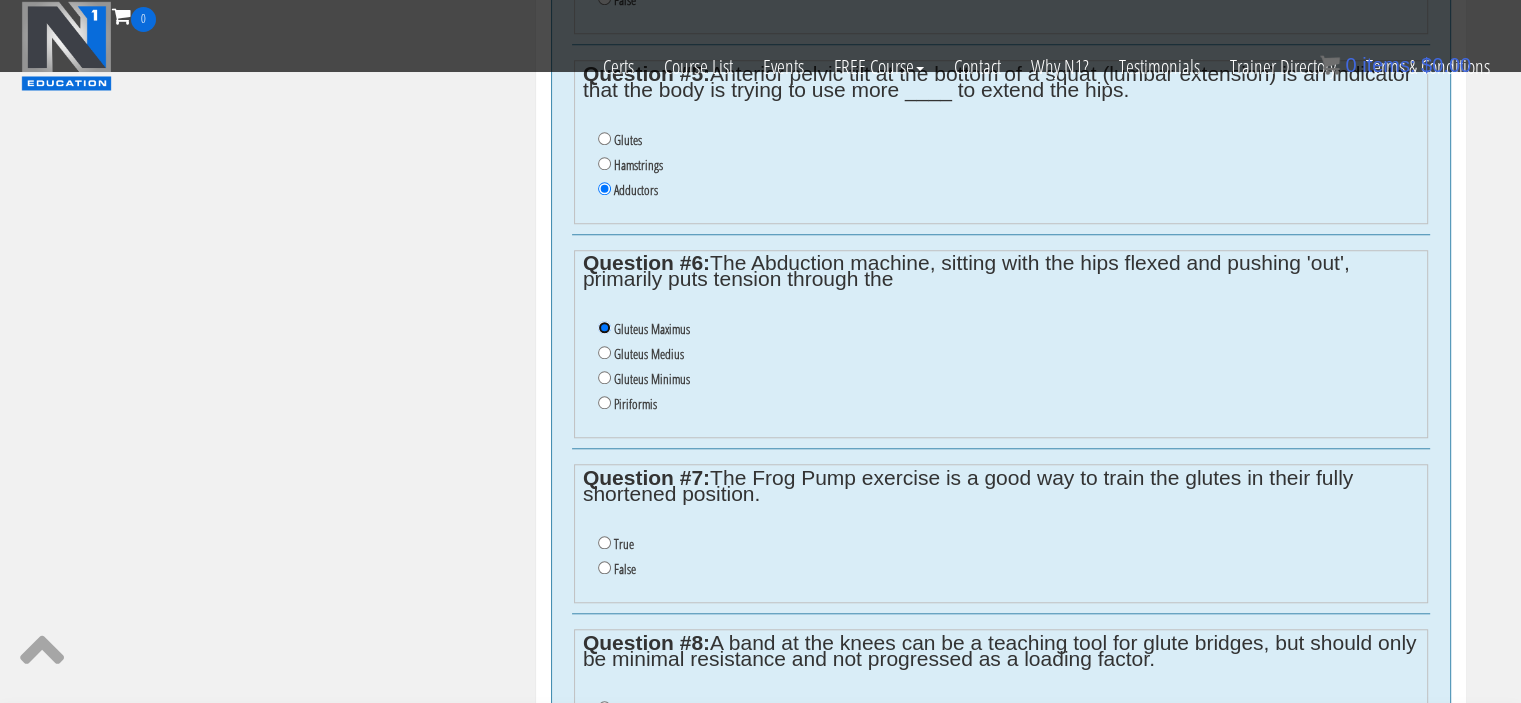scroll, scrollTop: 1783, scrollLeft: 0, axis: vertical 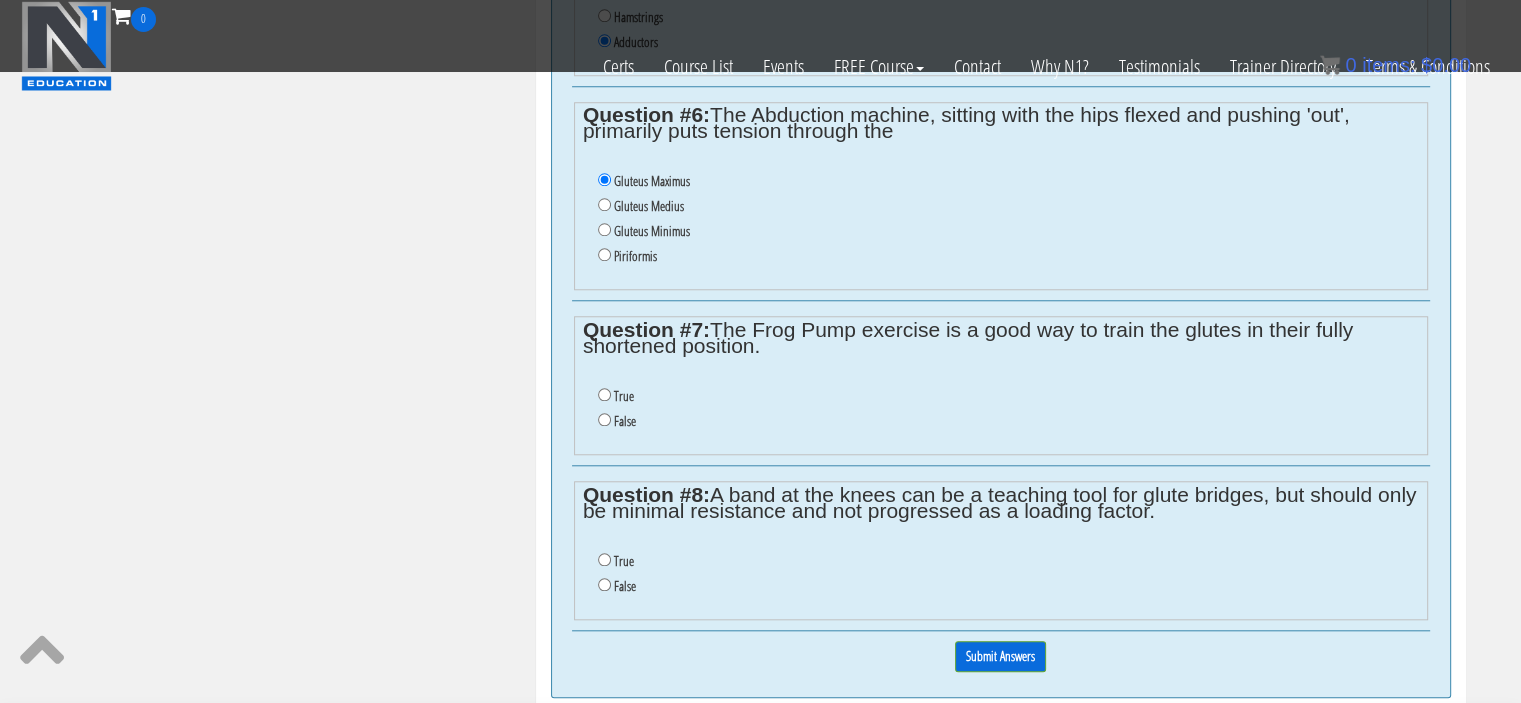 click on "True" at bounding box center [624, 396] 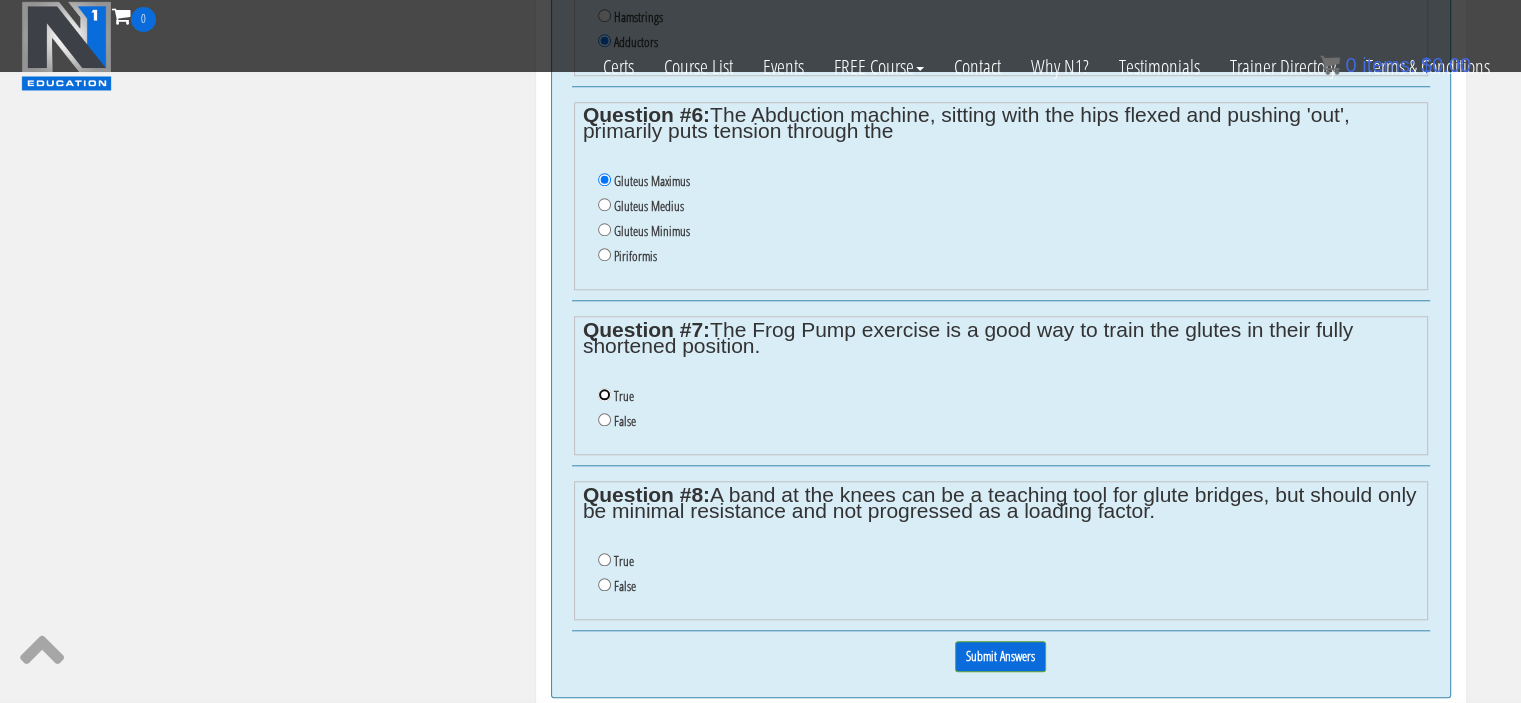 click on "True" at bounding box center [604, 394] 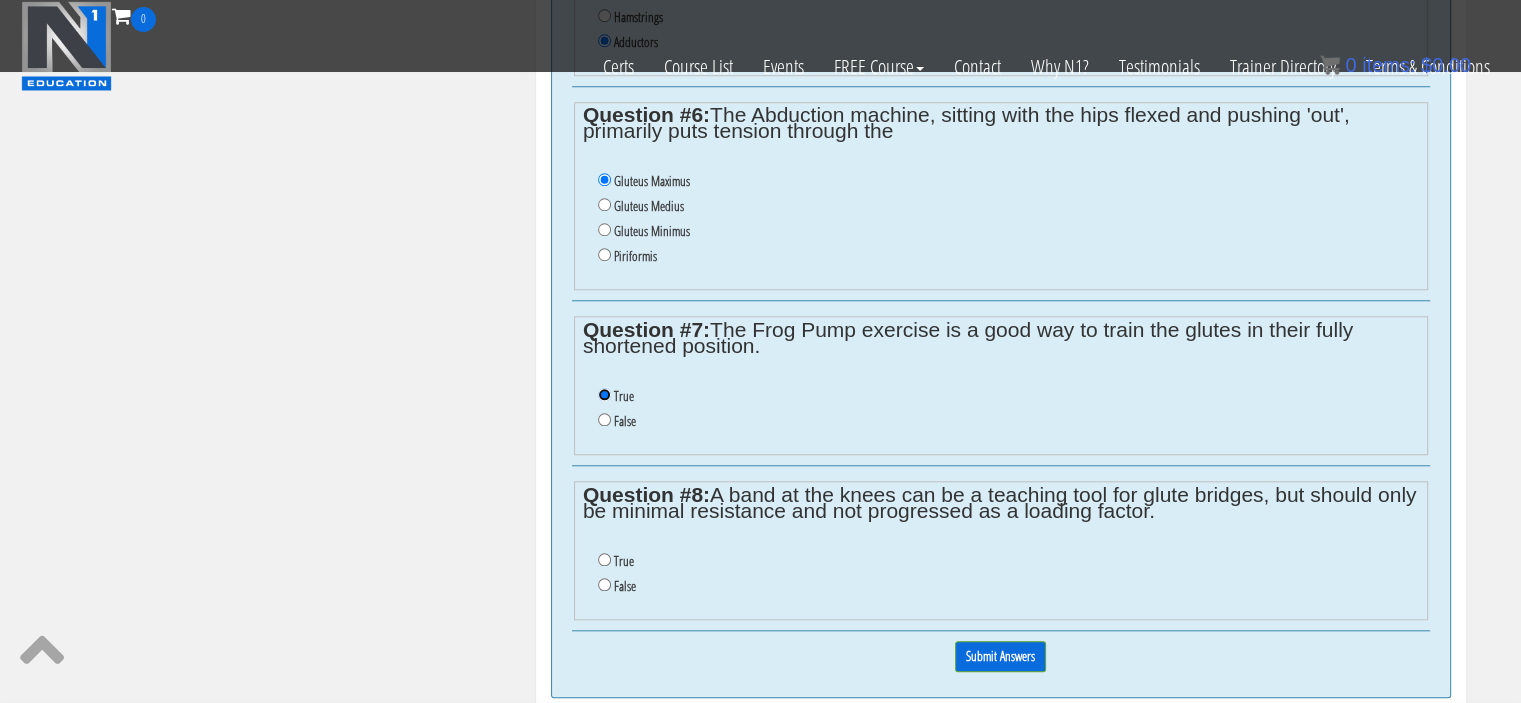 scroll, scrollTop: 1843, scrollLeft: 0, axis: vertical 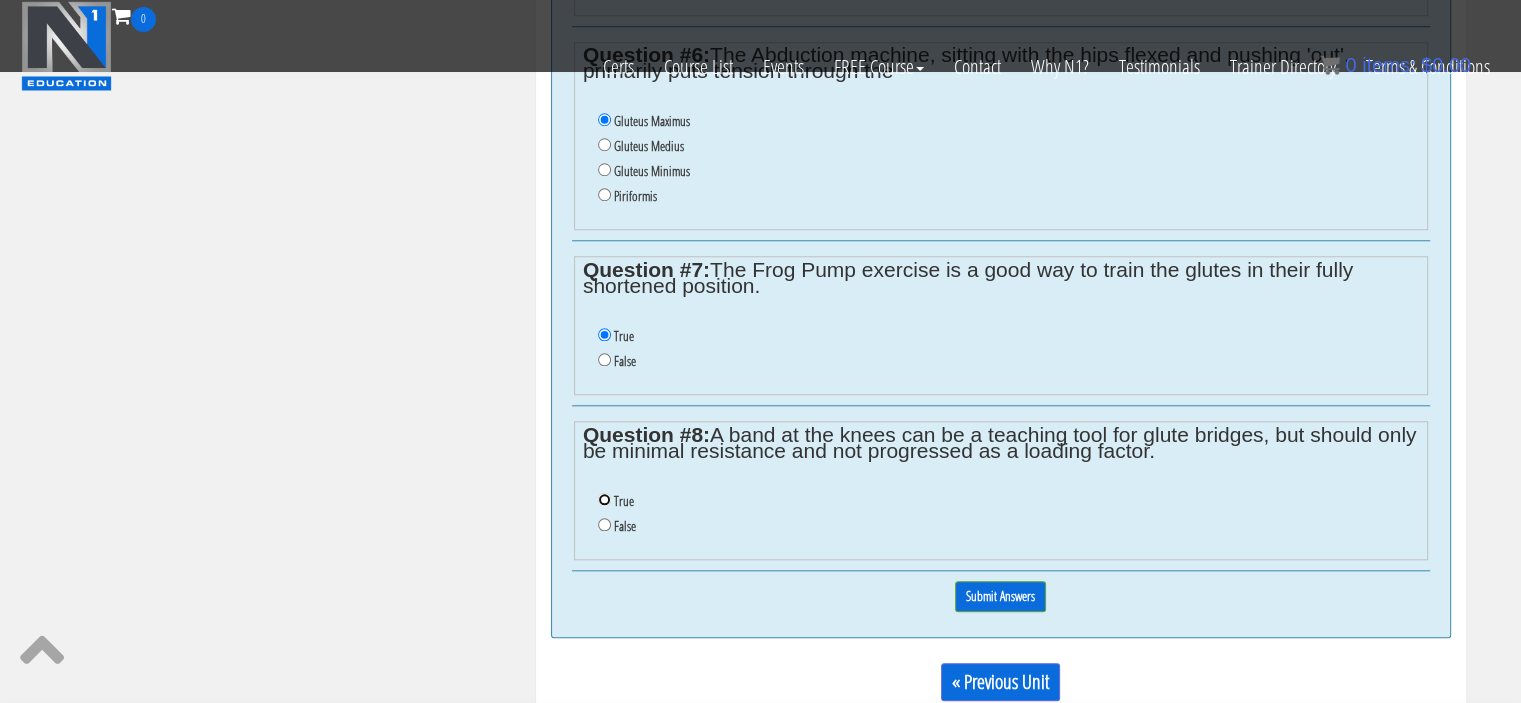 click on "True" at bounding box center [604, 499] 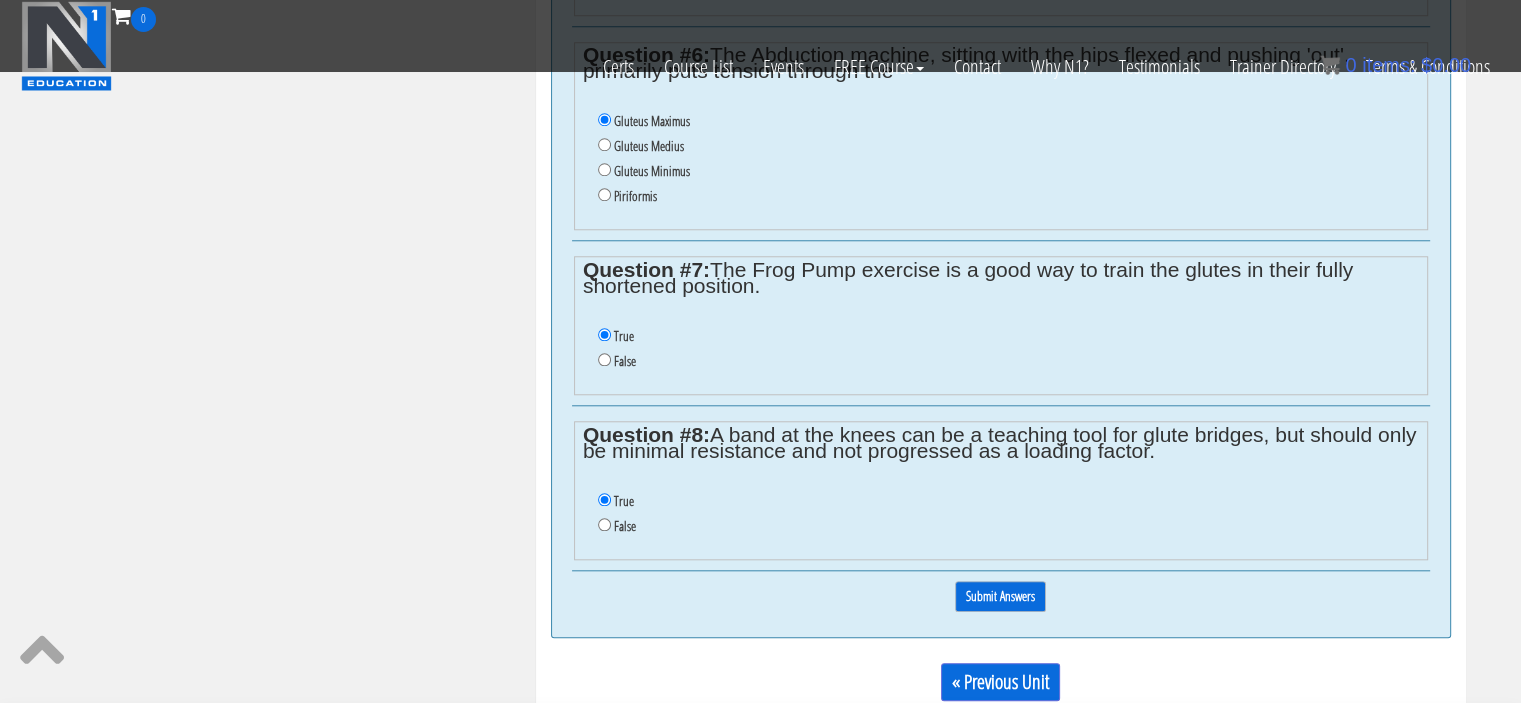 click on "0%
Submit Answers" at bounding box center [1001, 596] 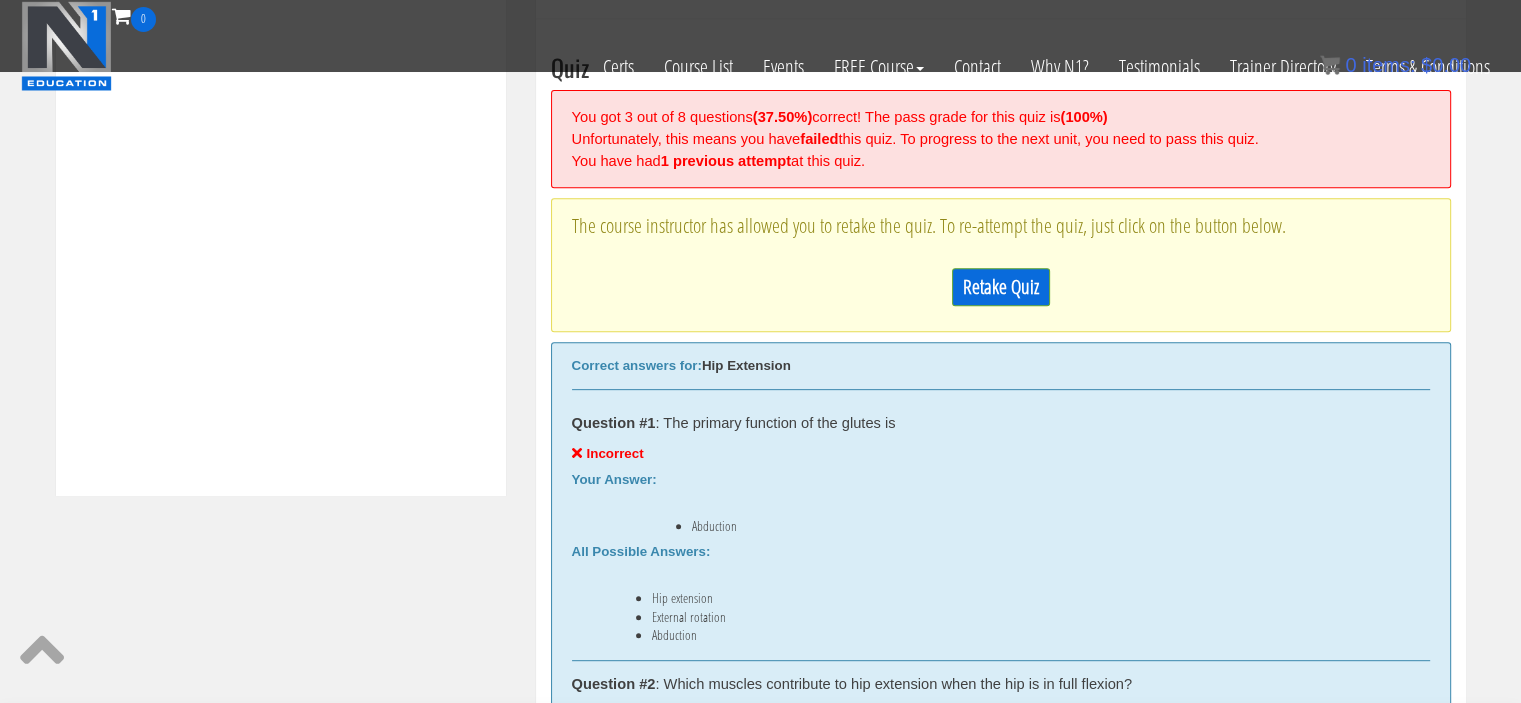 scroll, scrollTop: 909, scrollLeft: 0, axis: vertical 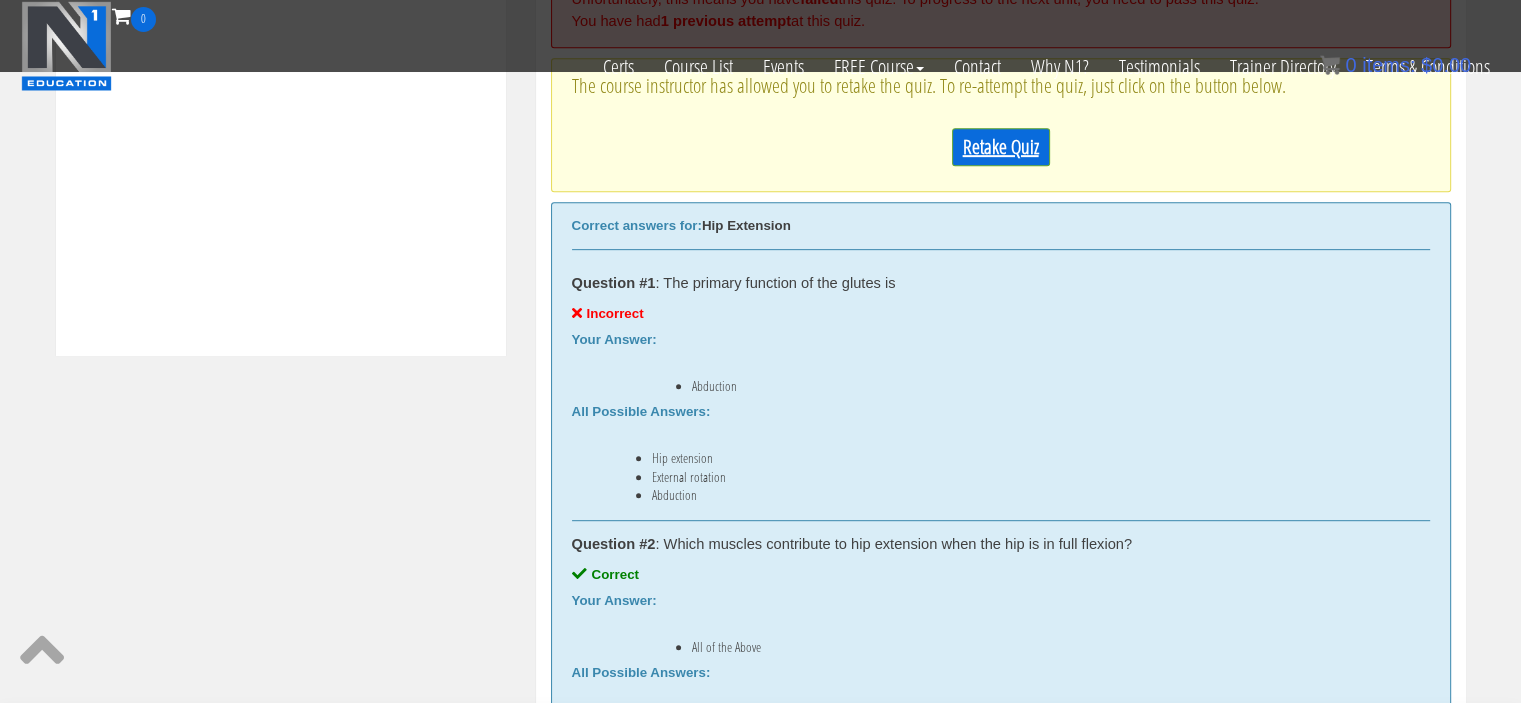 click on "Retake Quiz" at bounding box center [1001, 147] 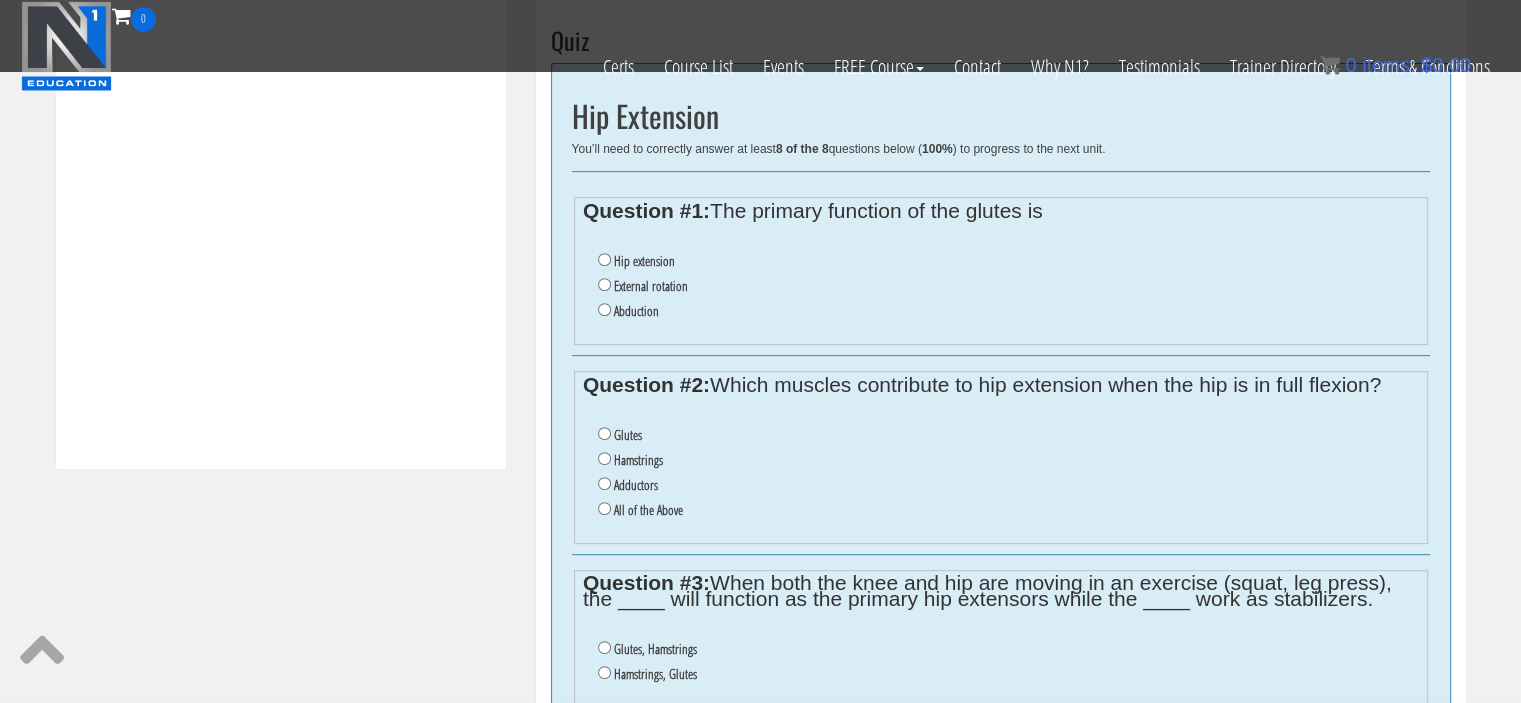 scroll, scrollTop: 790, scrollLeft: 0, axis: vertical 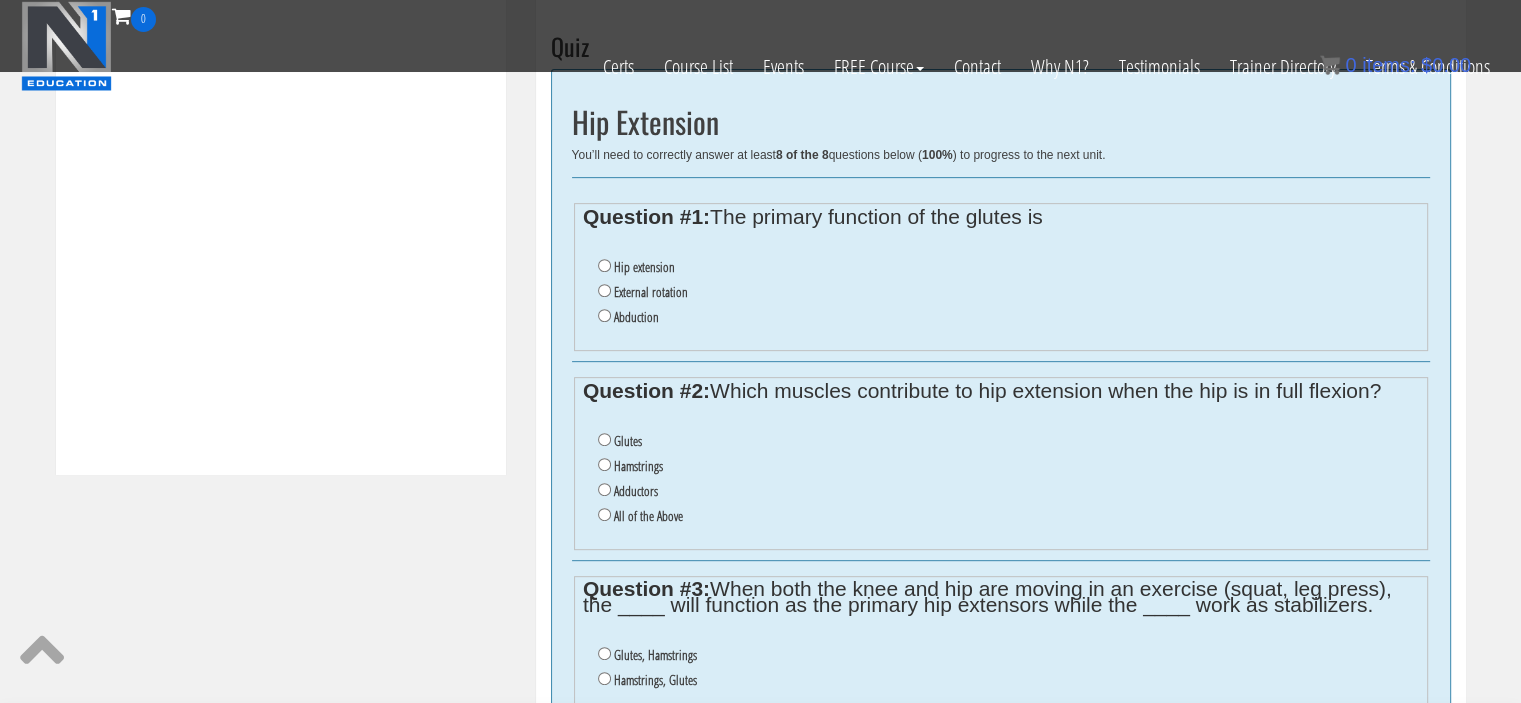 click on "External rotation" at bounding box center [651, 292] 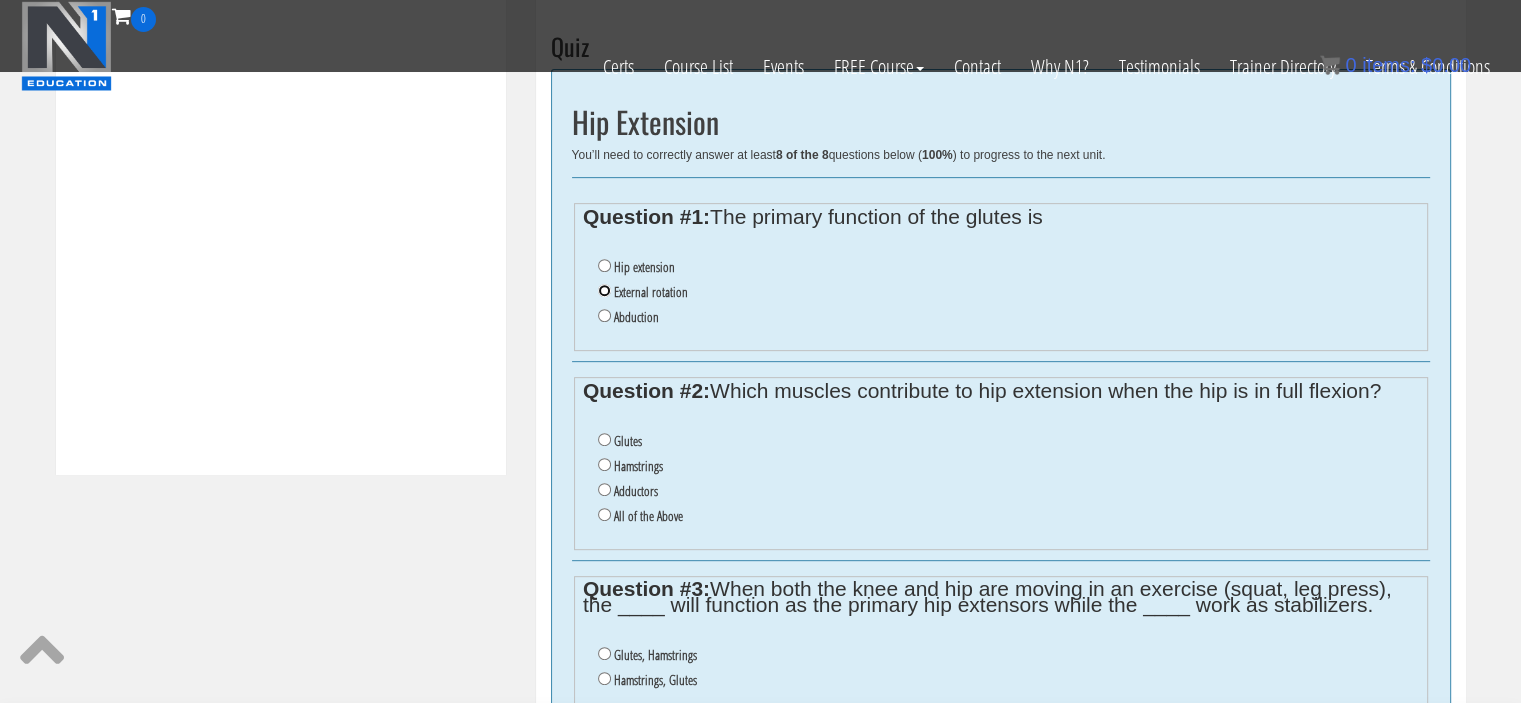click on "External rotation" at bounding box center [604, 290] 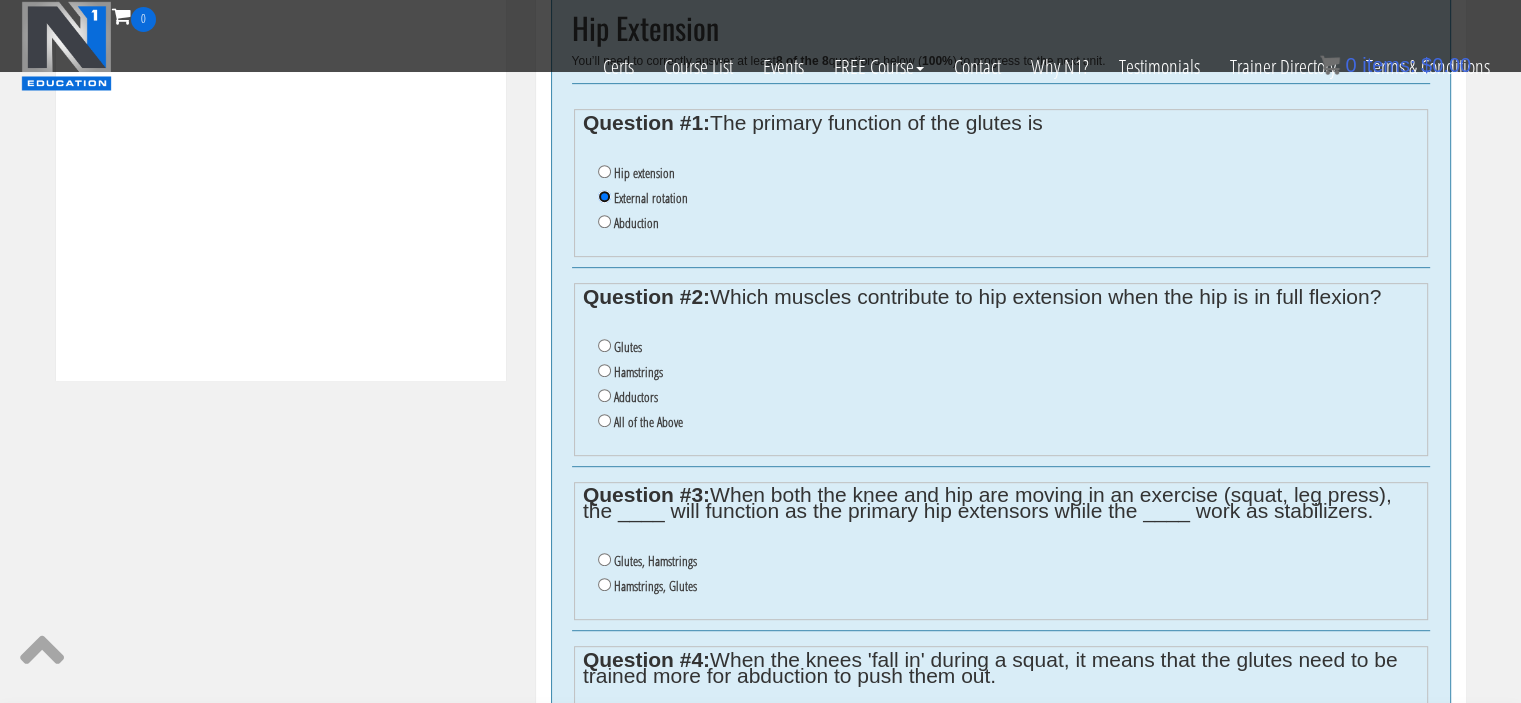 scroll, scrollTop: 885, scrollLeft: 0, axis: vertical 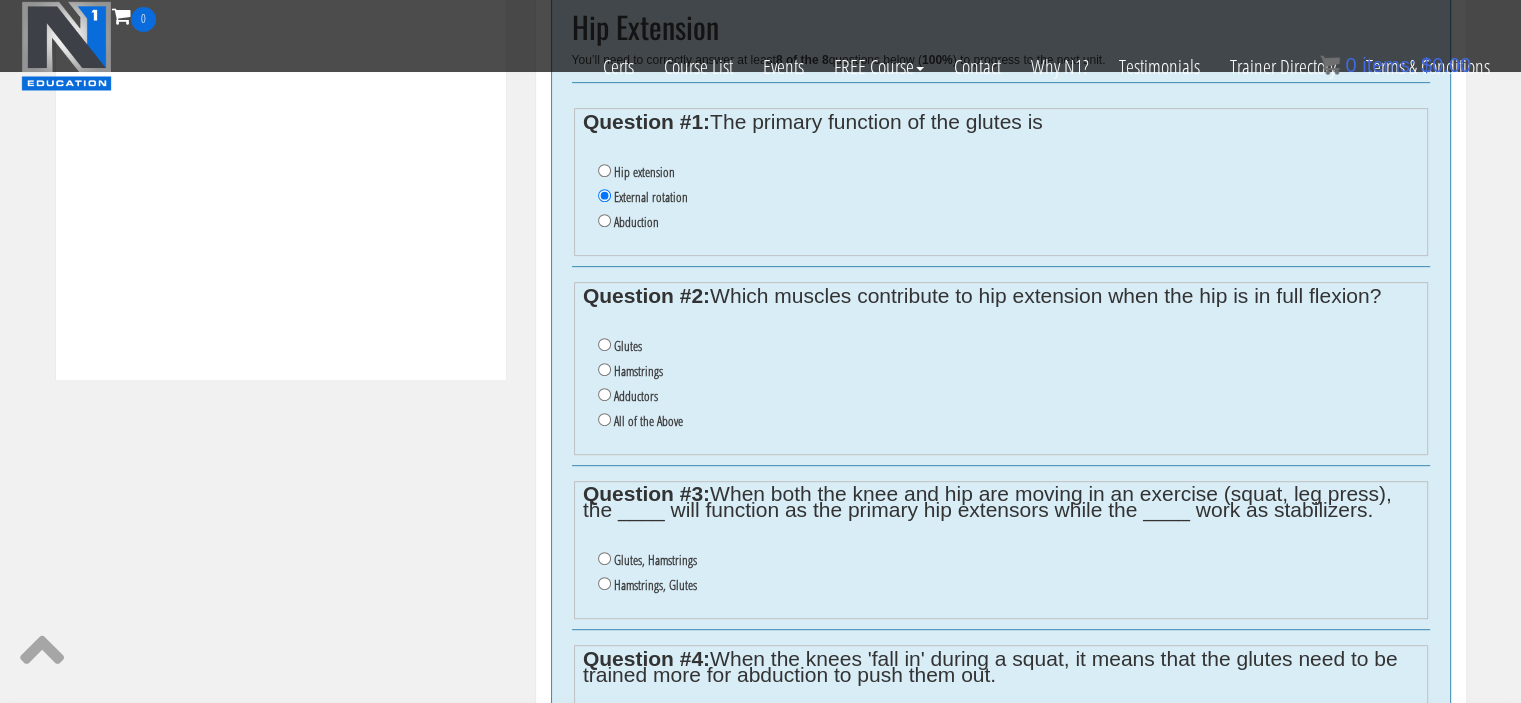 click on "All of the Above" at bounding box center [648, 421] 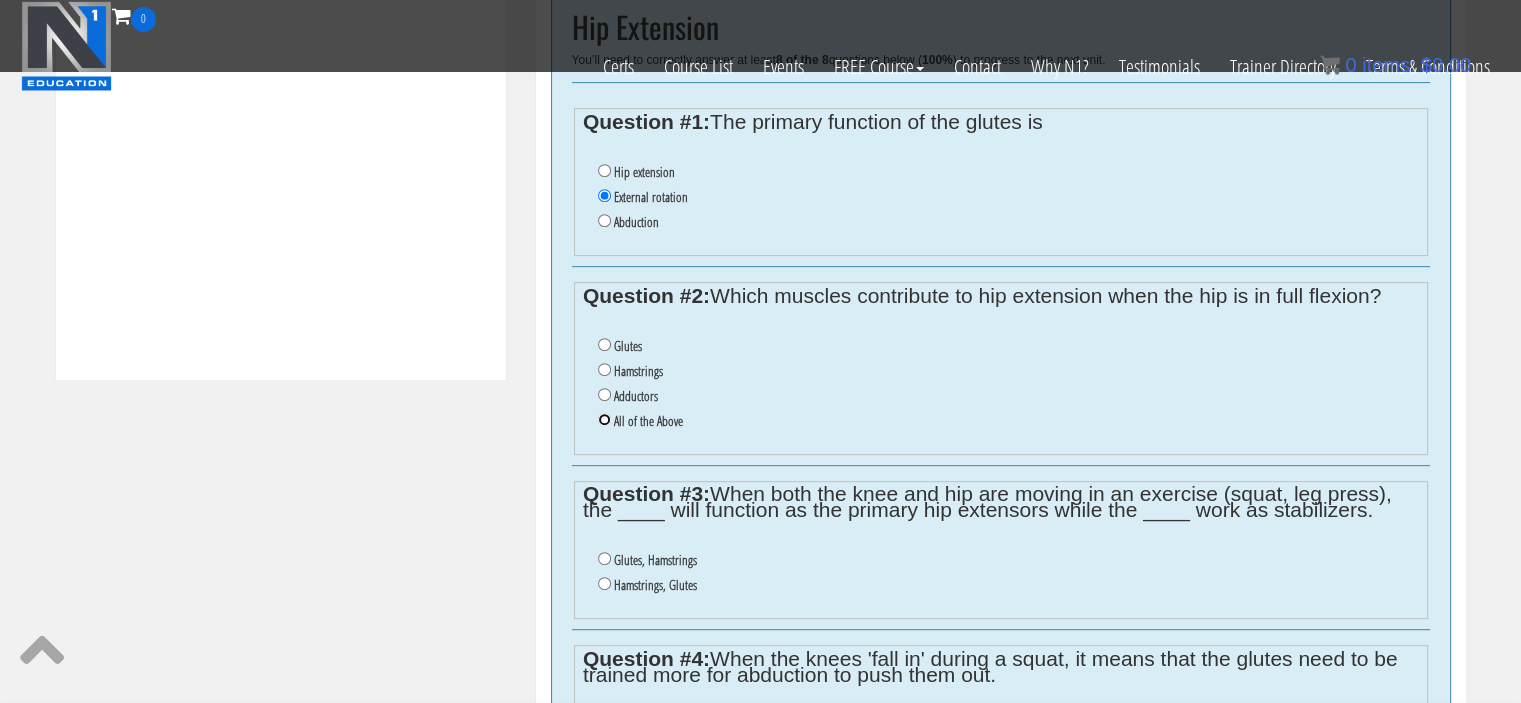 click on "All of the Above" at bounding box center (604, 419) 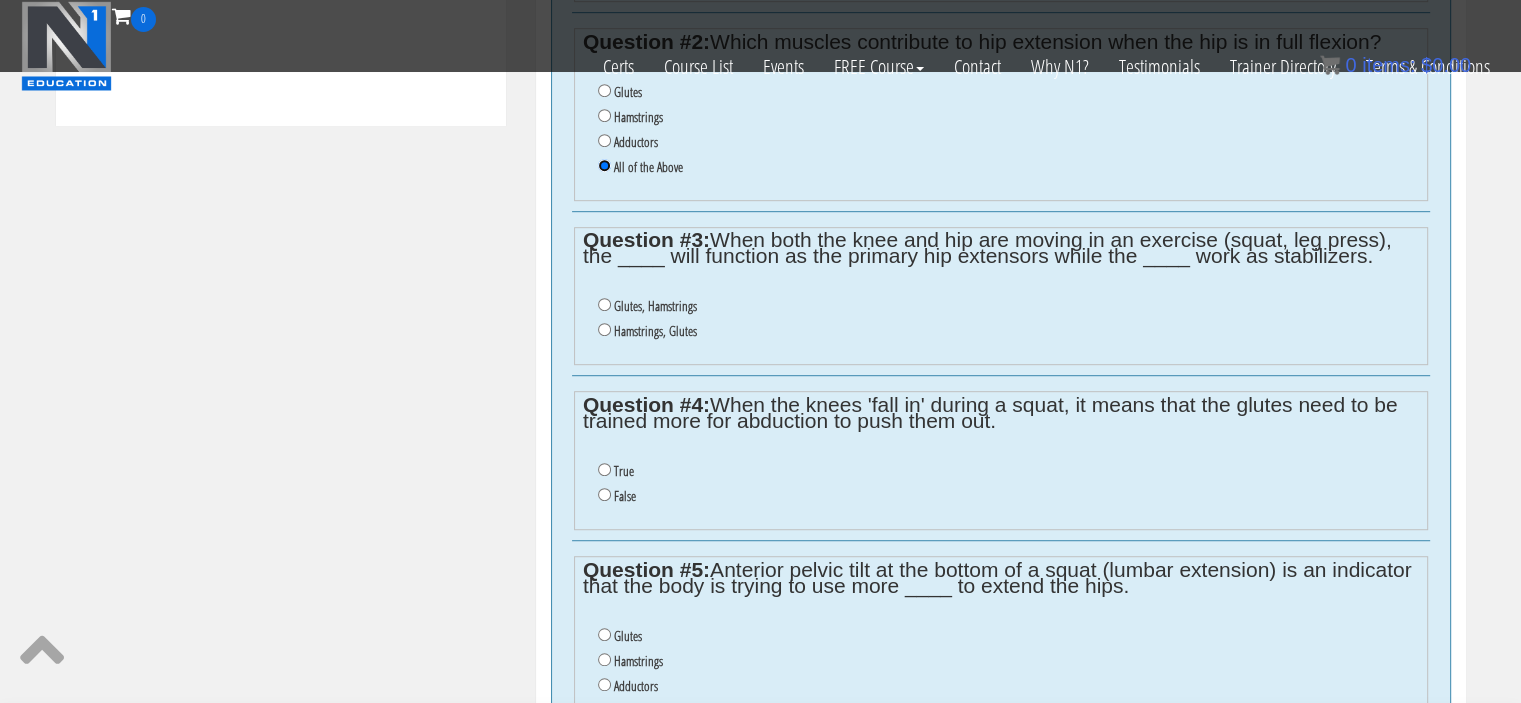 scroll, scrollTop: 1143, scrollLeft: 0, axis: vertical 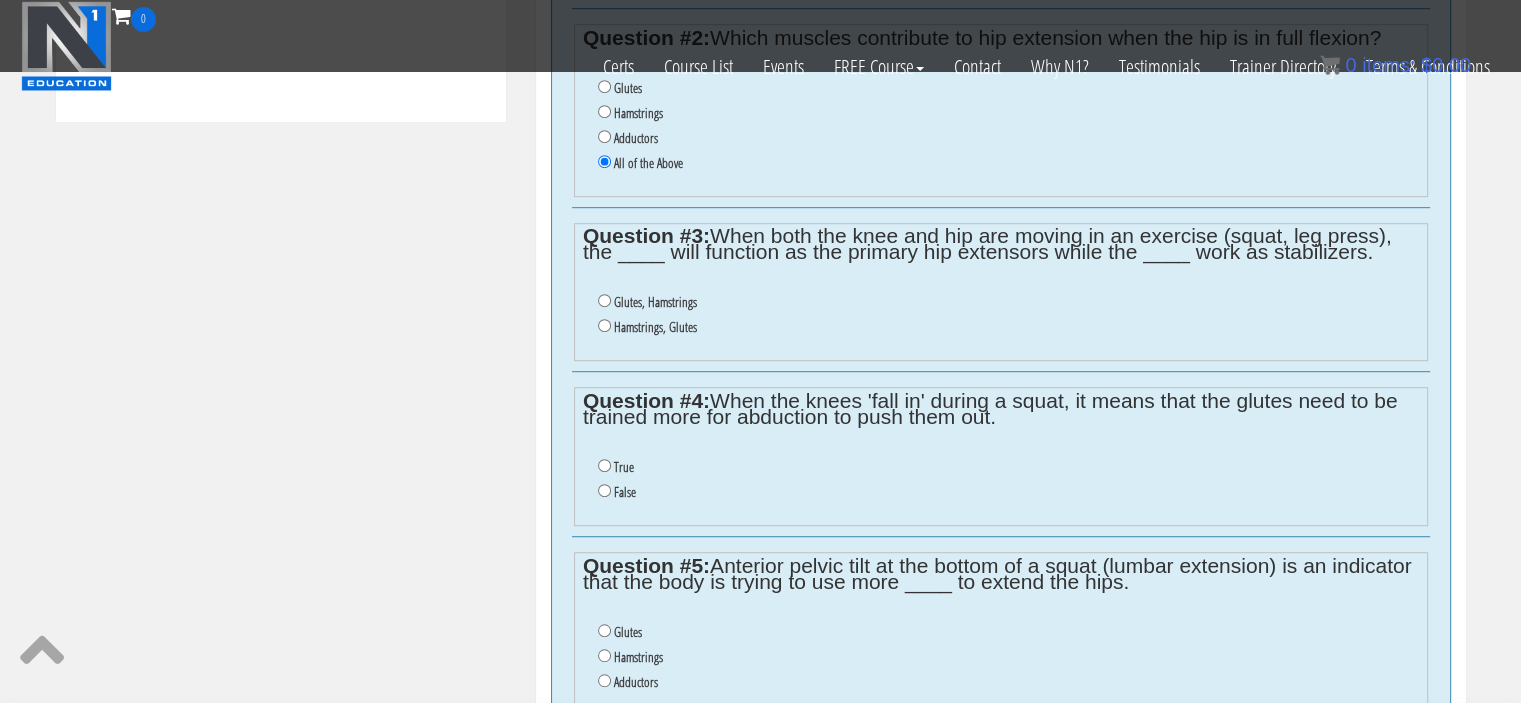 click on "Glutes, Hamstrings" at bounding box center [1008, 302] 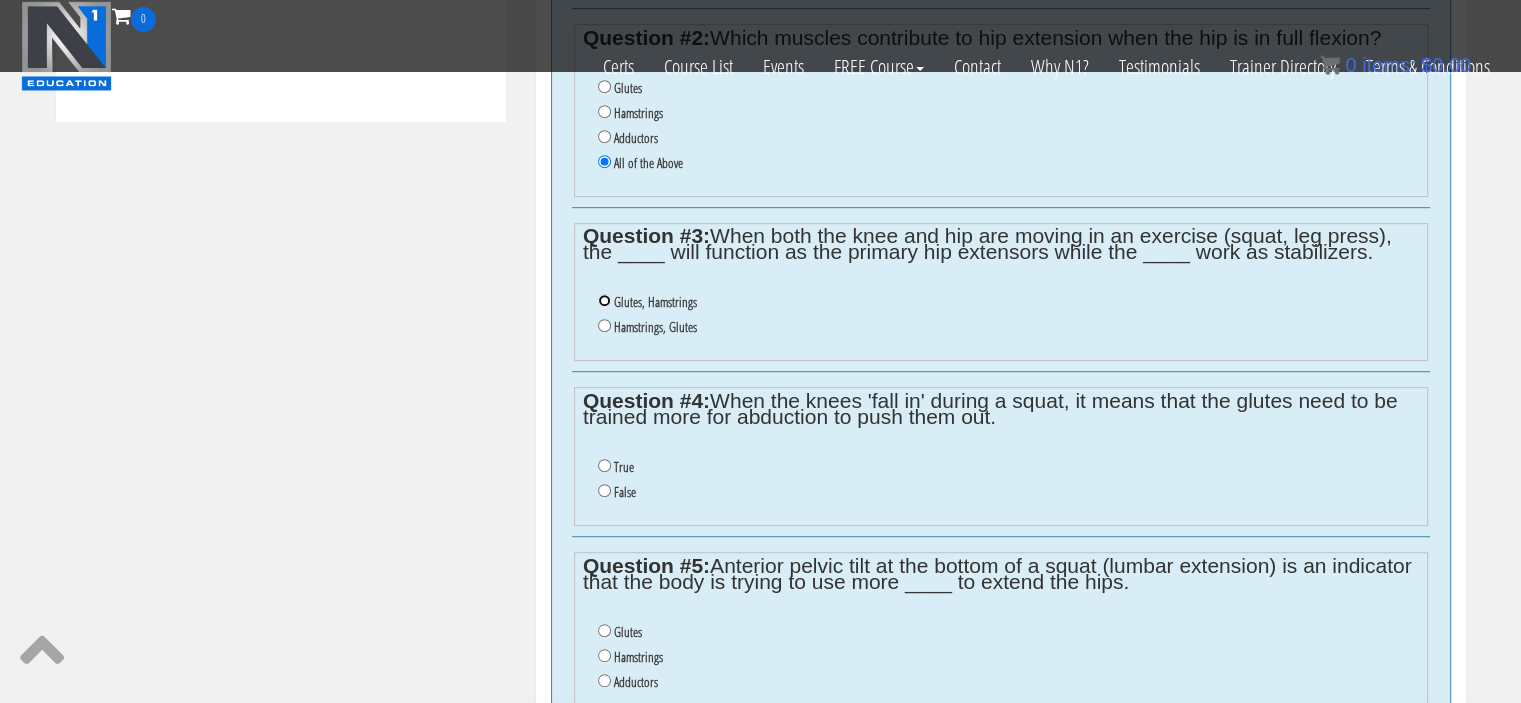 click on "Glutes, Hamstrings" at bounding box center (604, 300) 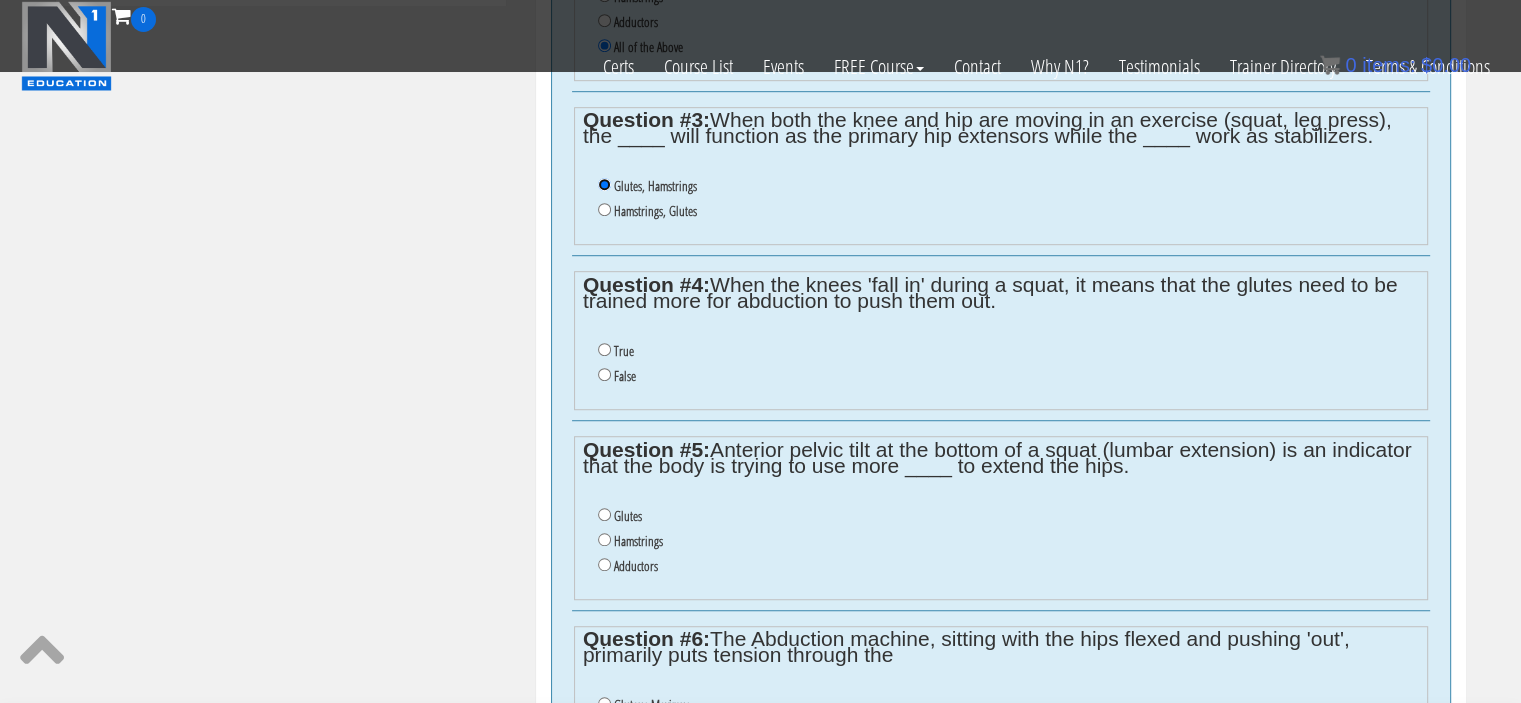 scroll, scrollTop: 1261, scrollLeft: 0, axis: vertical 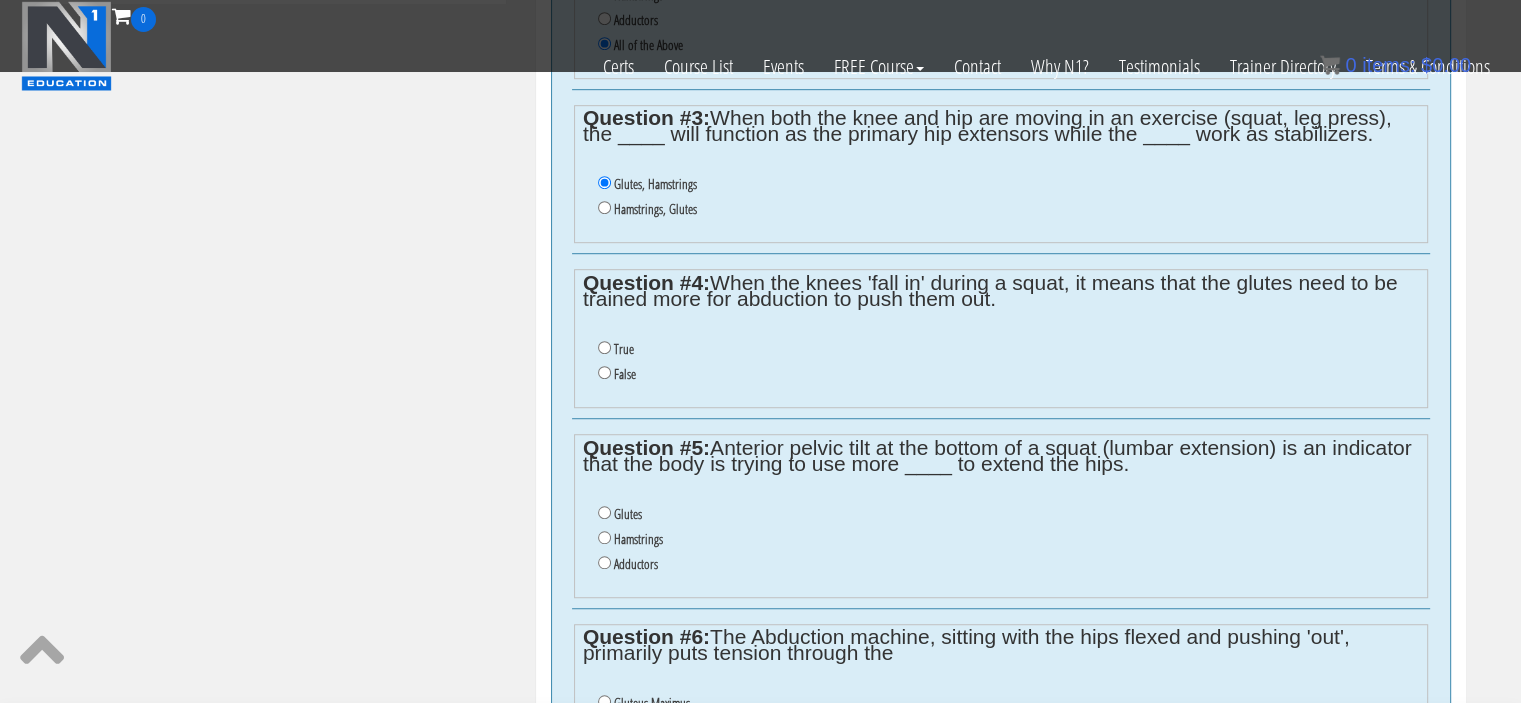 click on "False" at bounding box center (625, 374) 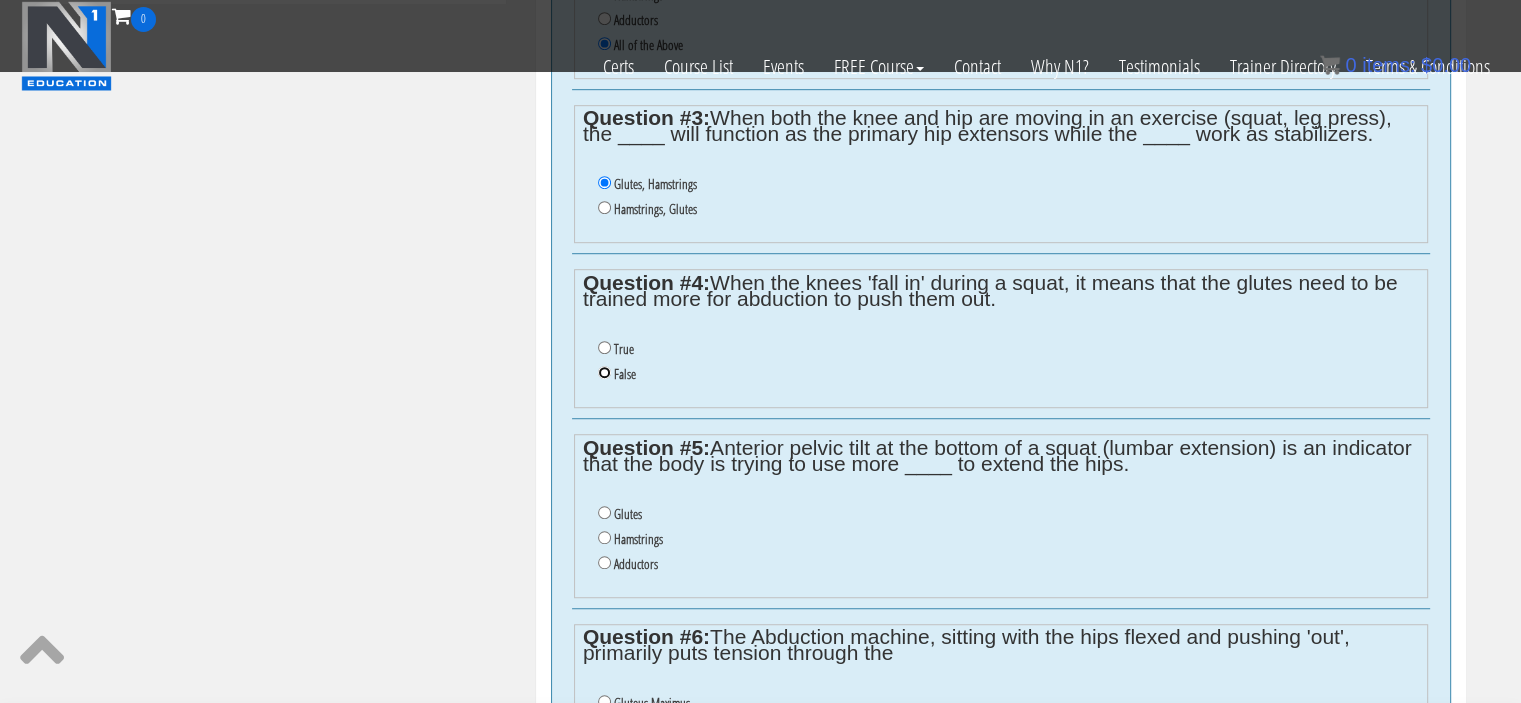 click on "False" at bounding box center [604, 372] 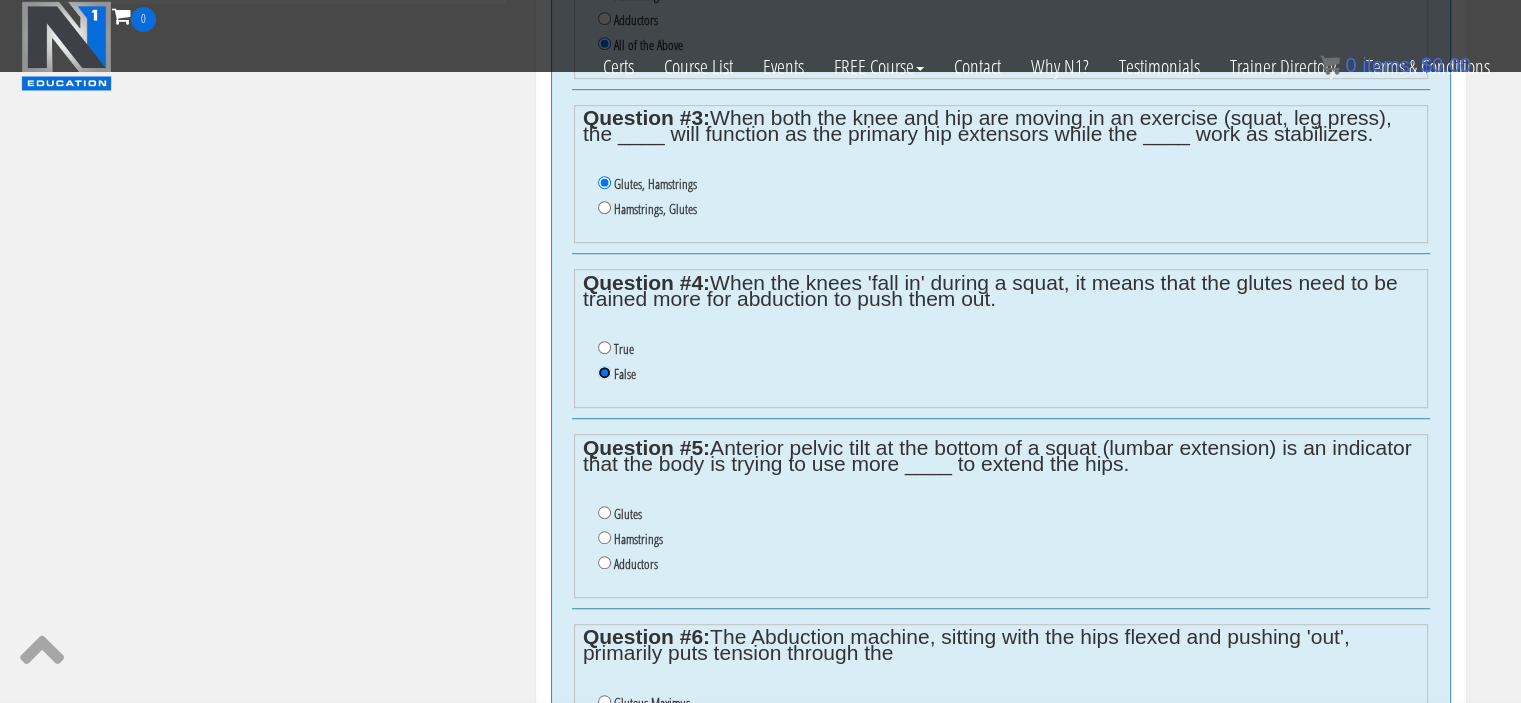 scroll, scrollTop: 1391, scrollLeft: 0, axis: vertical 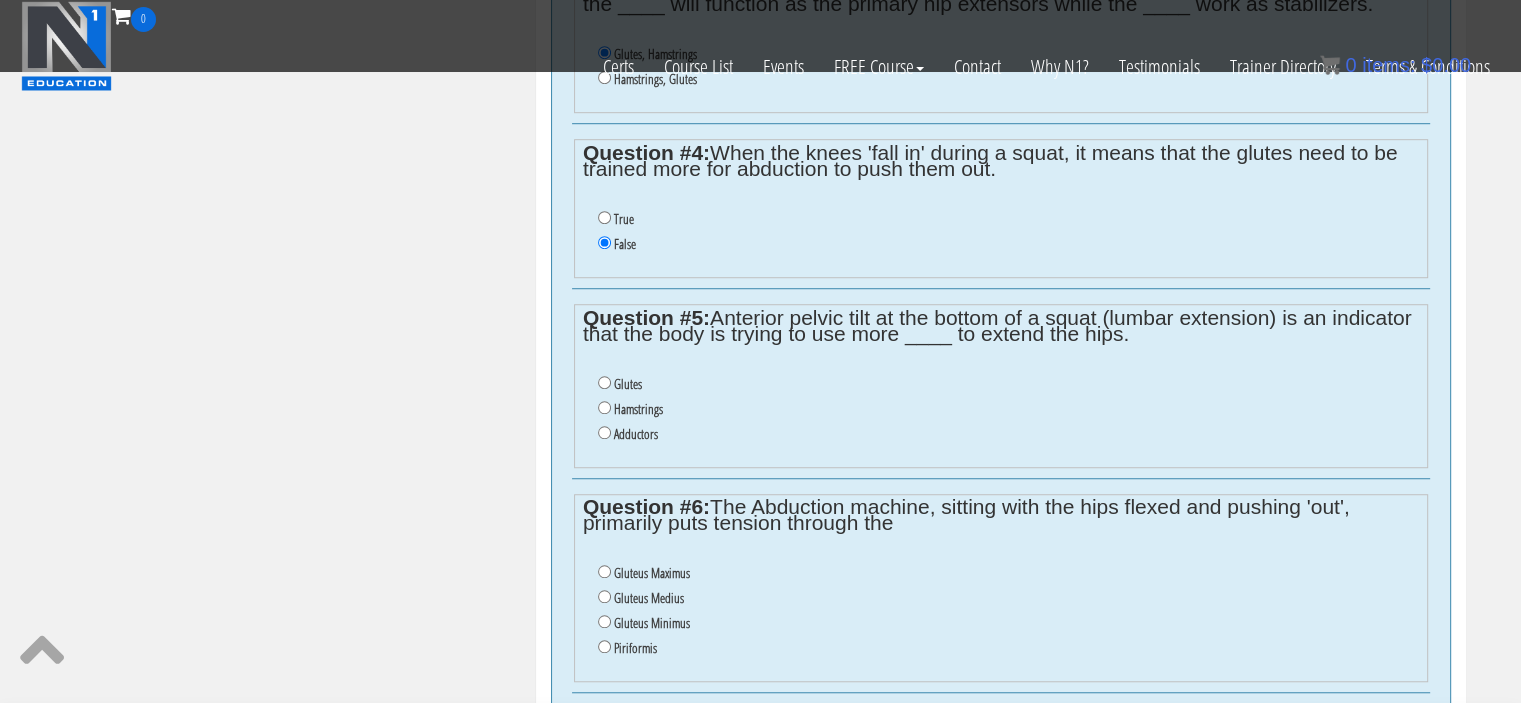 click on "Glutes" at bounding box center [628, 384] 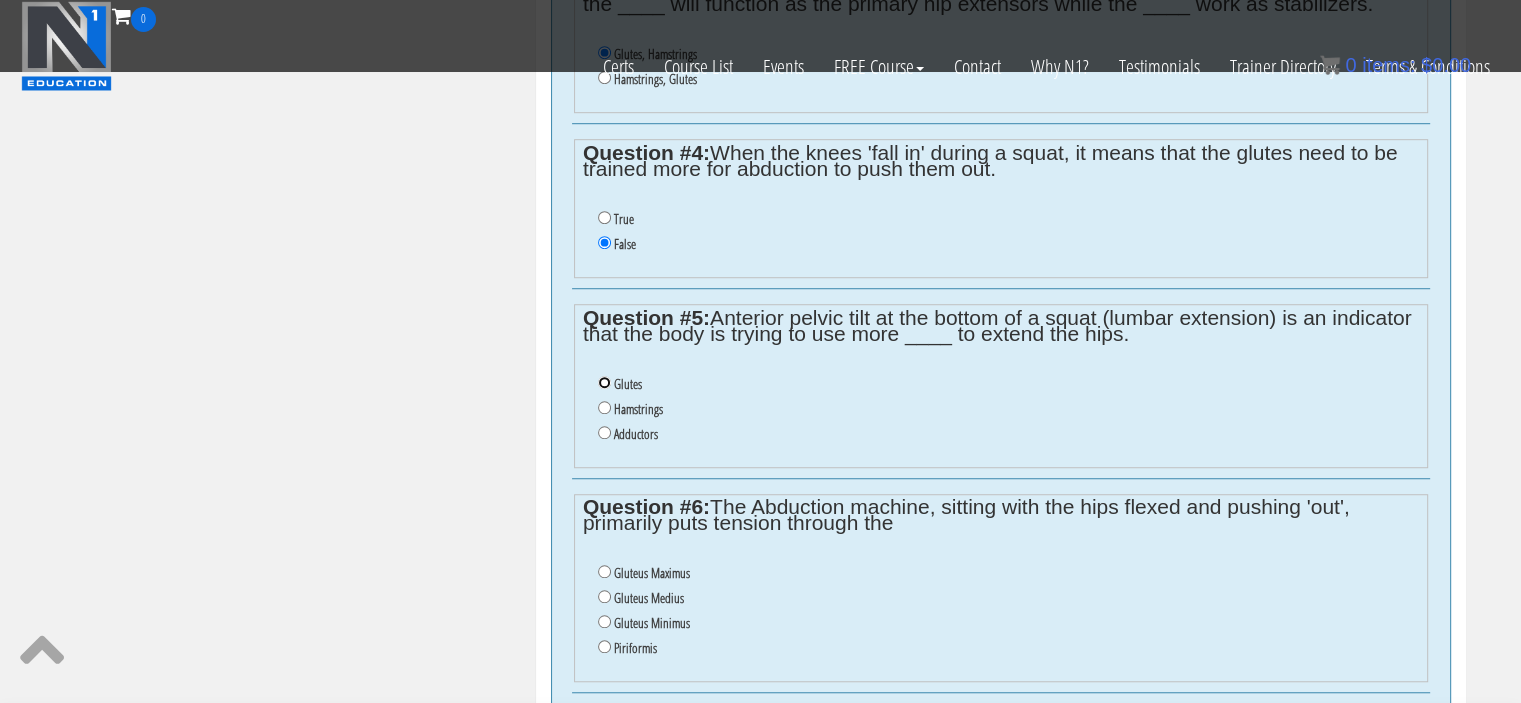 click on "Glutes" at bounding box center (604, 382) 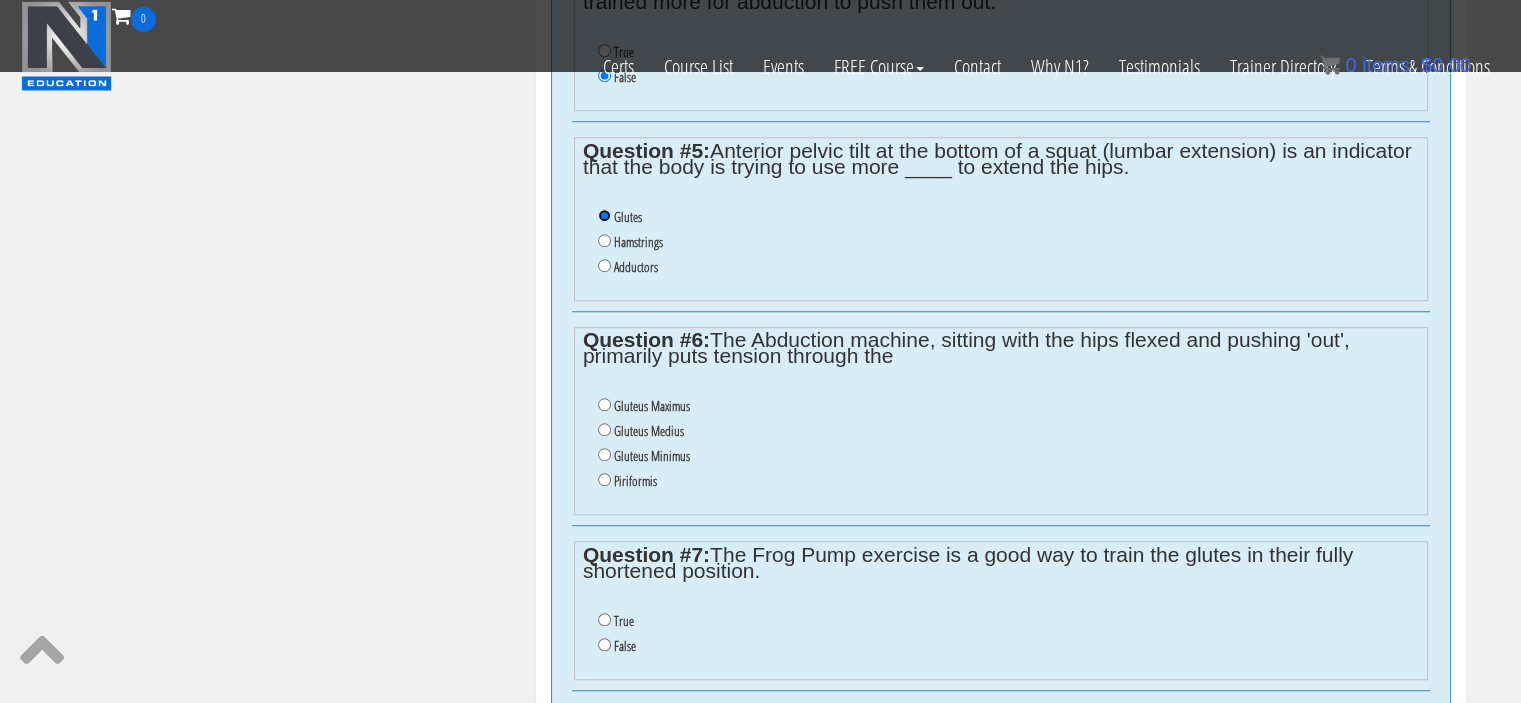 scroll, scrollTop: 1559, scrollLeft: 0, axis: vertical 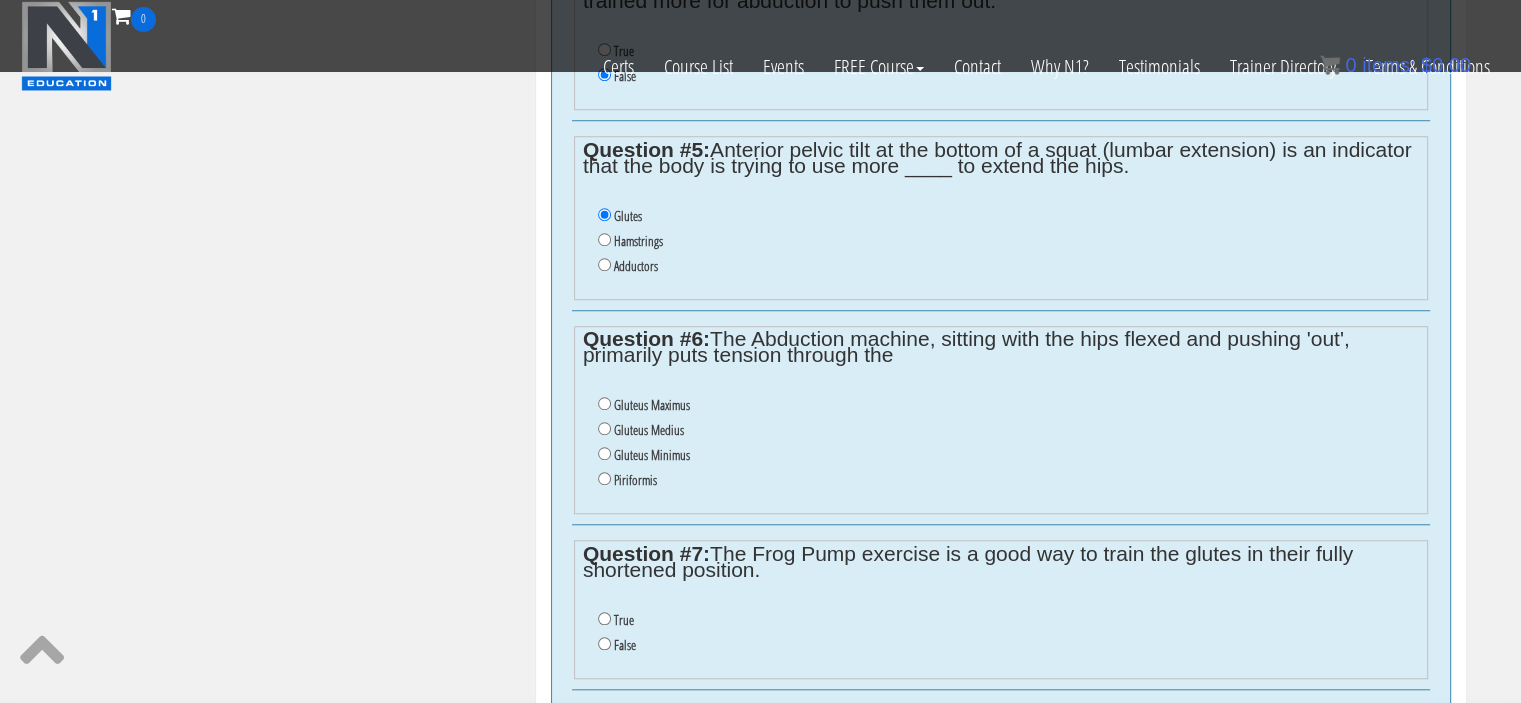 click on "Gluteus Medius" at bounding box center [649, 430] 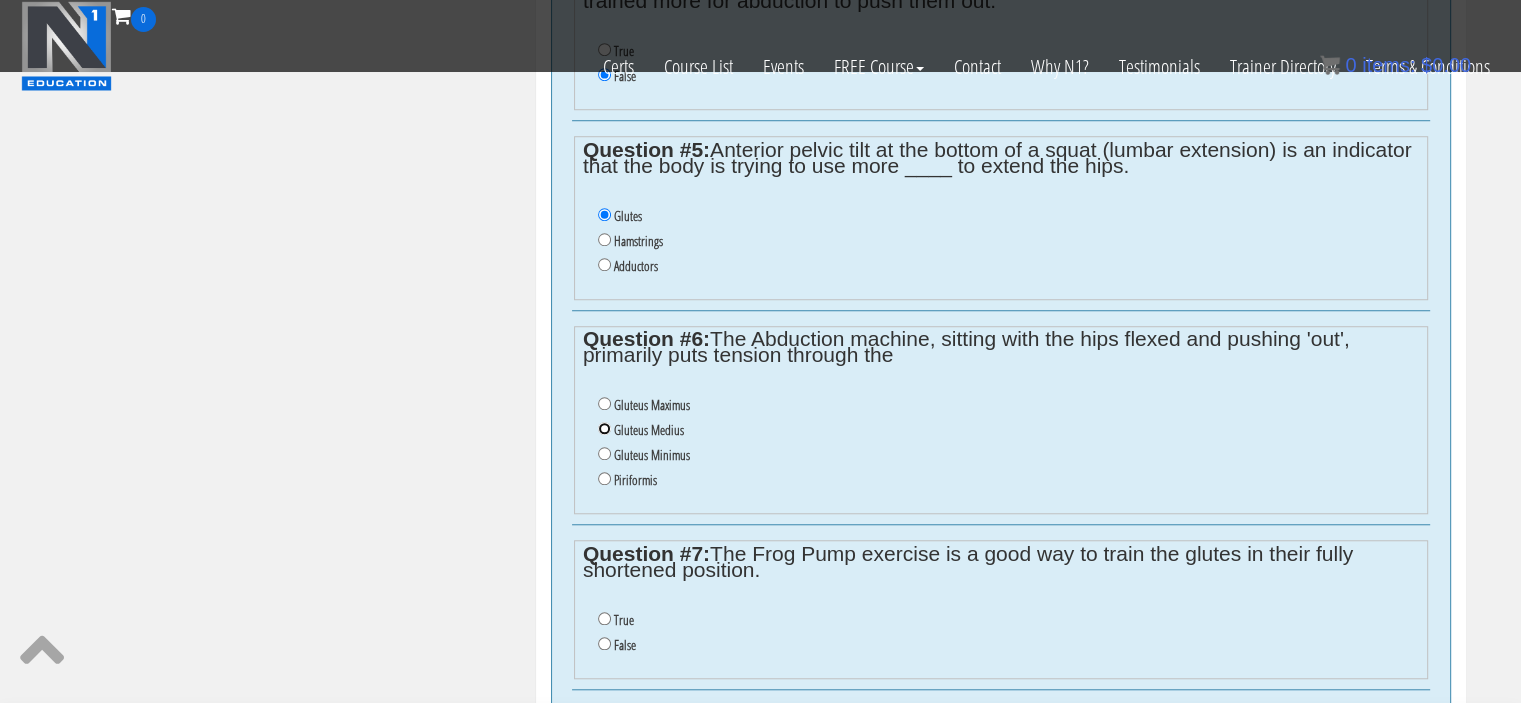 click on "Gluteus Medius" at bounding box center (604, 428) 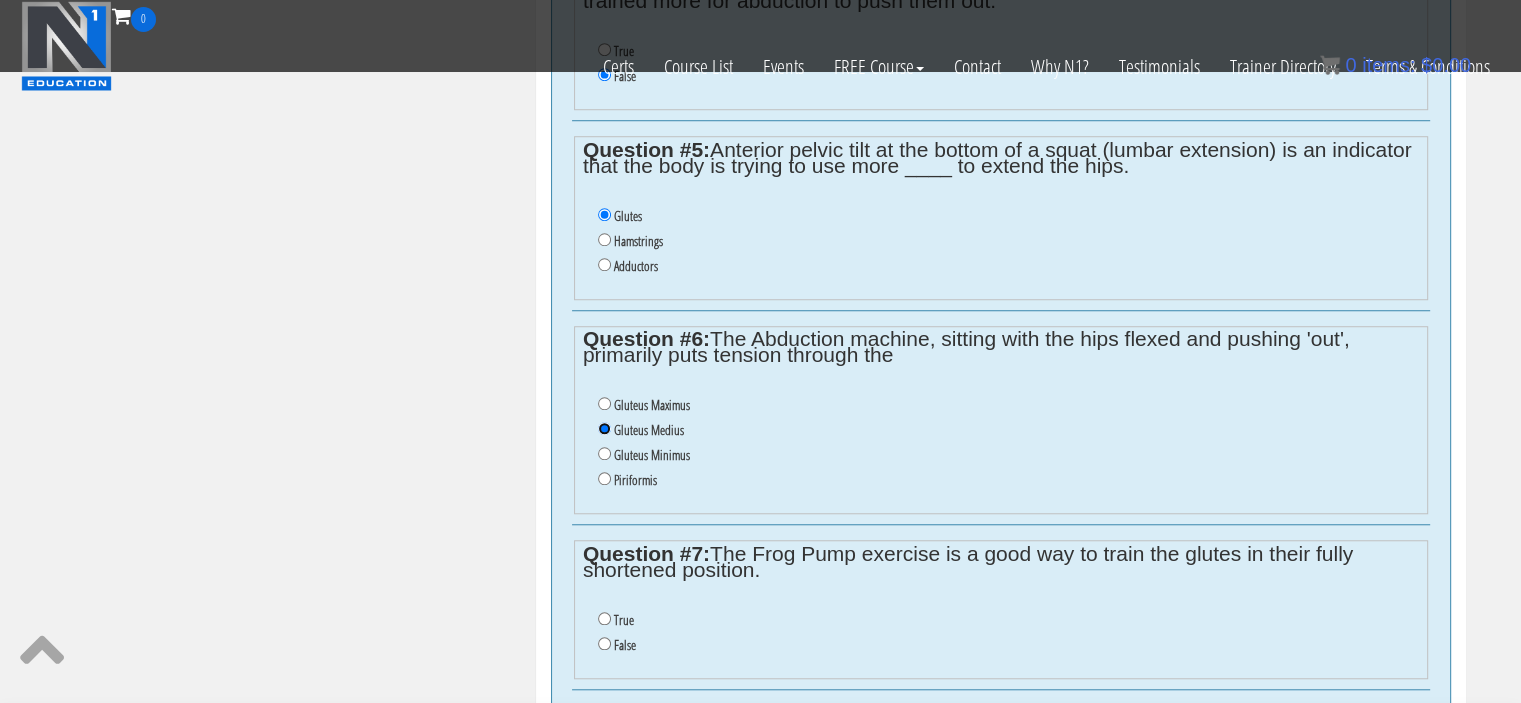 scroll, scrollTop: 1741, scrollLeft: 0, axis: vertical 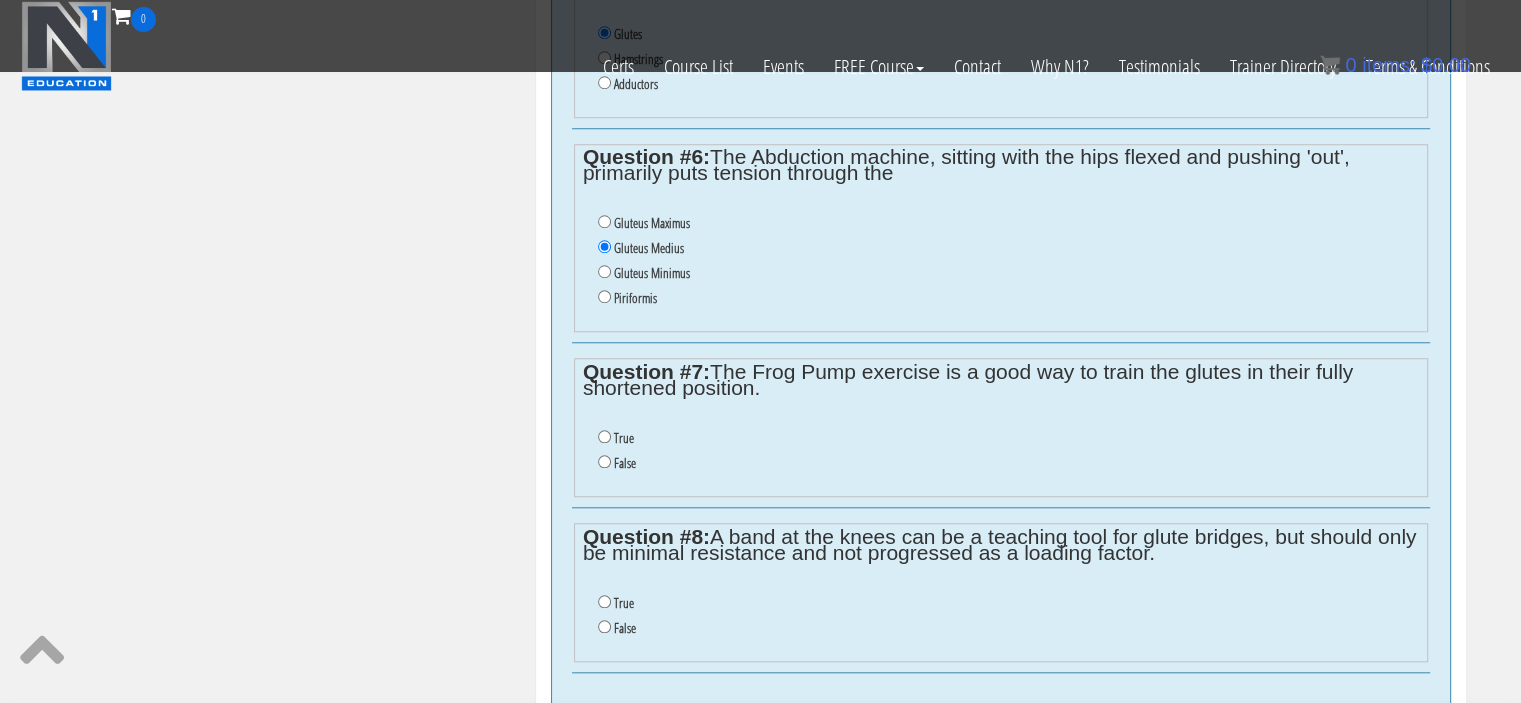 click on "False" at bounding box center (625, 463) 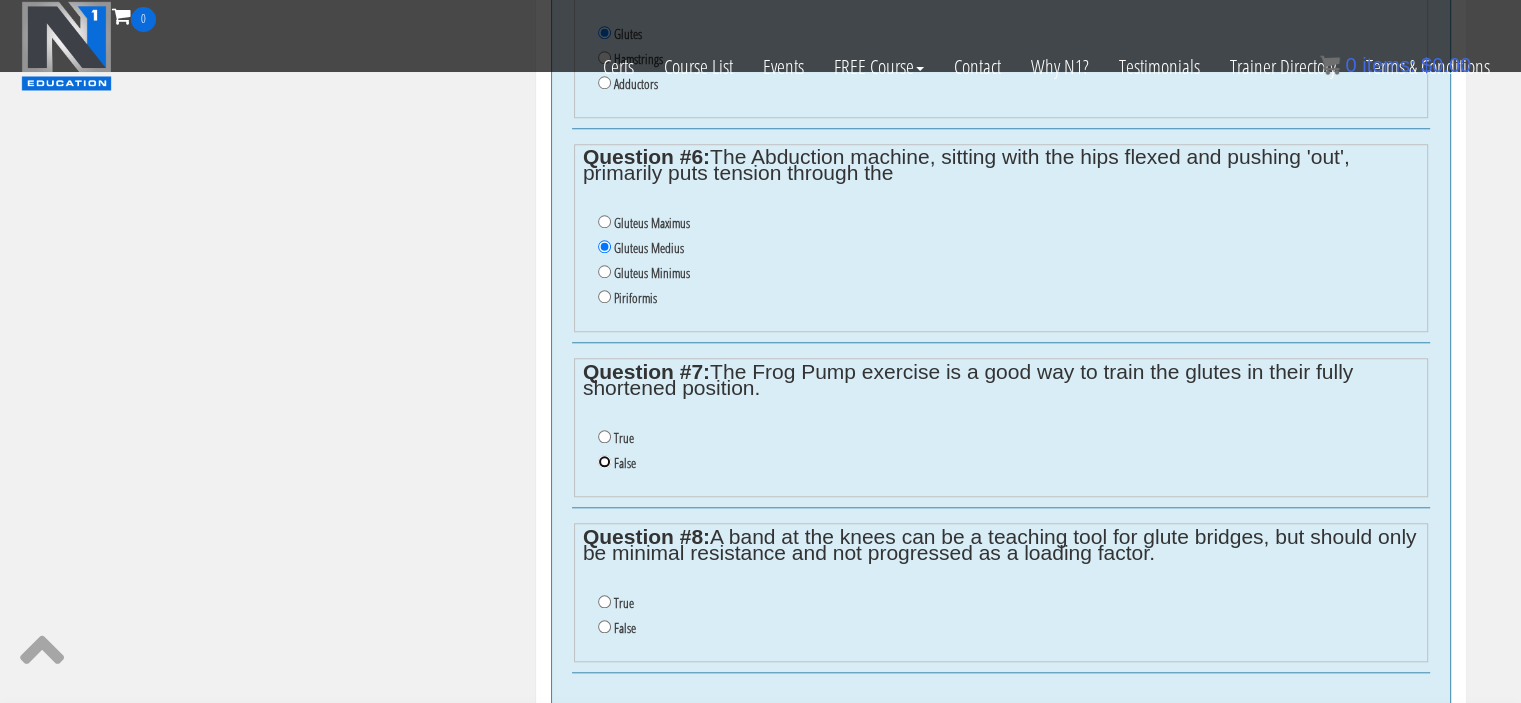 click on "False" at bounding box center (604, 461) 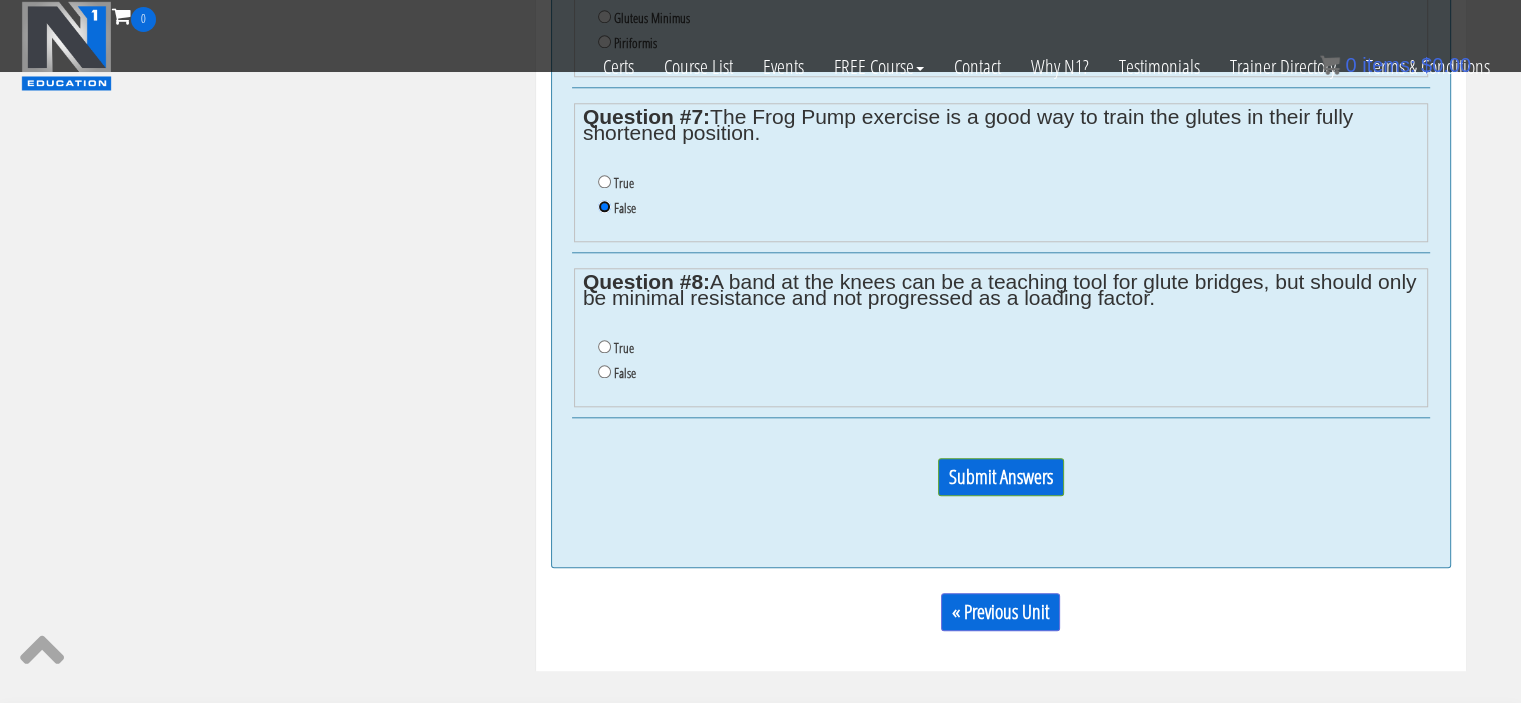 scroll, scrollTop: 1997, scrollLeft: 0, axis: vertical 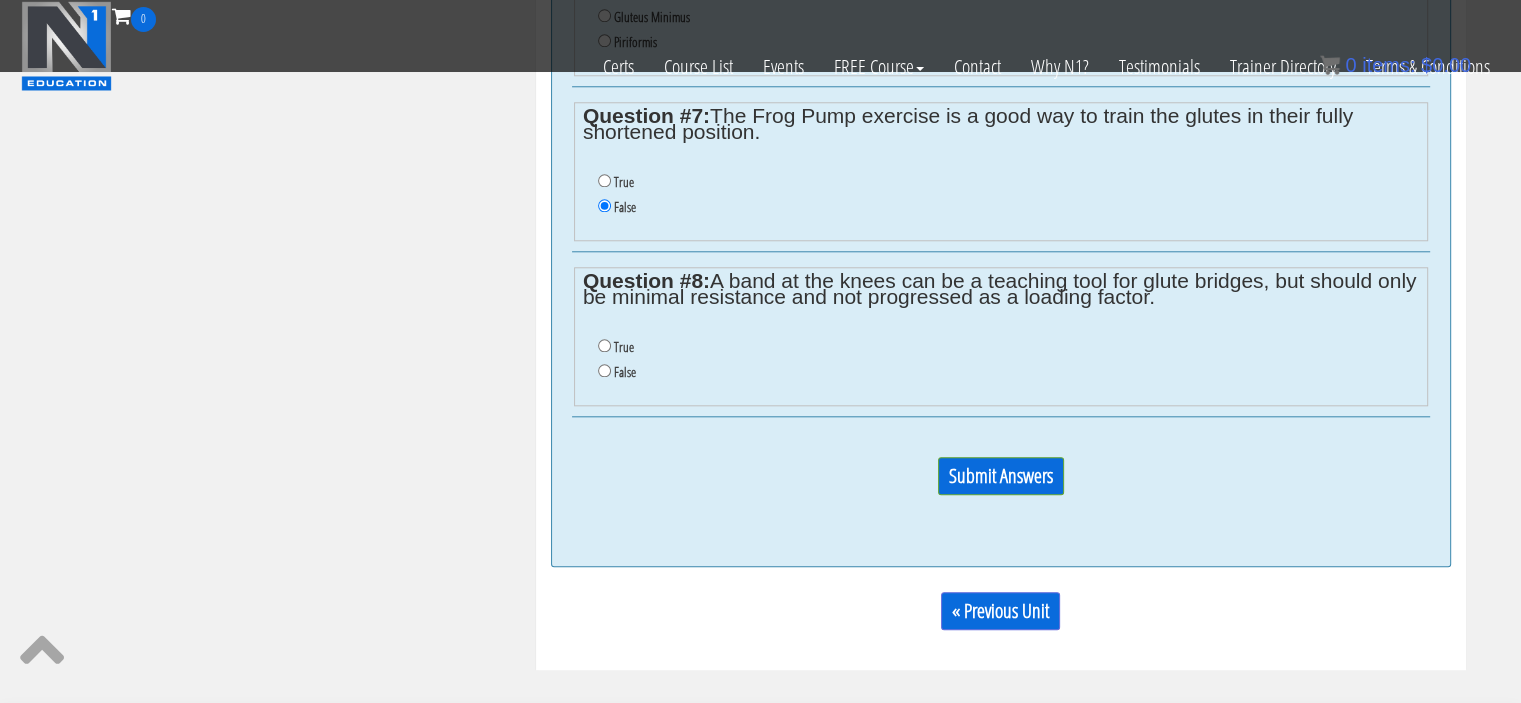 click on "True" at bounding box center [624, 347] 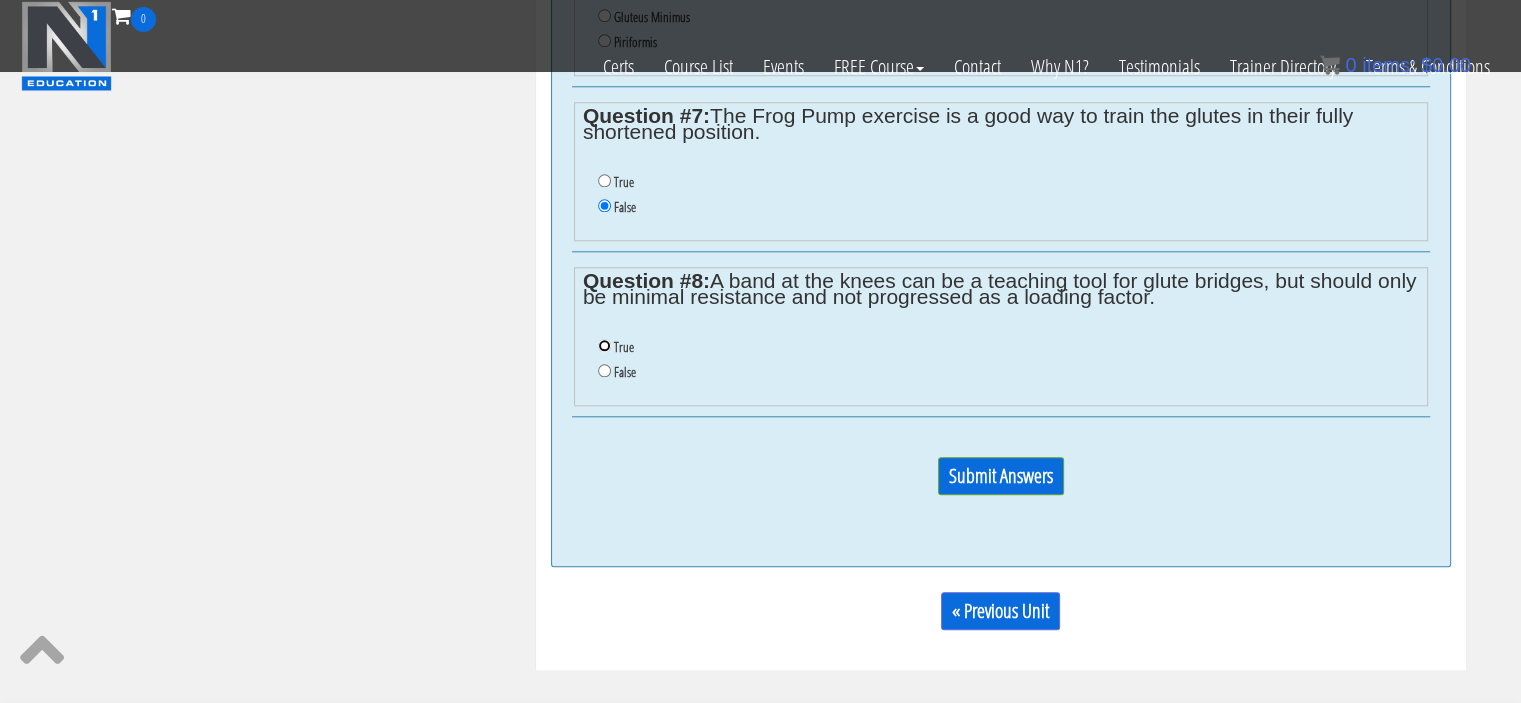 click on "True" at bounding box center (604, 345) 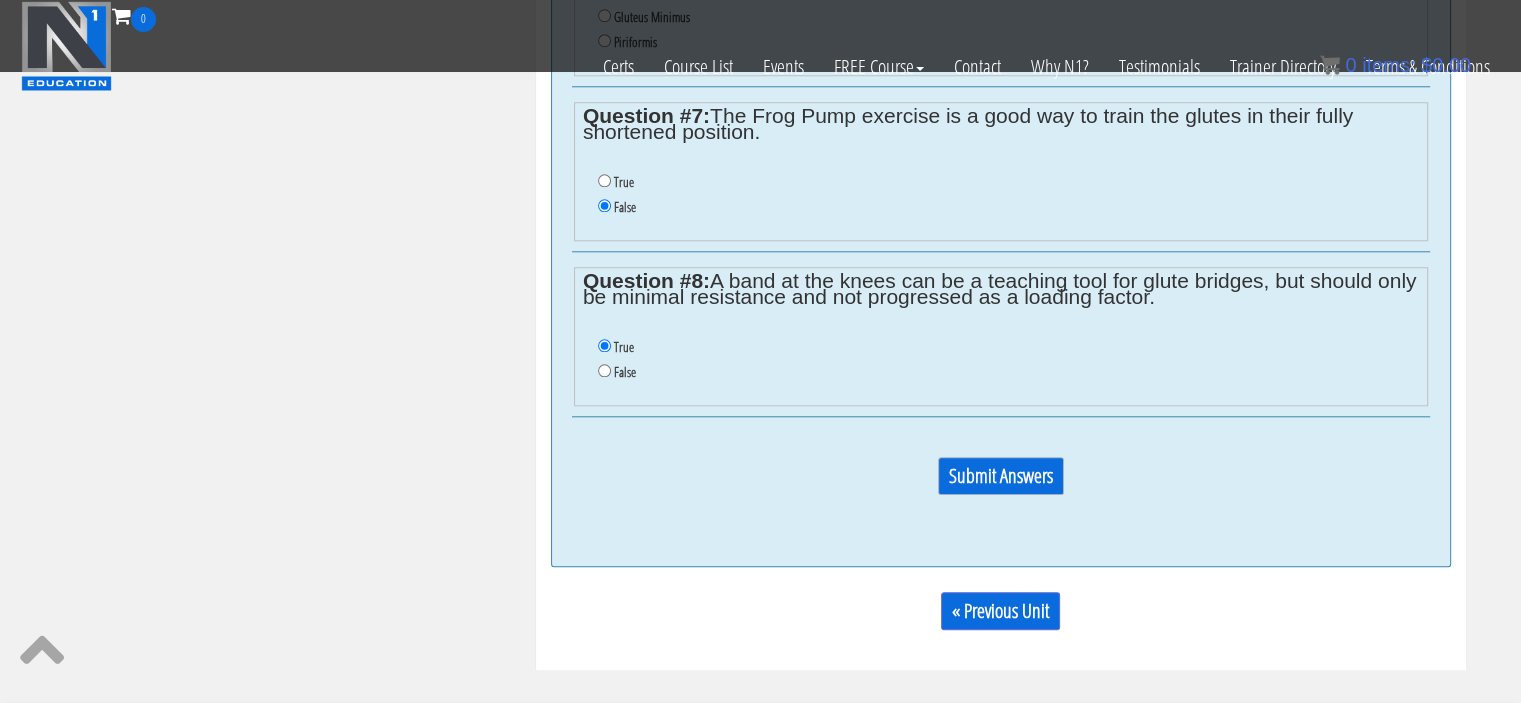 click on "Submit Answers" at bounding box center [1001, 476] 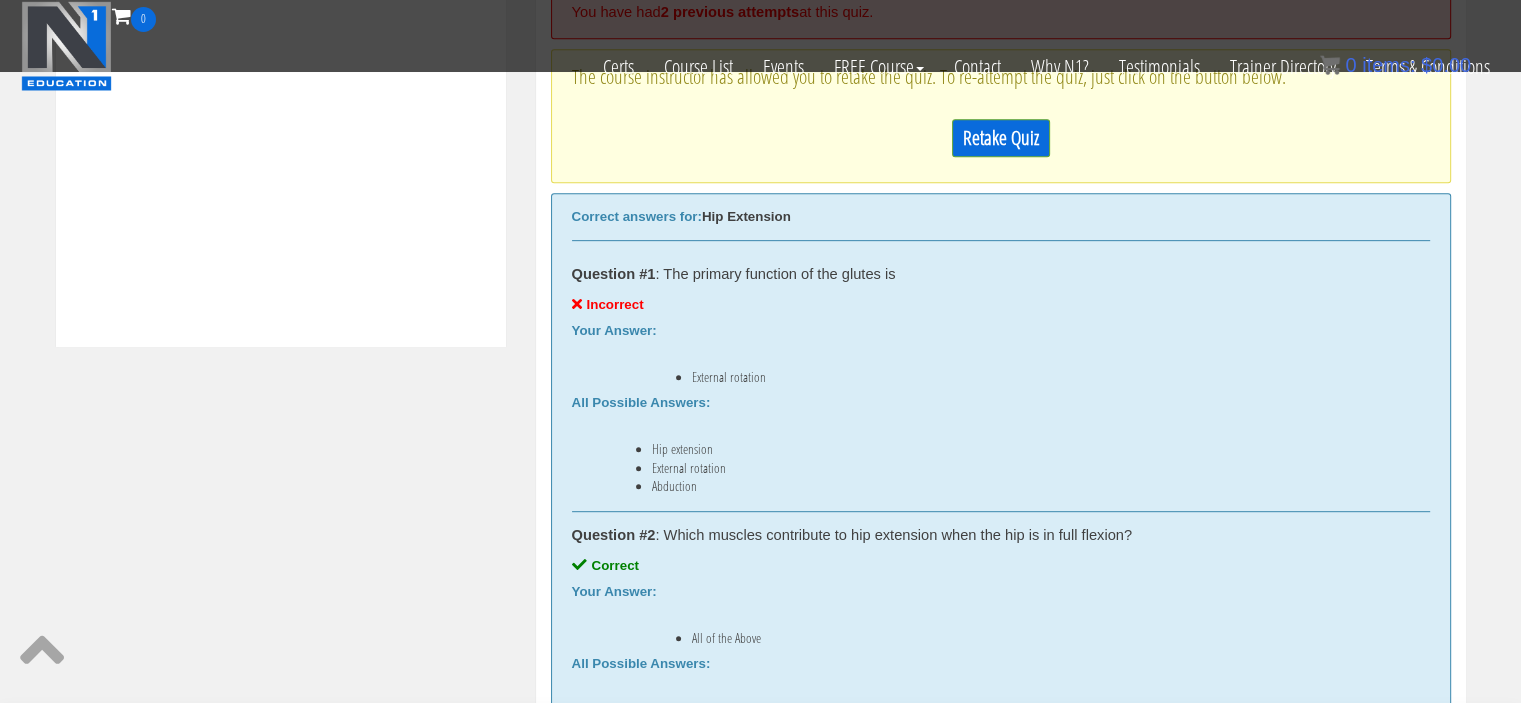 scroll, scrollTop: 932, scrollLeft: 0, axis: vertical 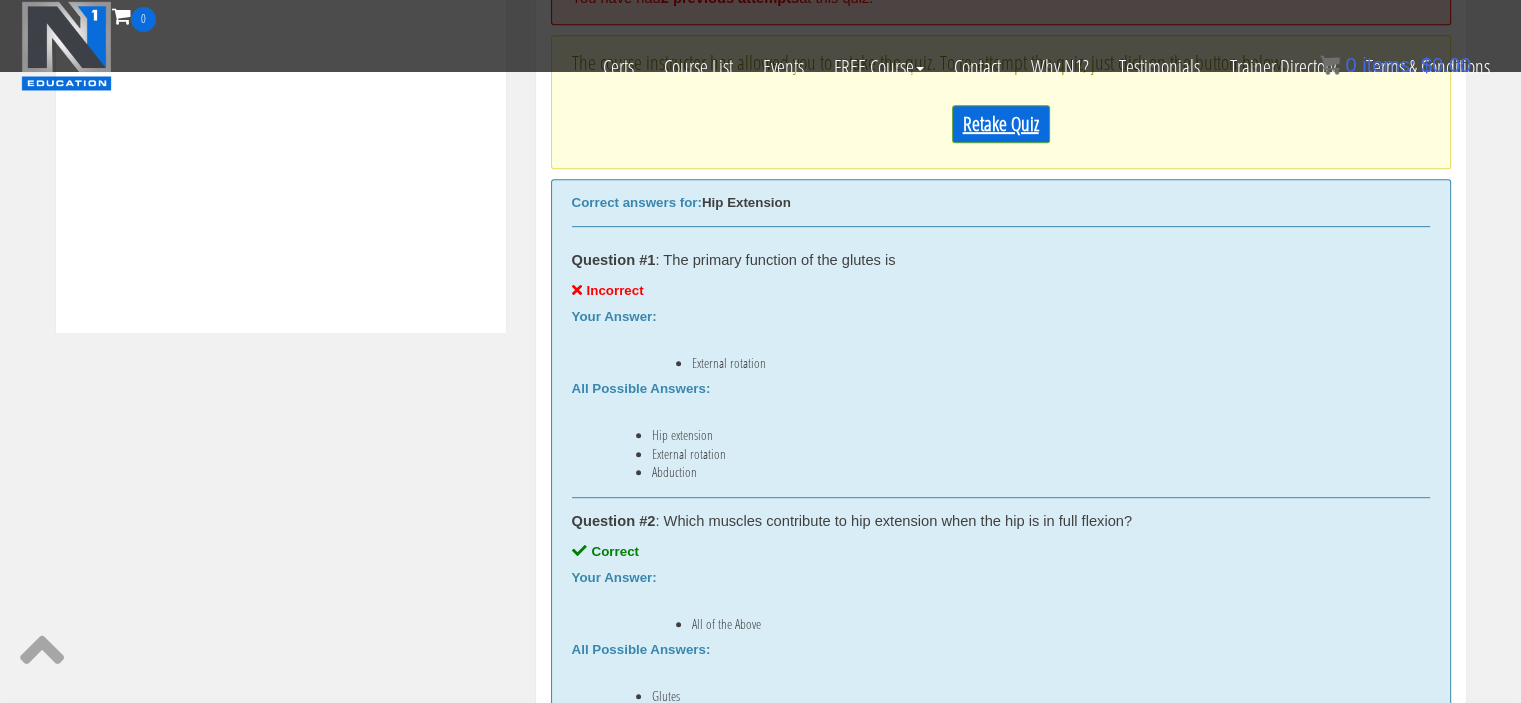 click on "Retake Quiz" at bounding box center (1001, 124) 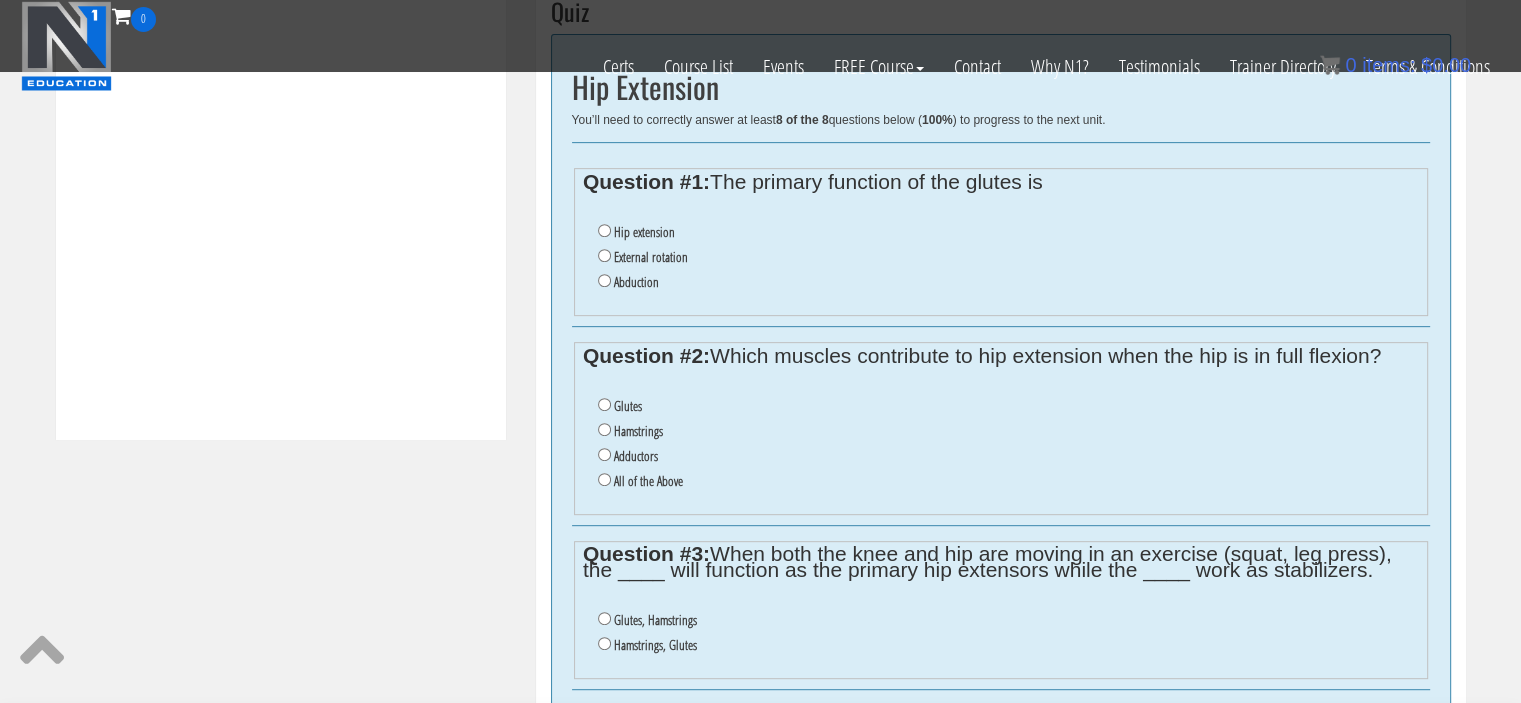 scroll, scrollTop: 824, scrollLeft: 0, axis: vertical 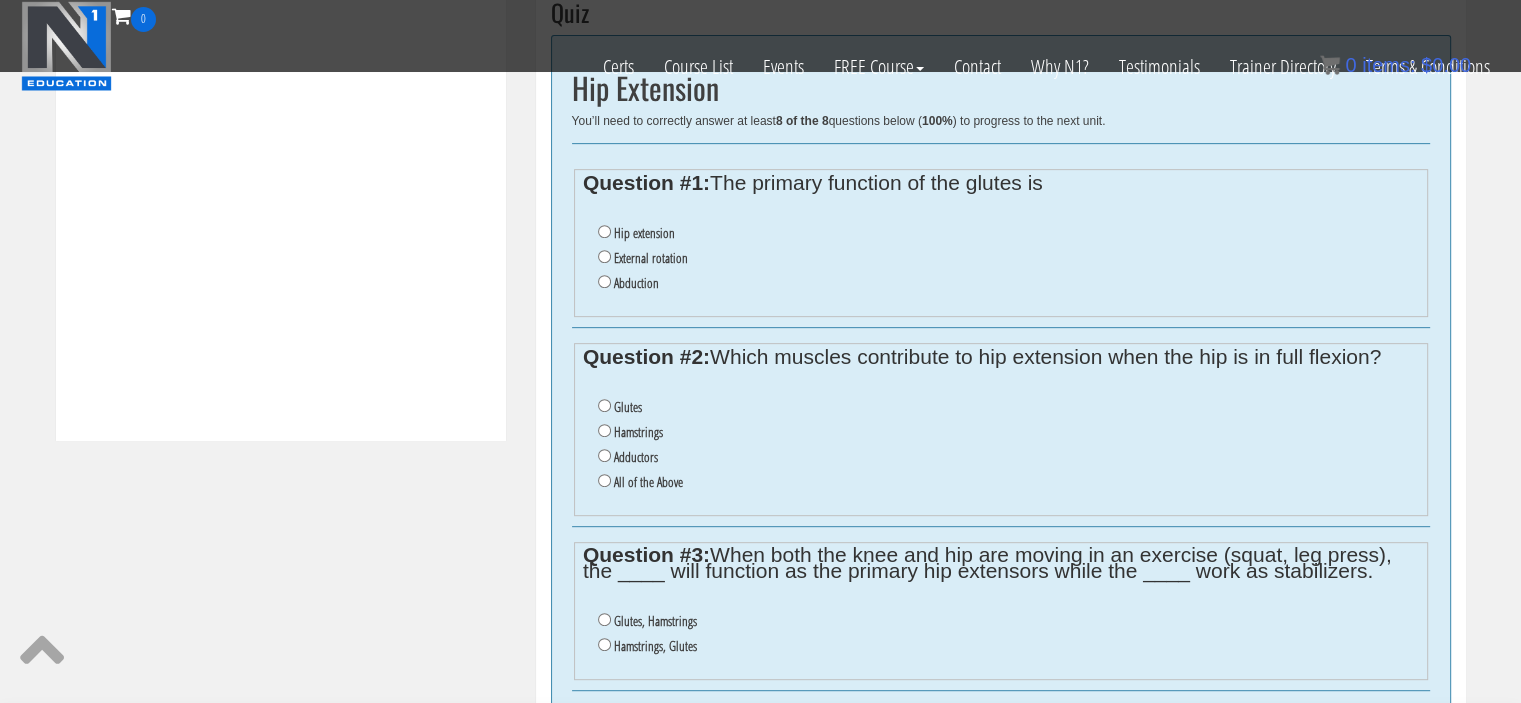 click on "Hip extension" at bounding box center (644, 233) 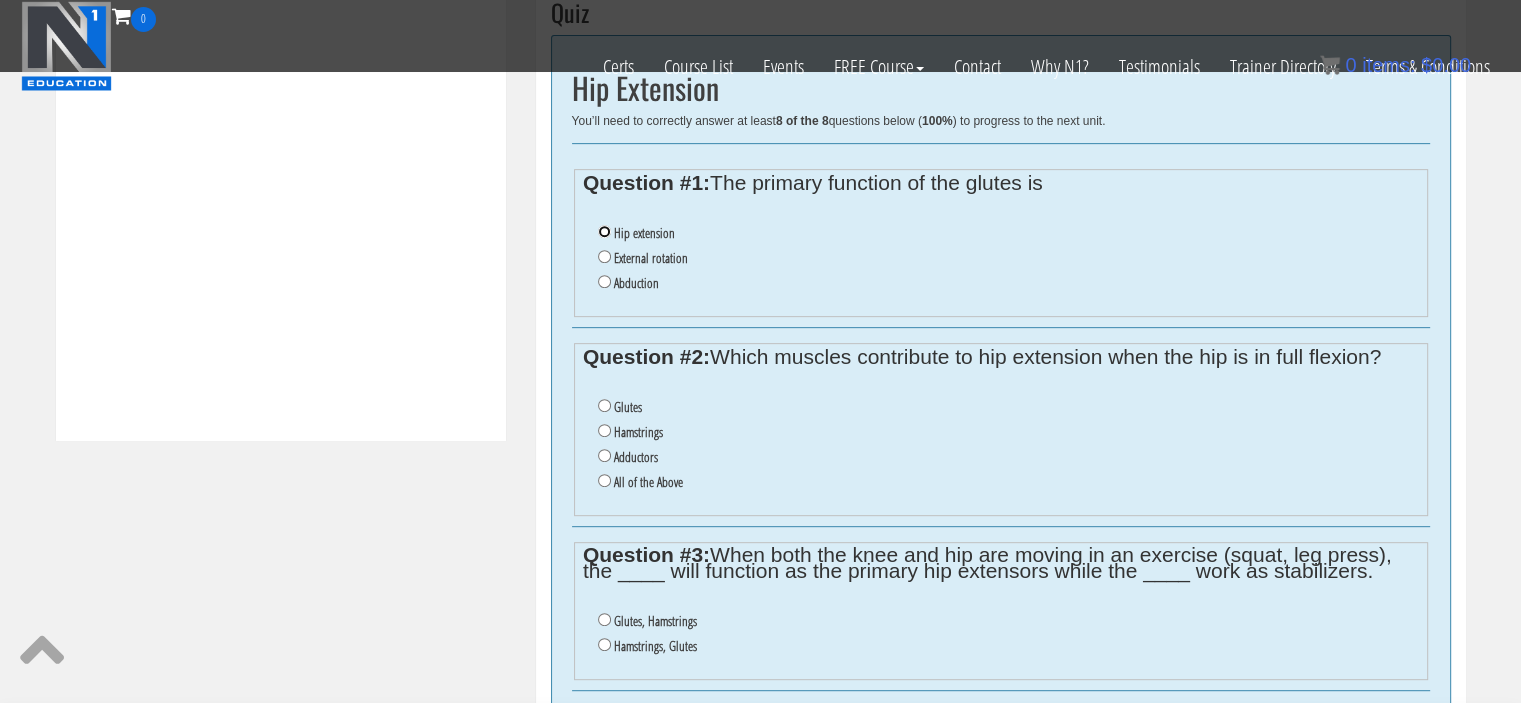 click on "Hip extension" at bounding box center (604, 231) 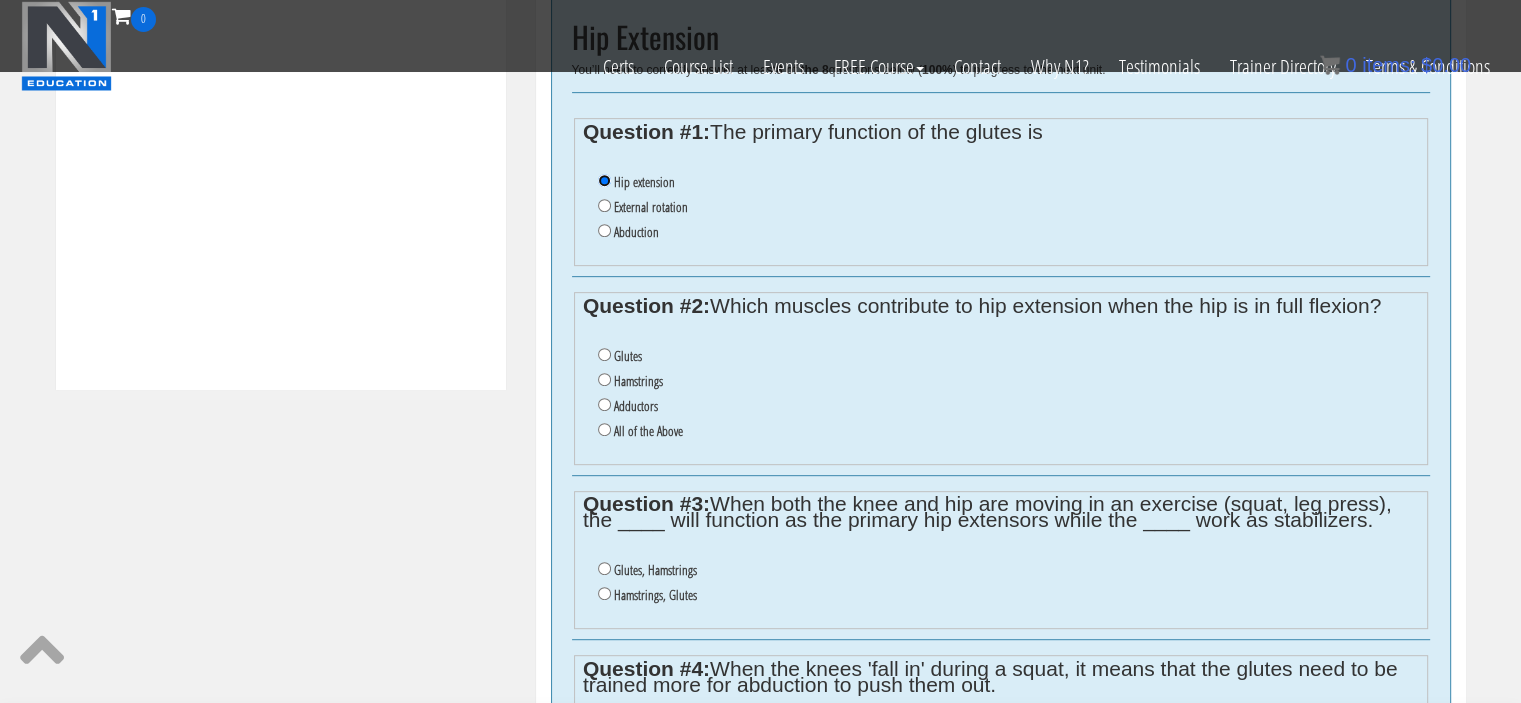 scroll, scrollTop: 863, scrollLeft: 0, axis: vertical 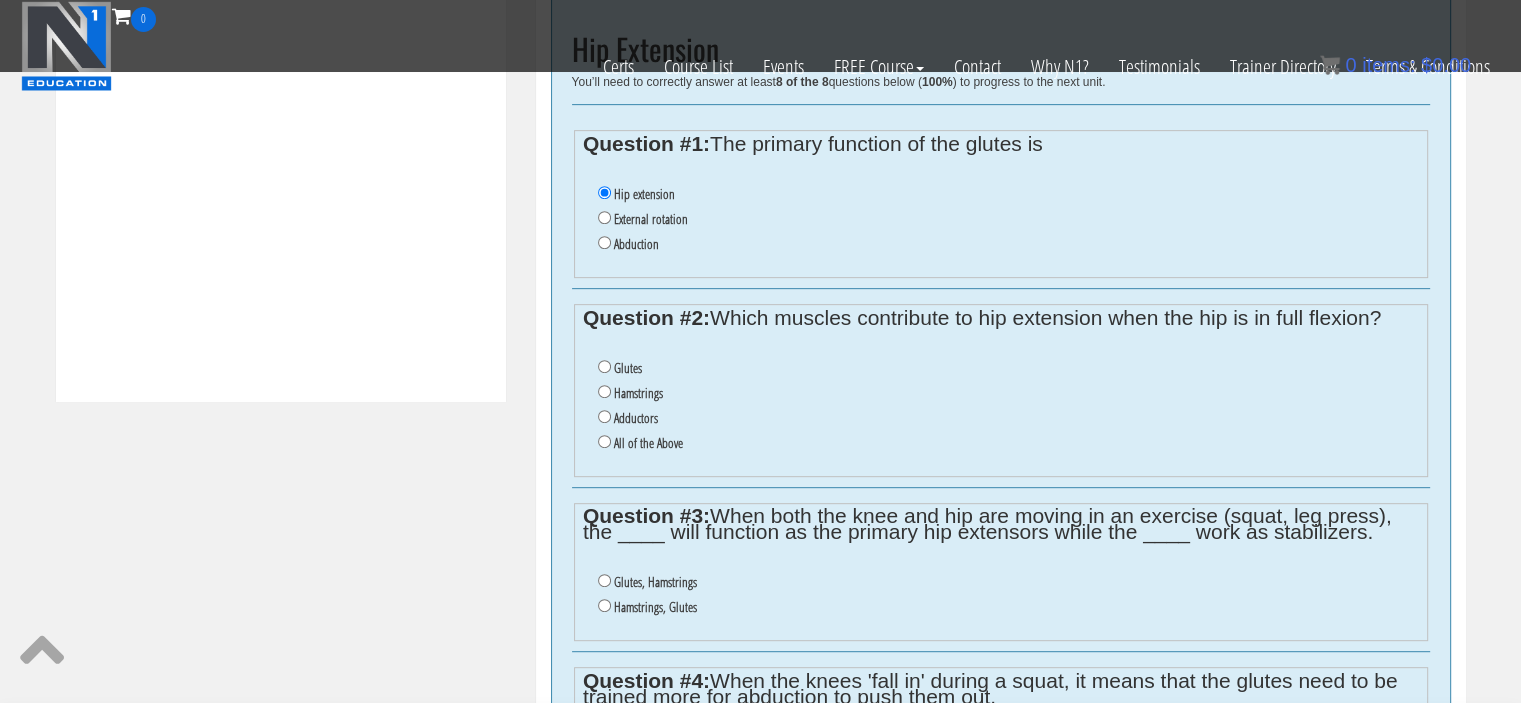 click on "All of the Above" at bounding box center (648, 443) 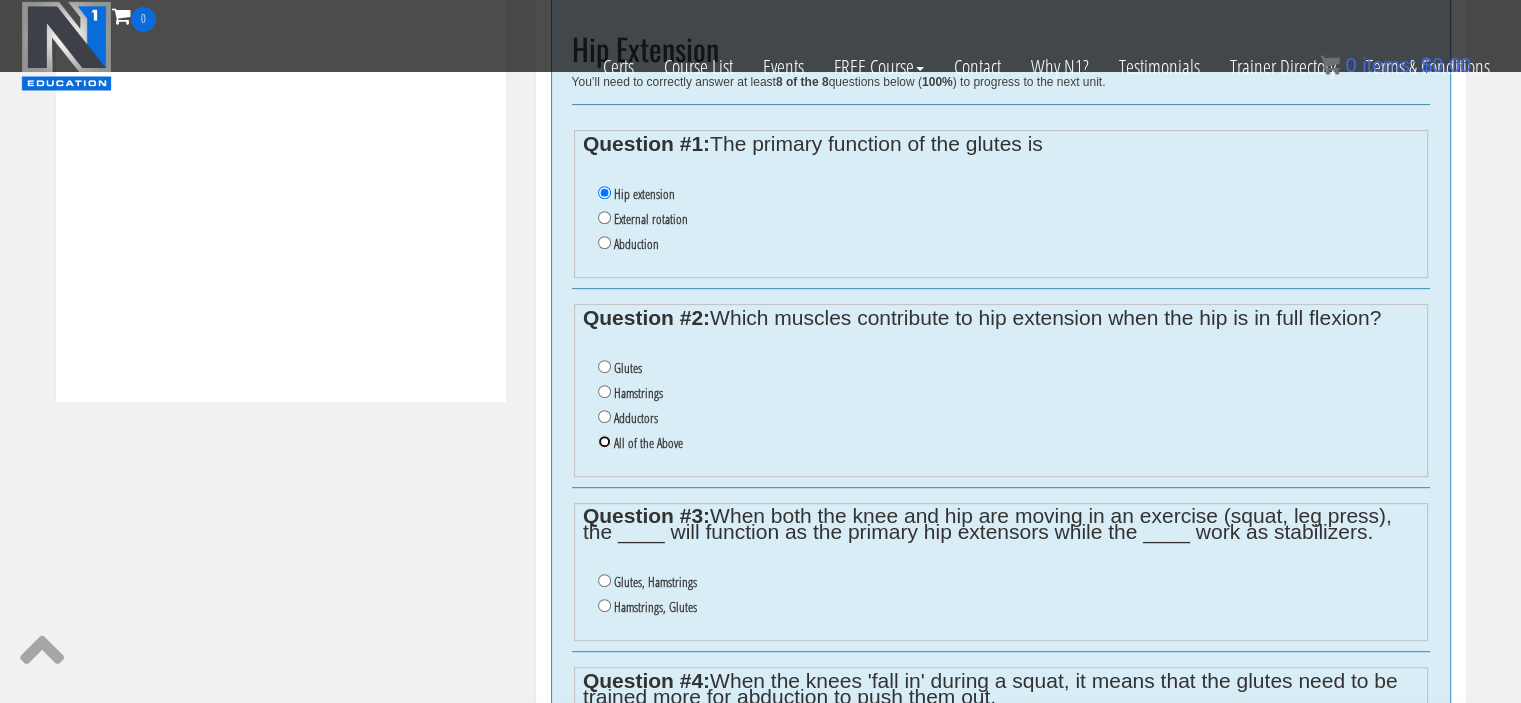 click on "All of the Above" at bounding box center (604, 441) 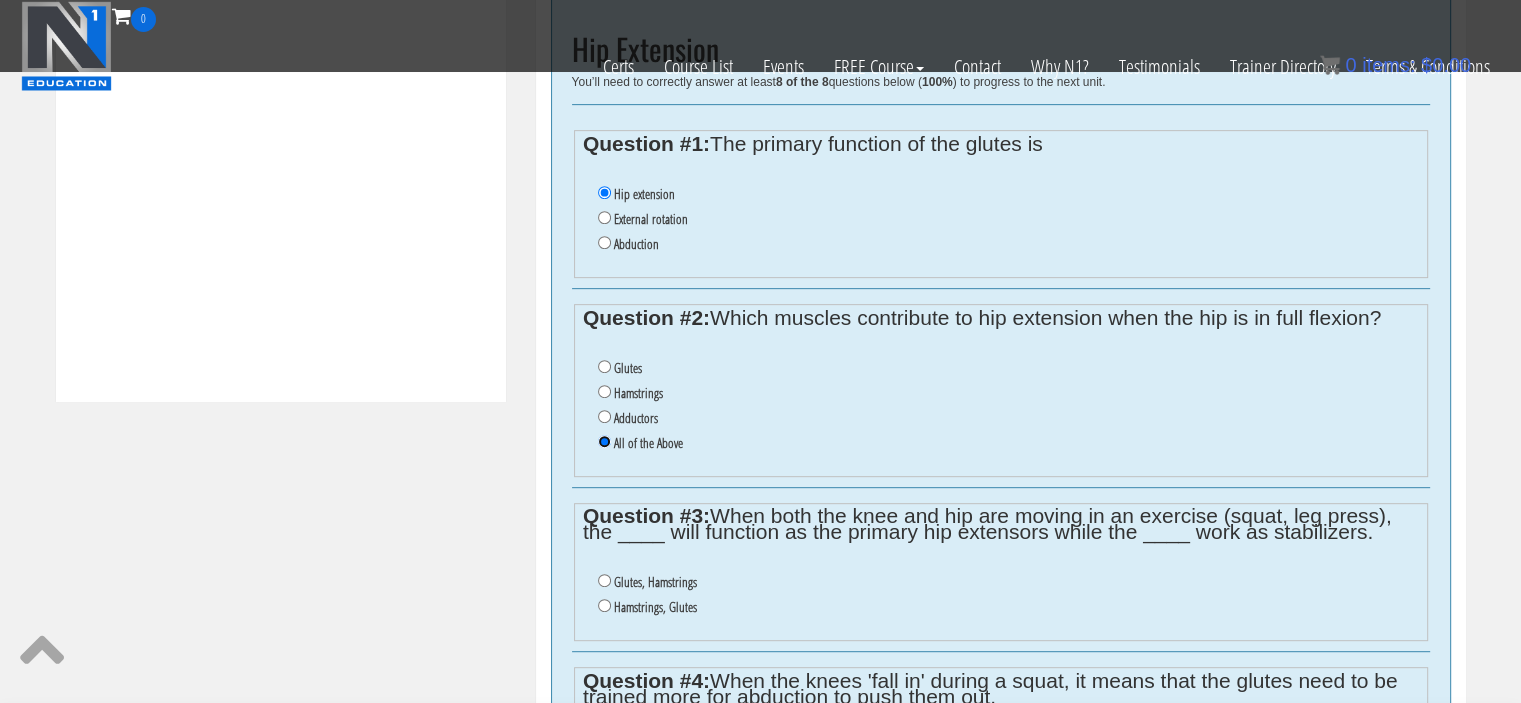 scroll, scrollTop: 949, scrollLeft: 0, axis: vertical 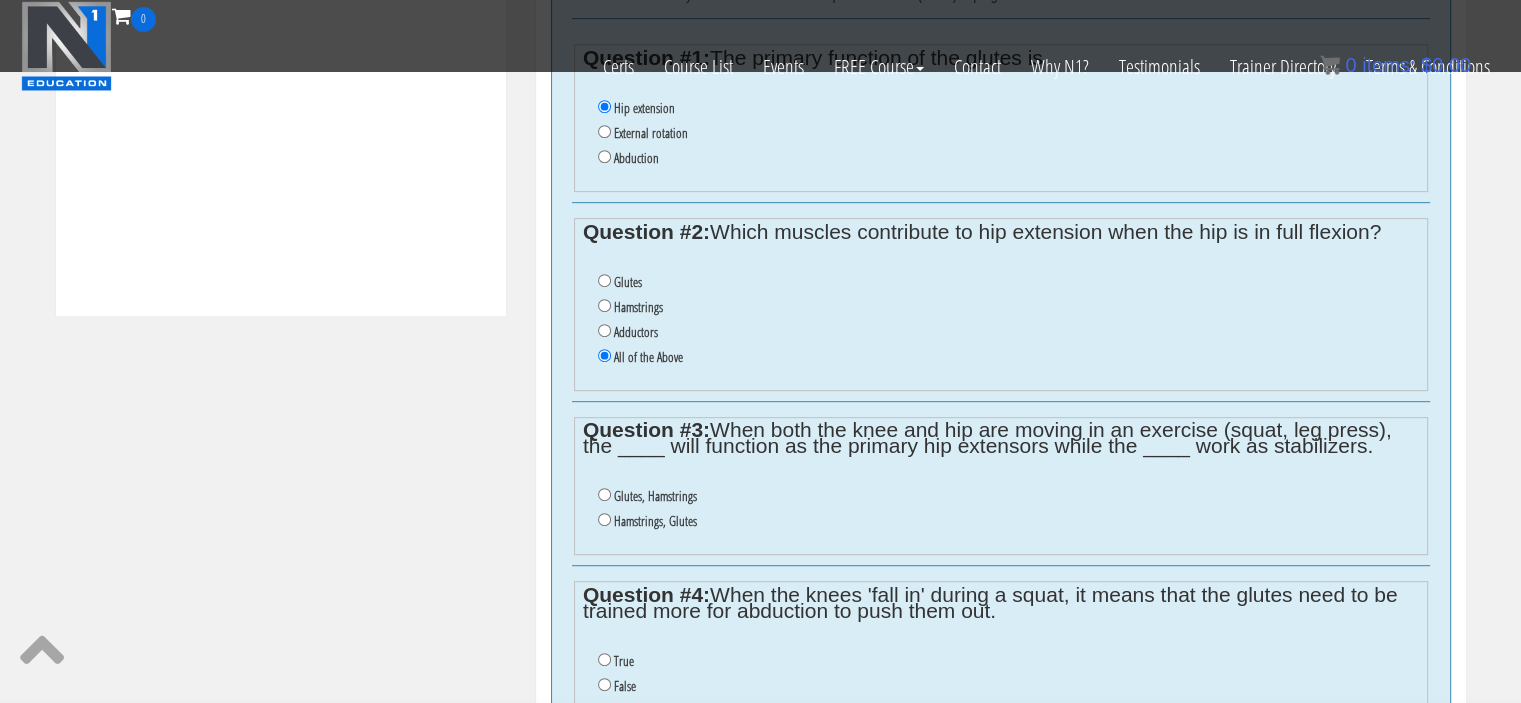 click on "Glutes, Hamstrings" at bounding box center [655, 496] 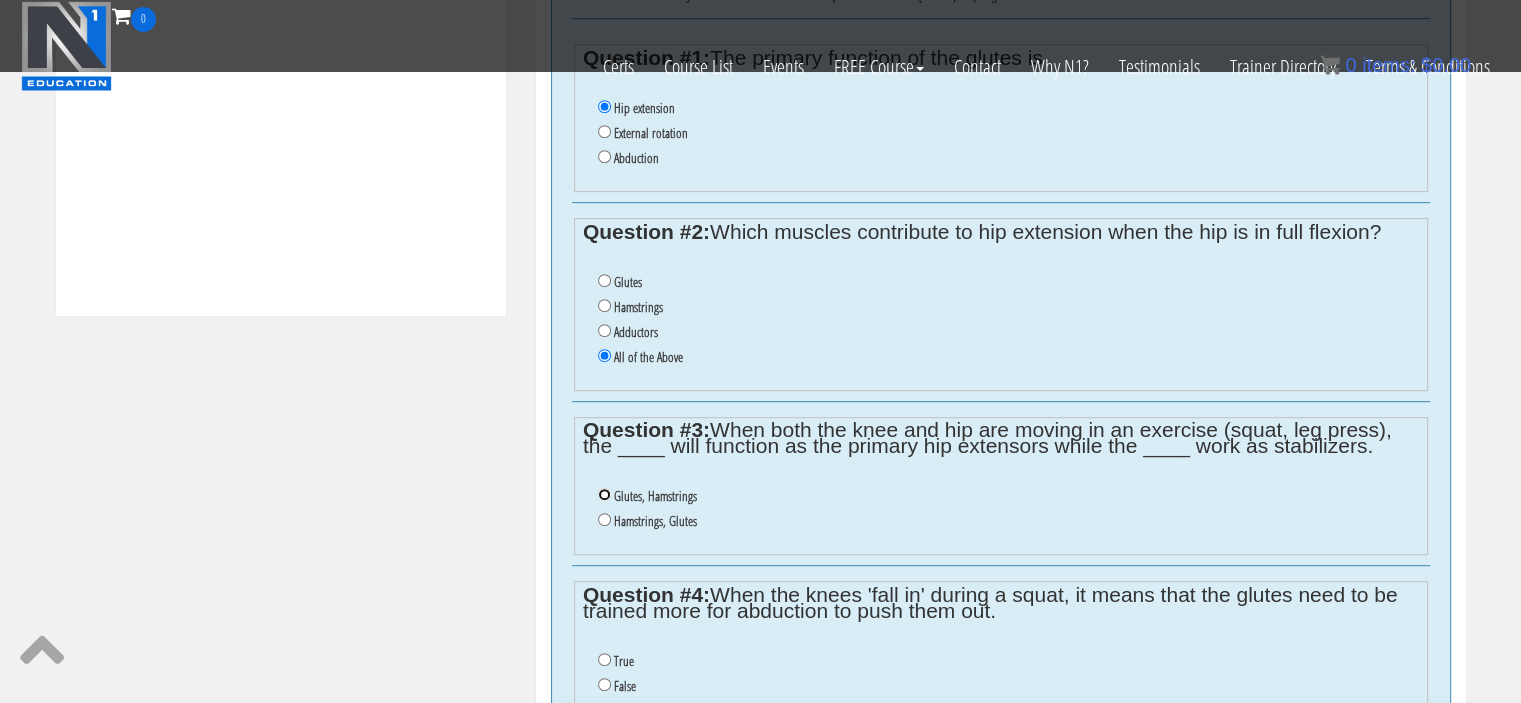 click on "Glutes, Hamstrings" at bounding box center [604, 494] 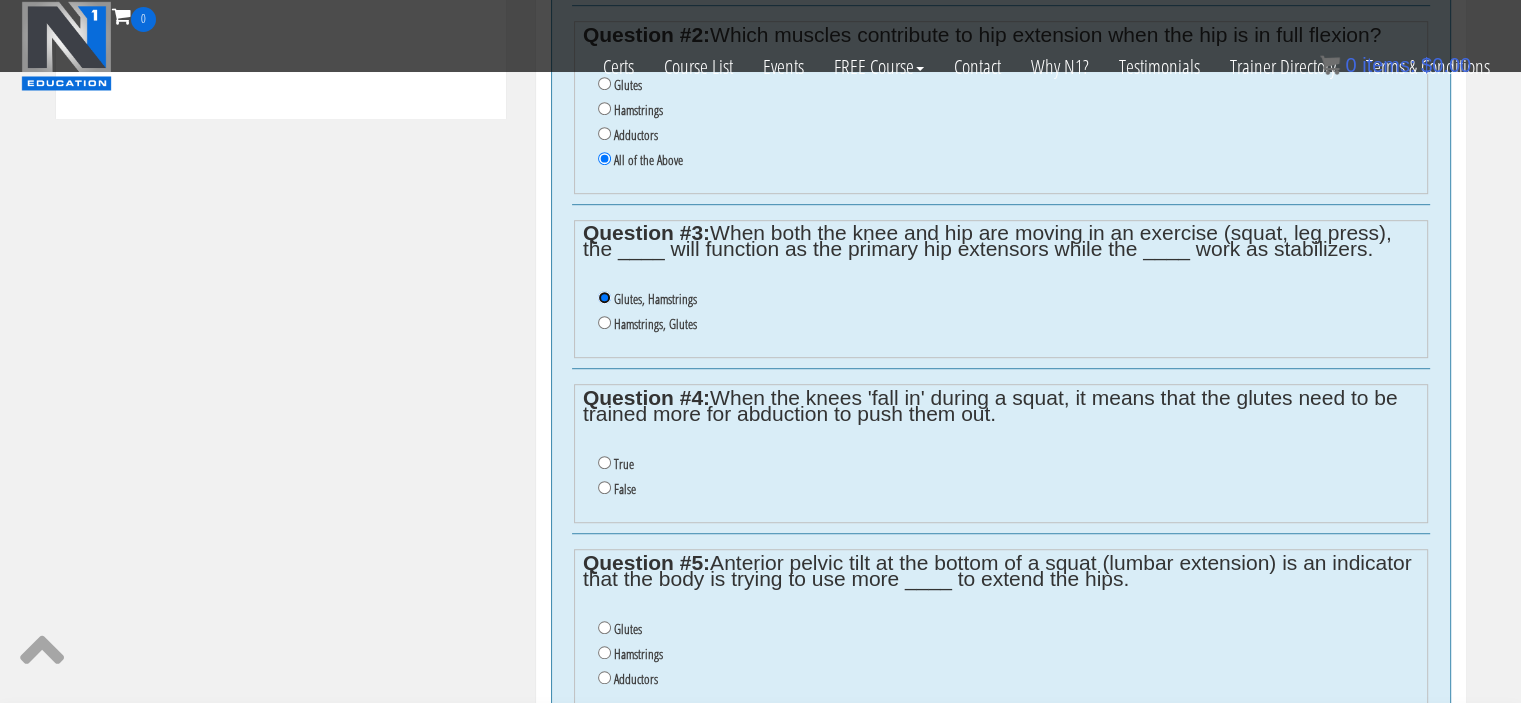 scroll, scrollTop: 1149, scrollLeft: 0, axis: vertical 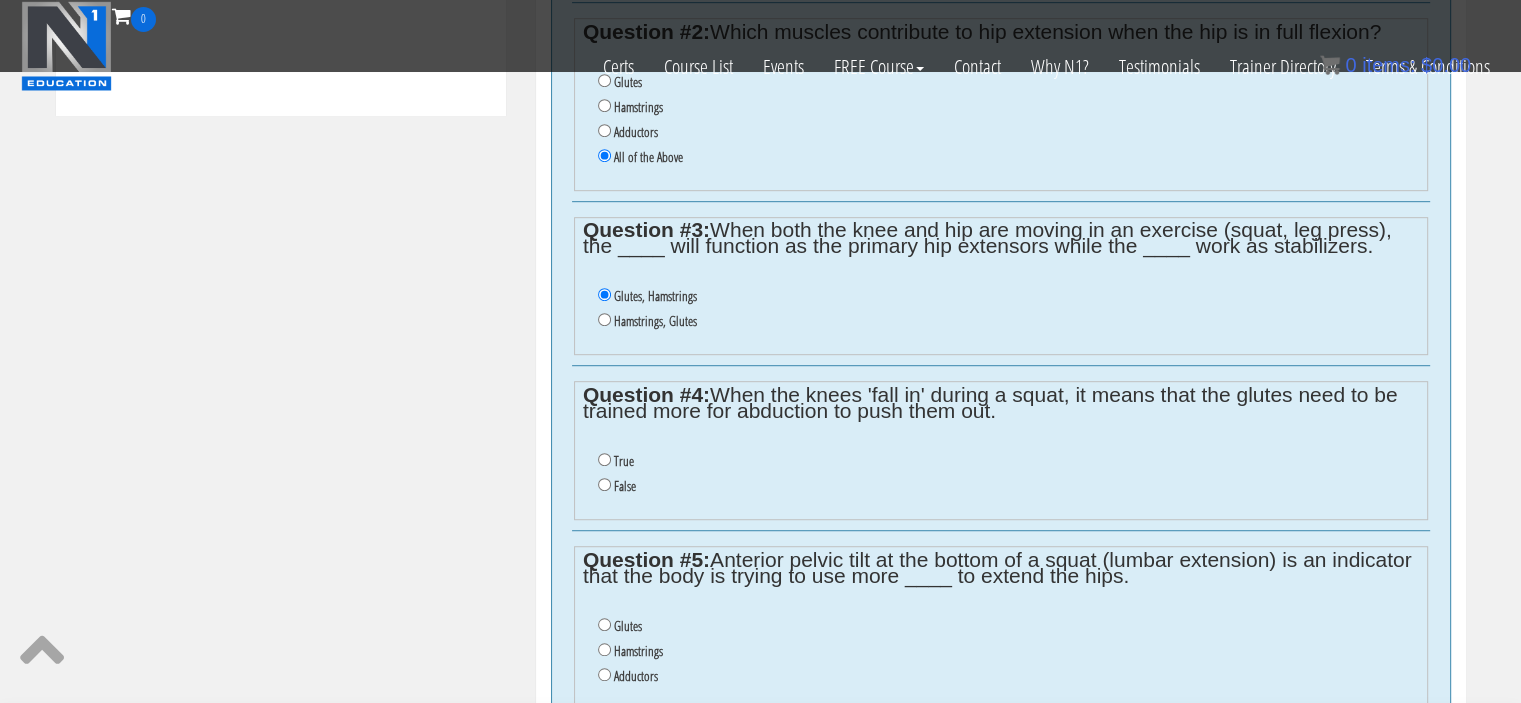 click on "False" at bounding box center (625, 486) 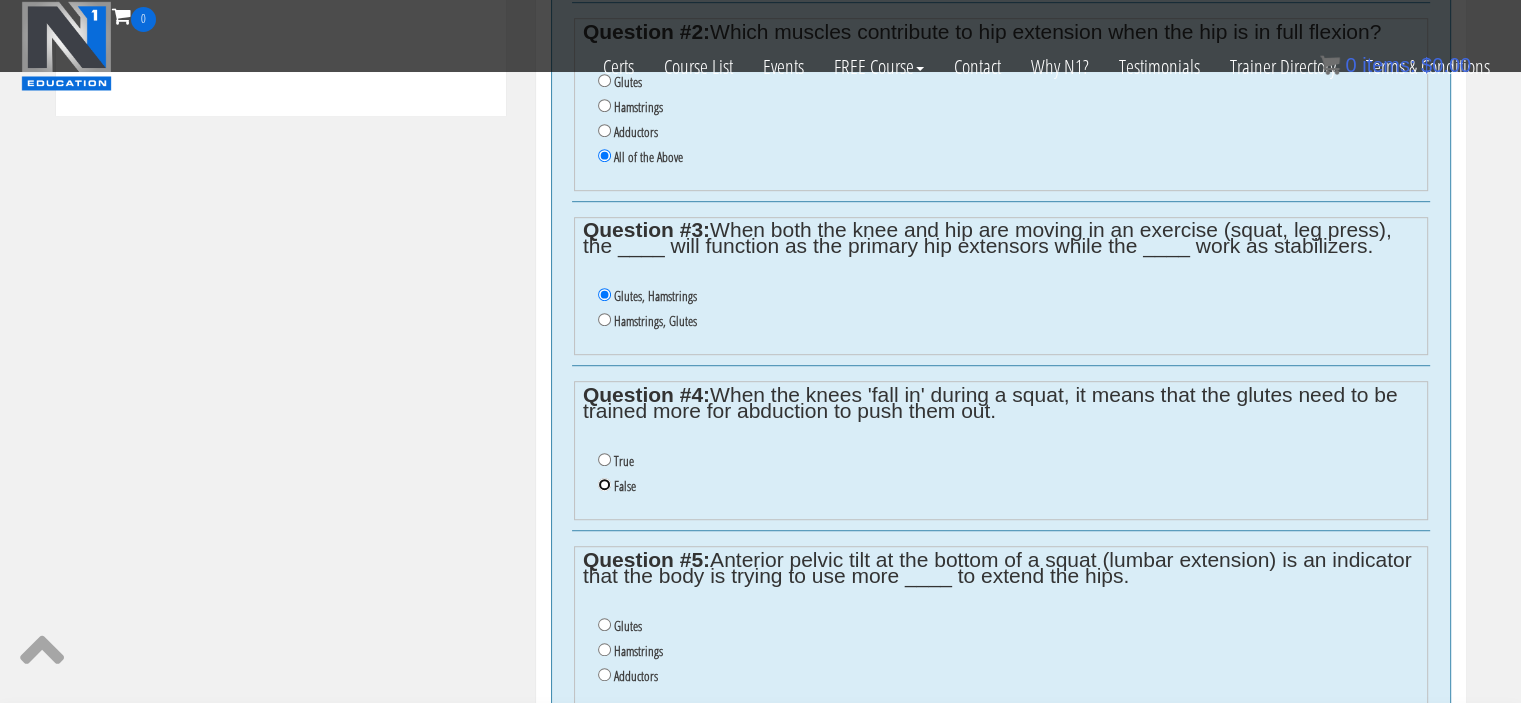 click on "False" at bounding box center [604, 484] 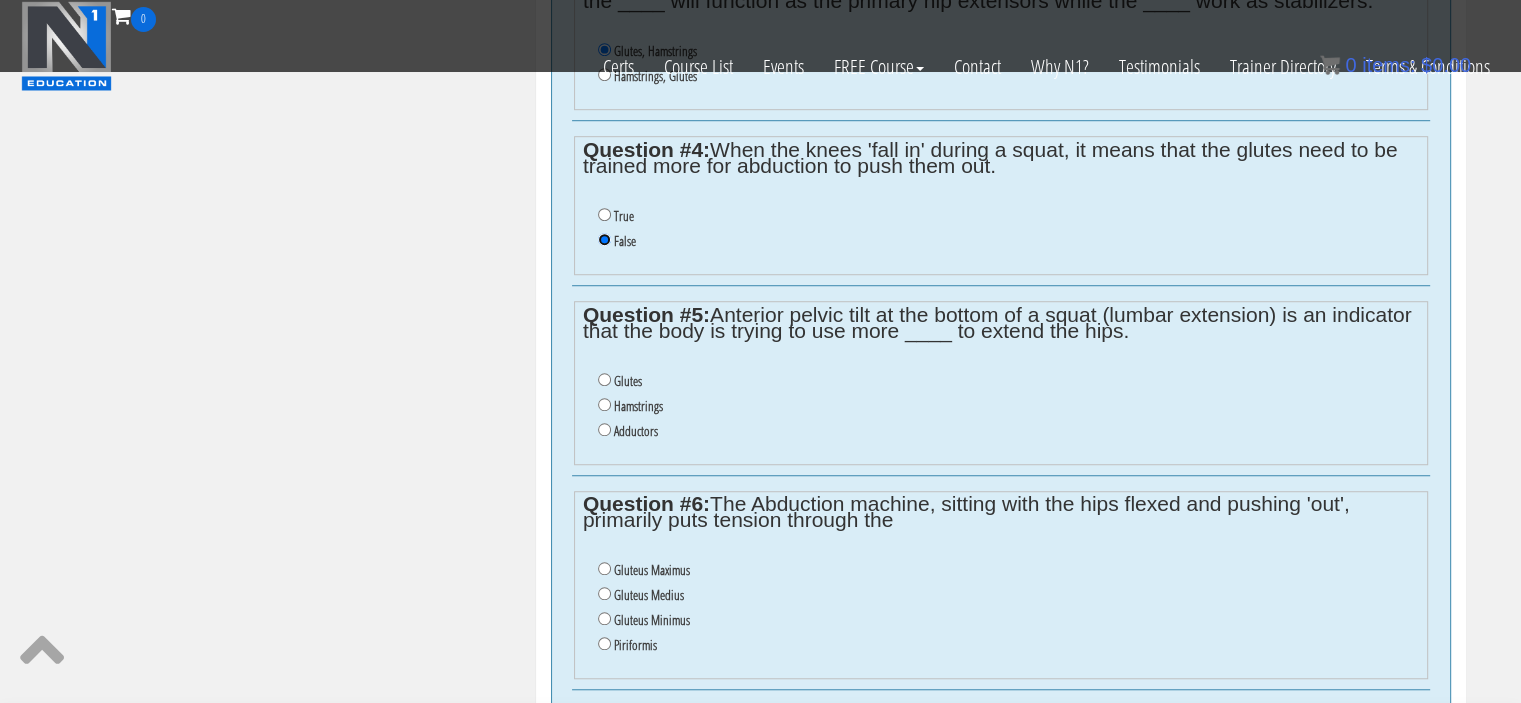 scroll, scrollTop: 1396, scrollLeft: 0, axis: vertical 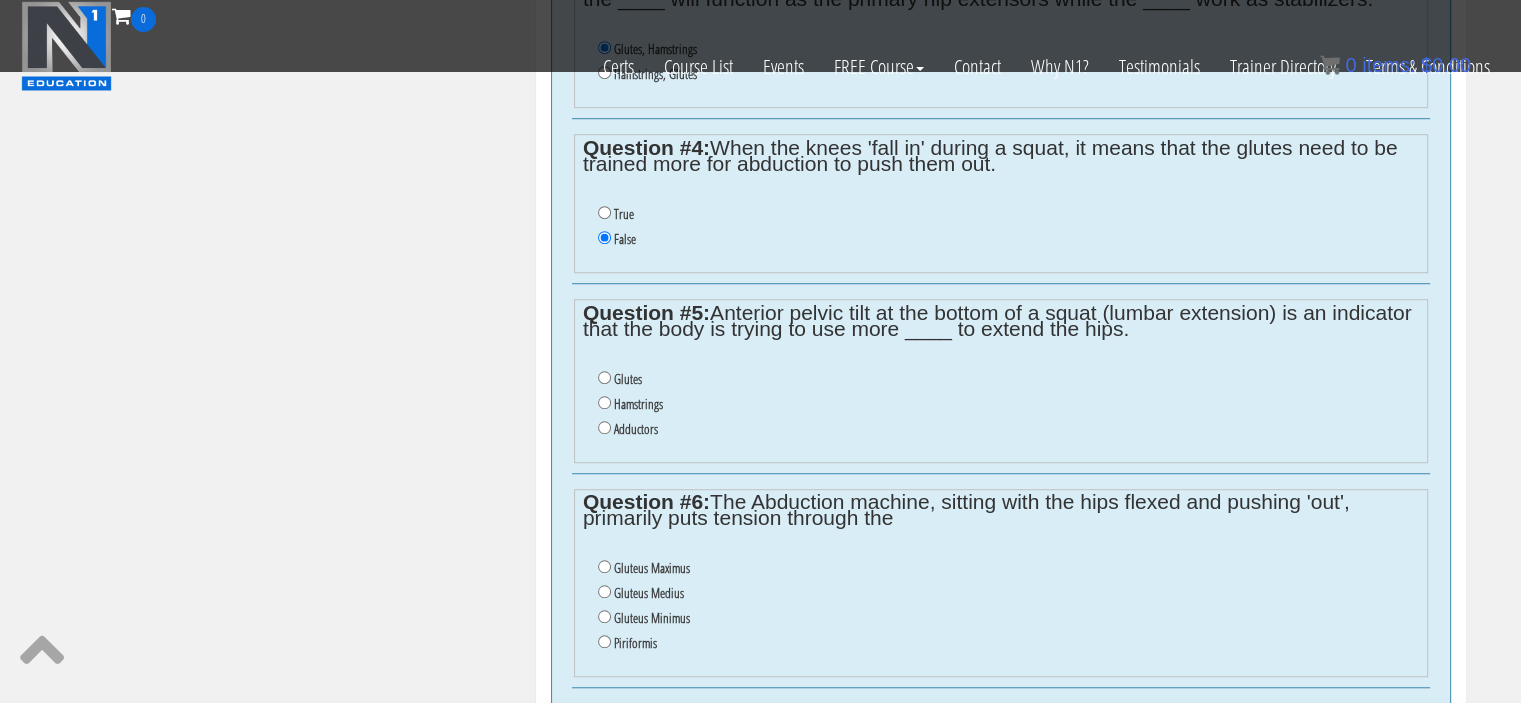 click on "Hamstrings" at bounding box center (638, 404) 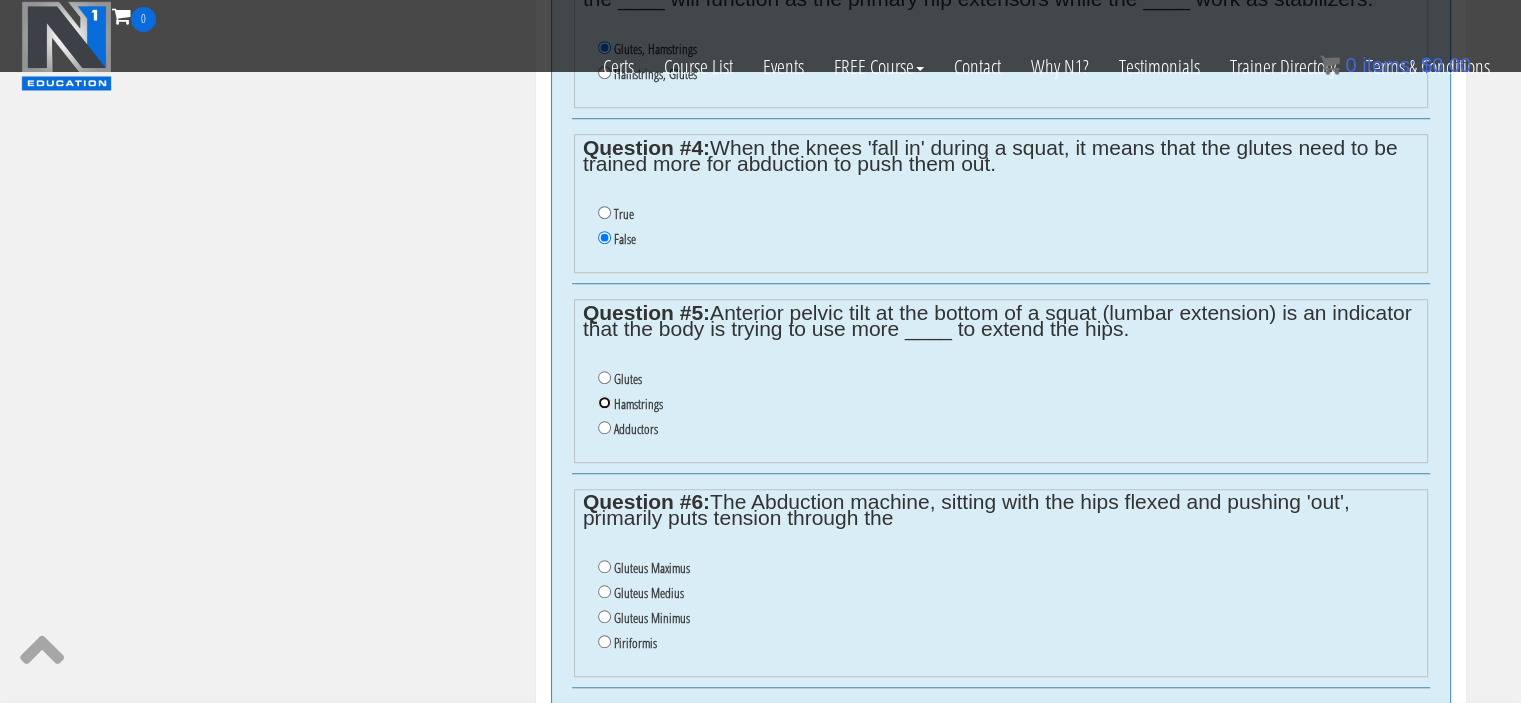 click on "Hamstrings" at bounding box center [604, 402] 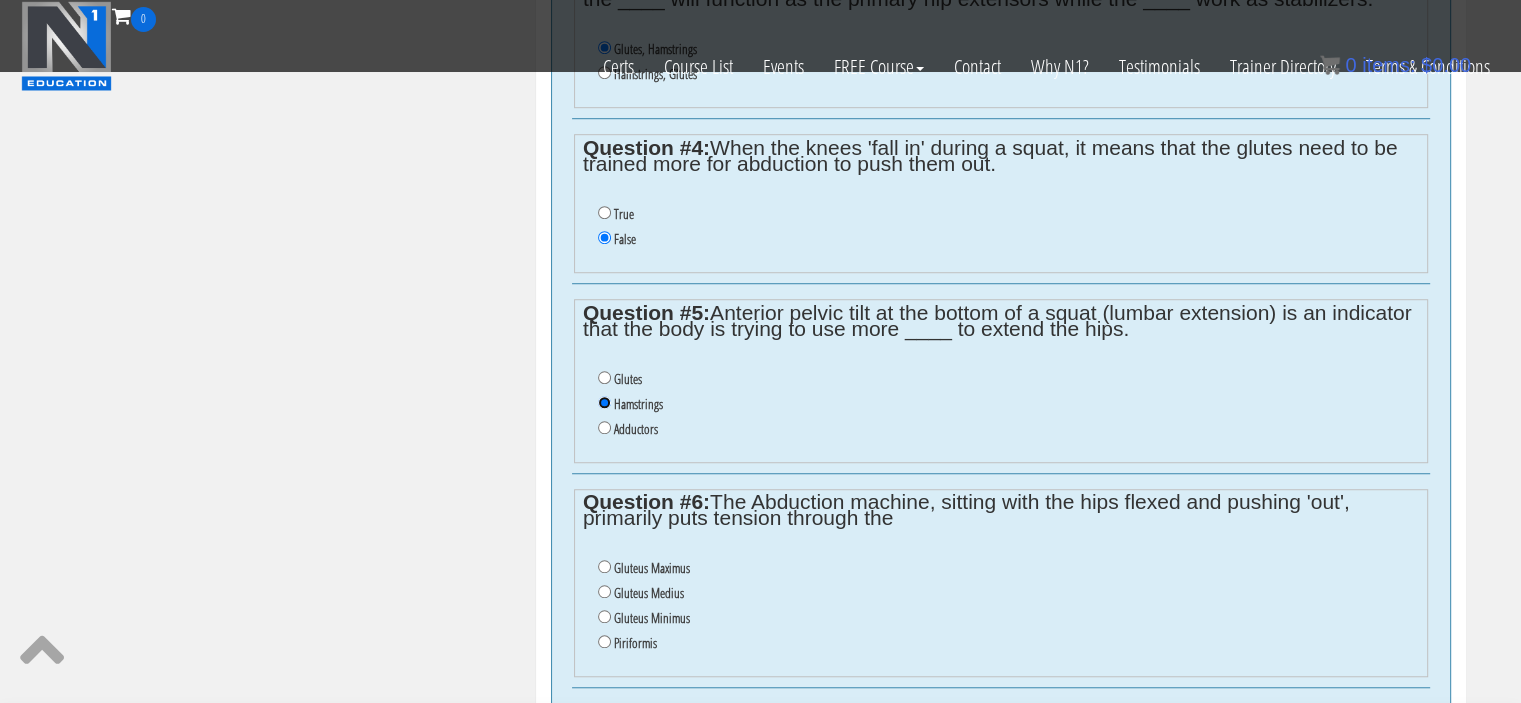 scroll, scrollTop: 1556, scrollLeft: 0, axis: vertical 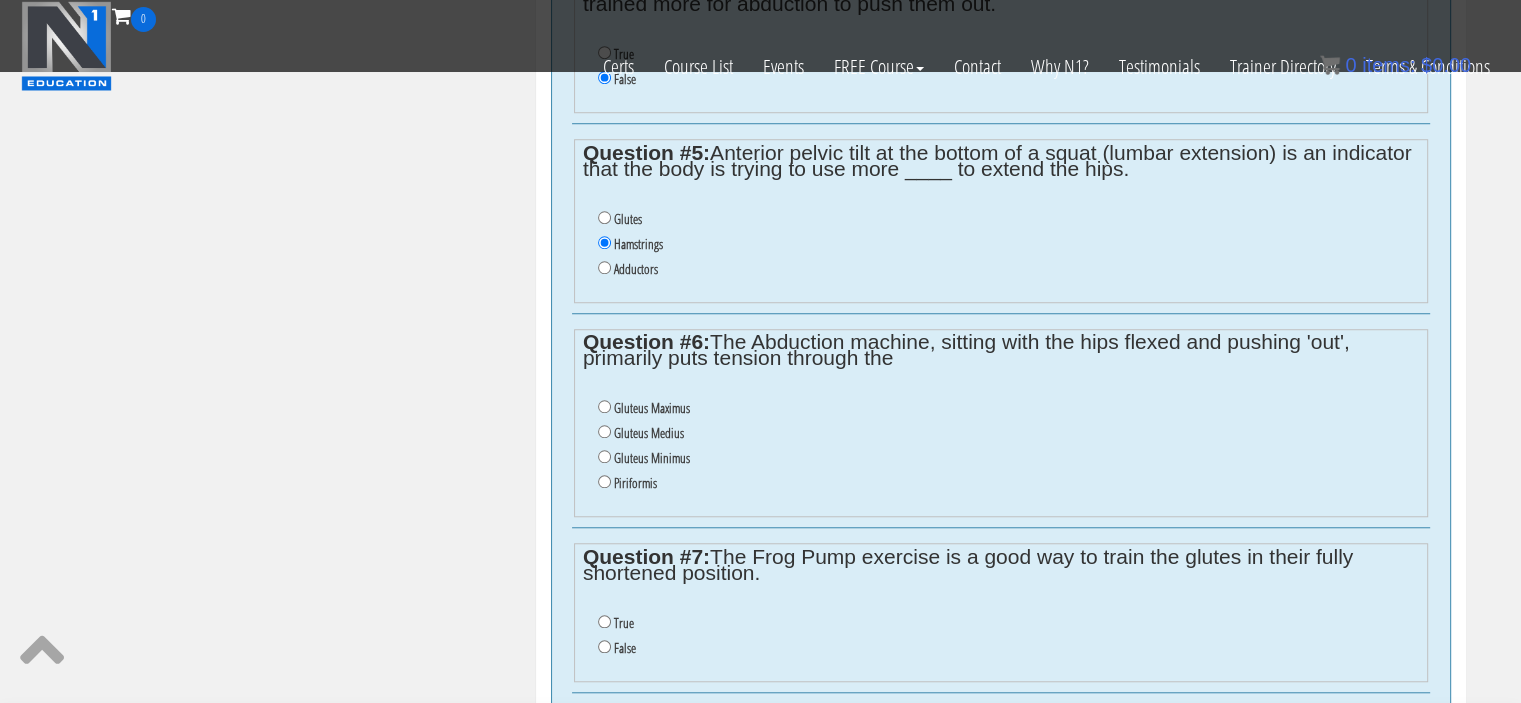 click on "Piriformis" at bounding box center [635, 483] 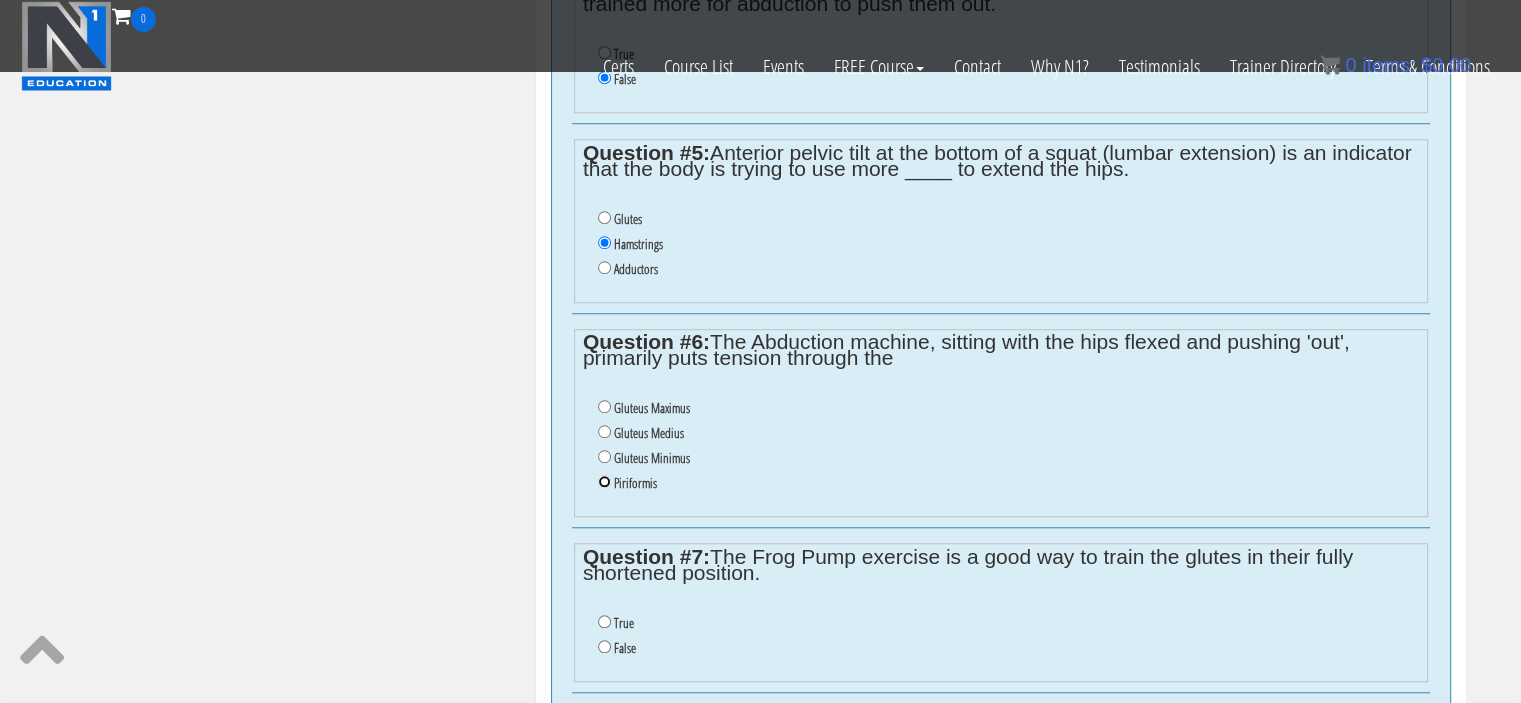 click on "Piriformis" at bounding box center [604, 481] 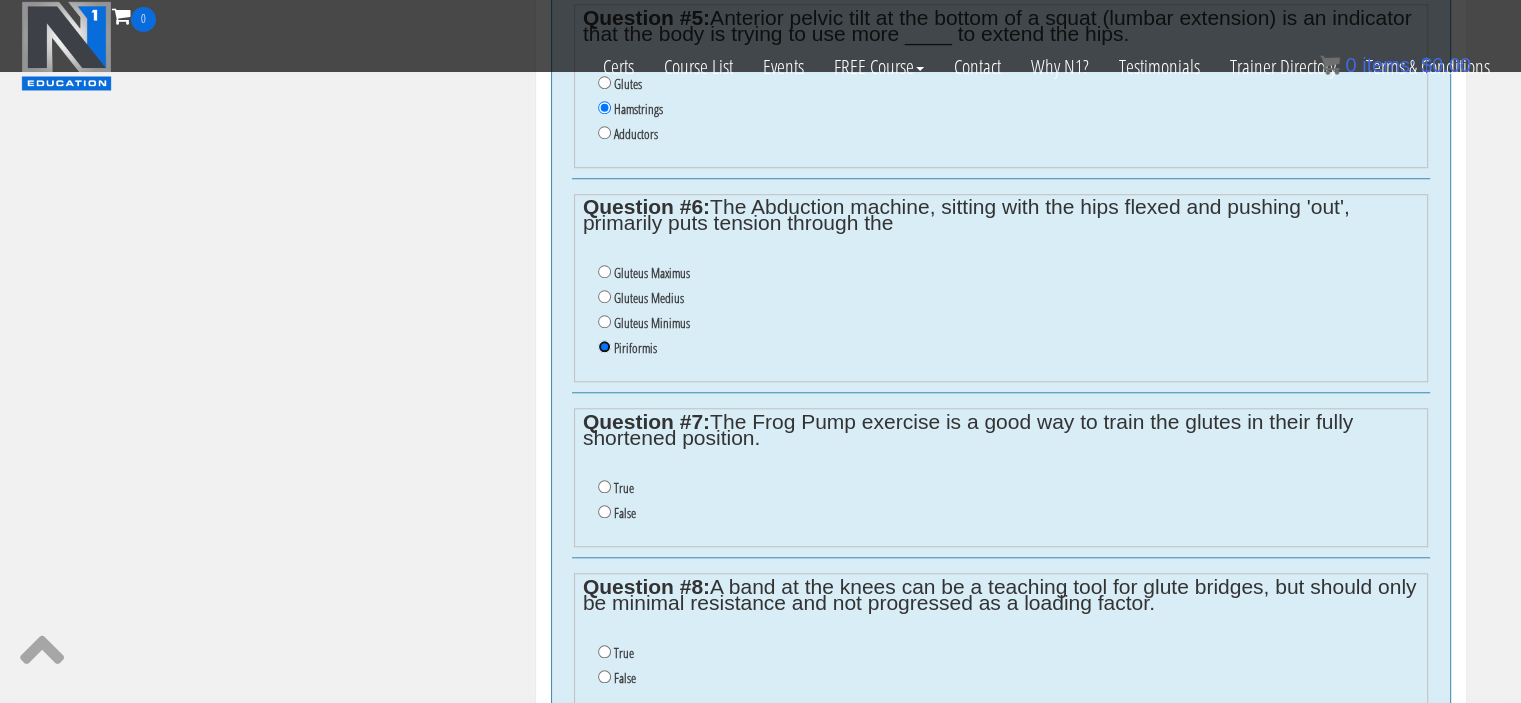 scroll, scrollTop: 1692, scrollLeft: 0, axis: vertical 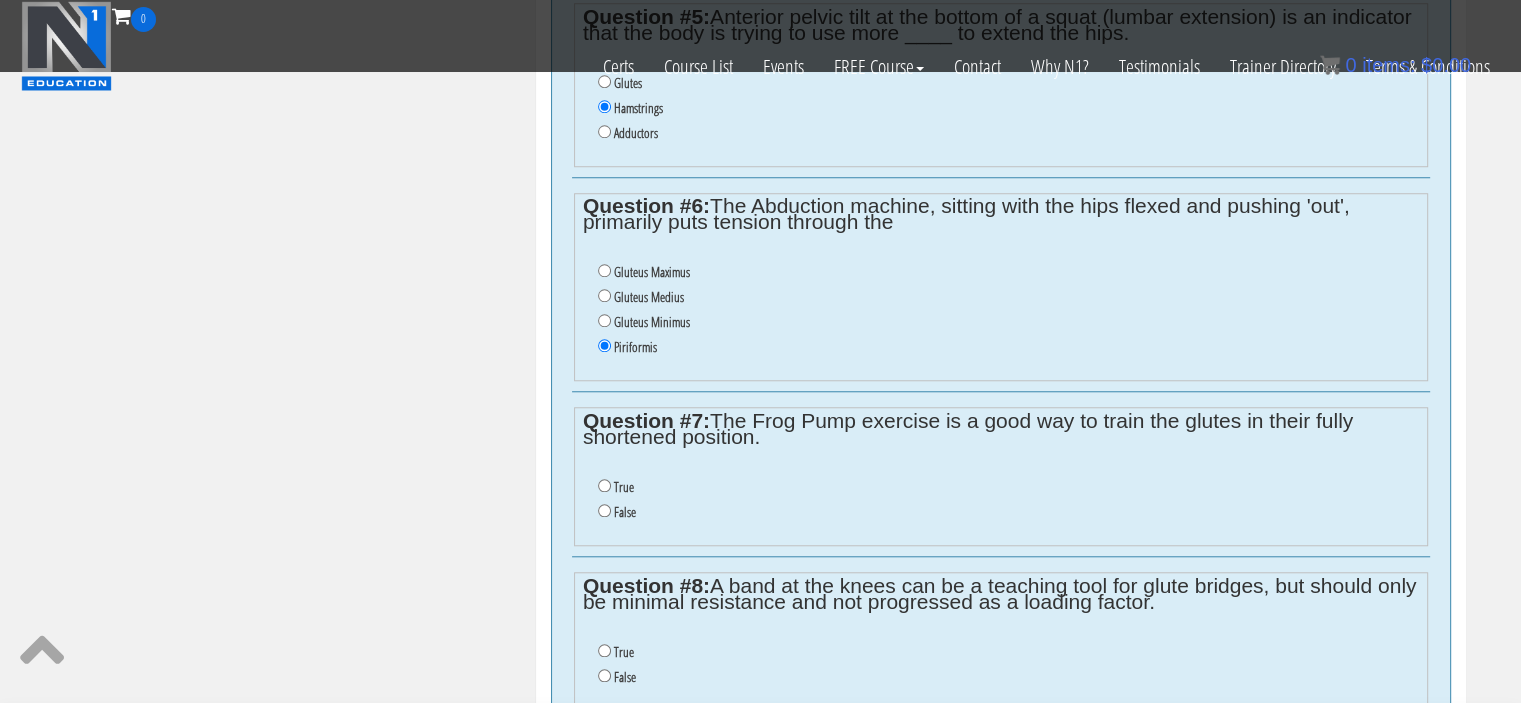 click on "False" at bounding box center [625, 512] 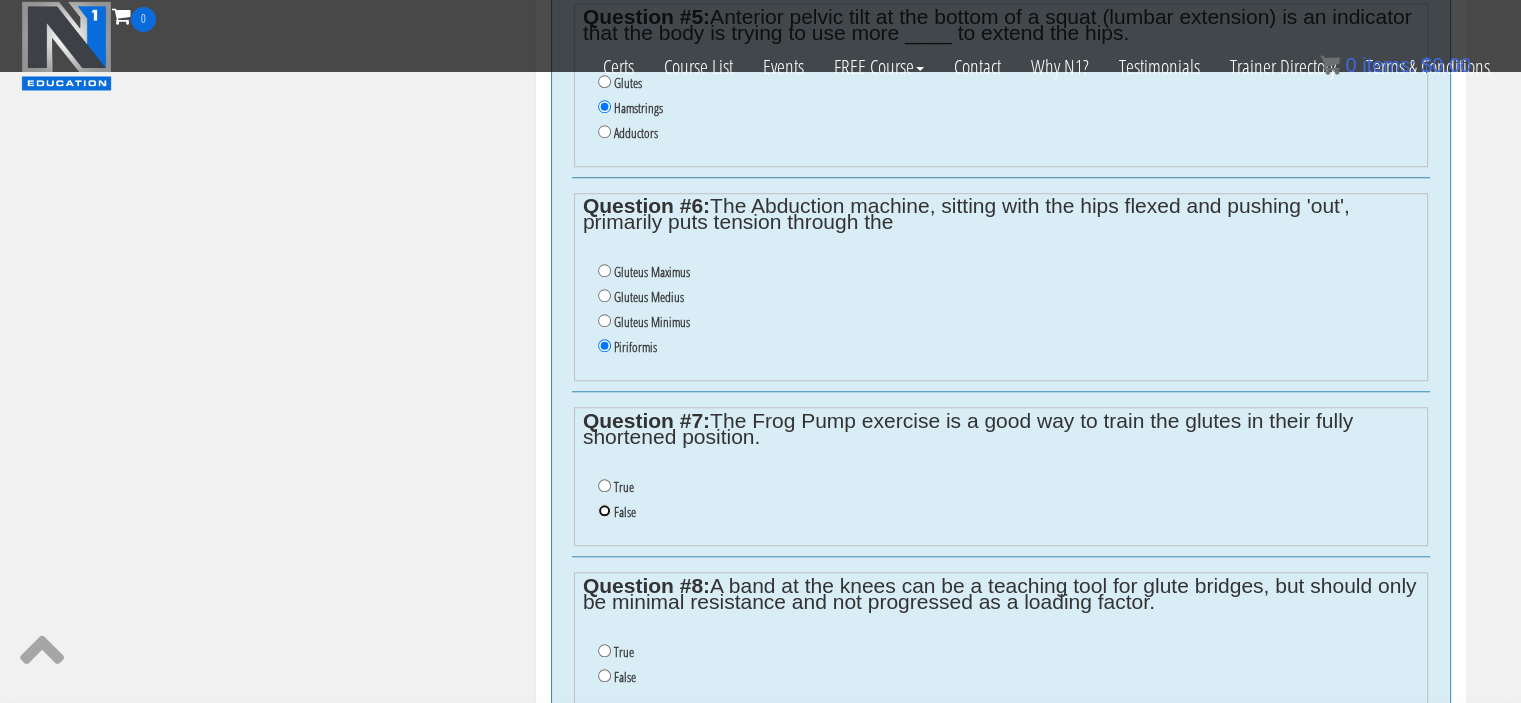 click on "False" at bounding box center (604, 510) 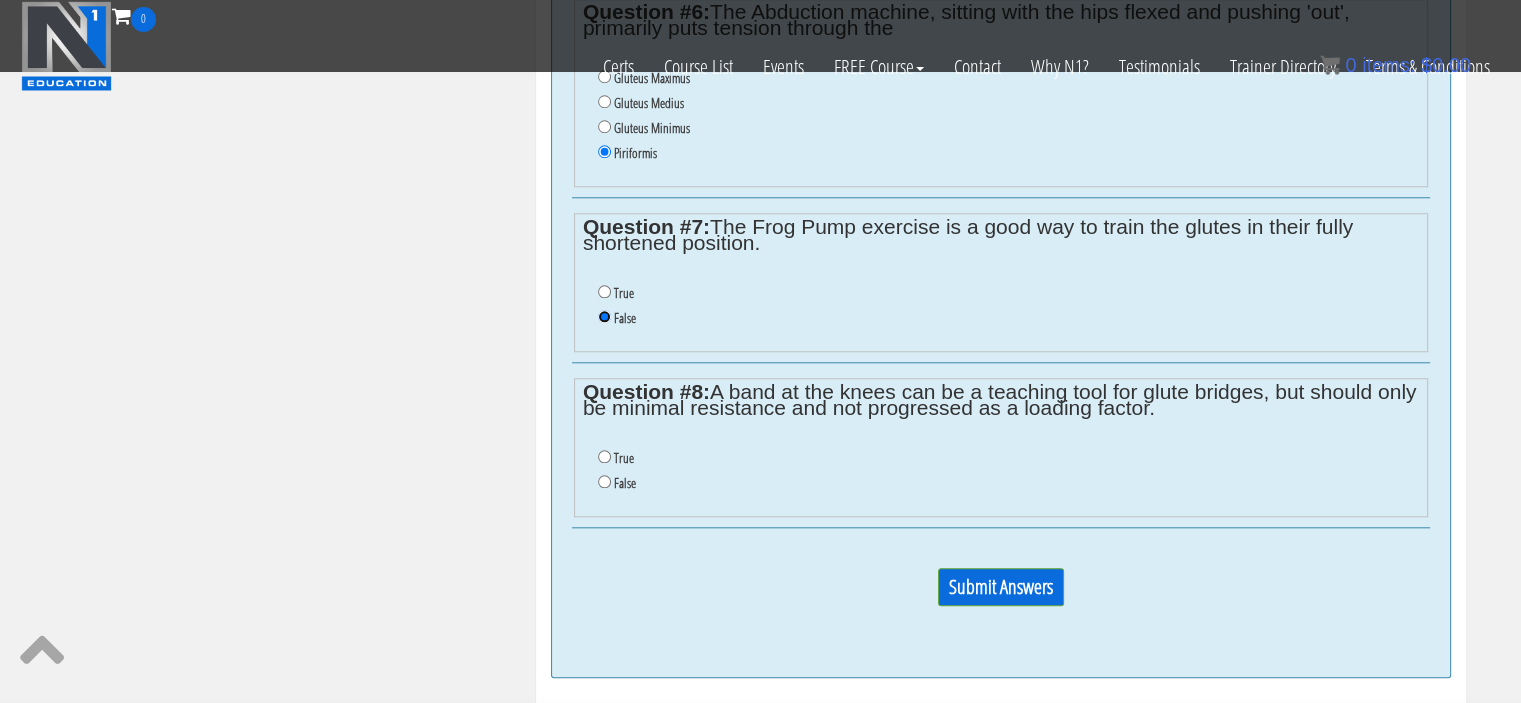 scroll, scrollTop: 1887, scrollLeft: 0, axis: vertical 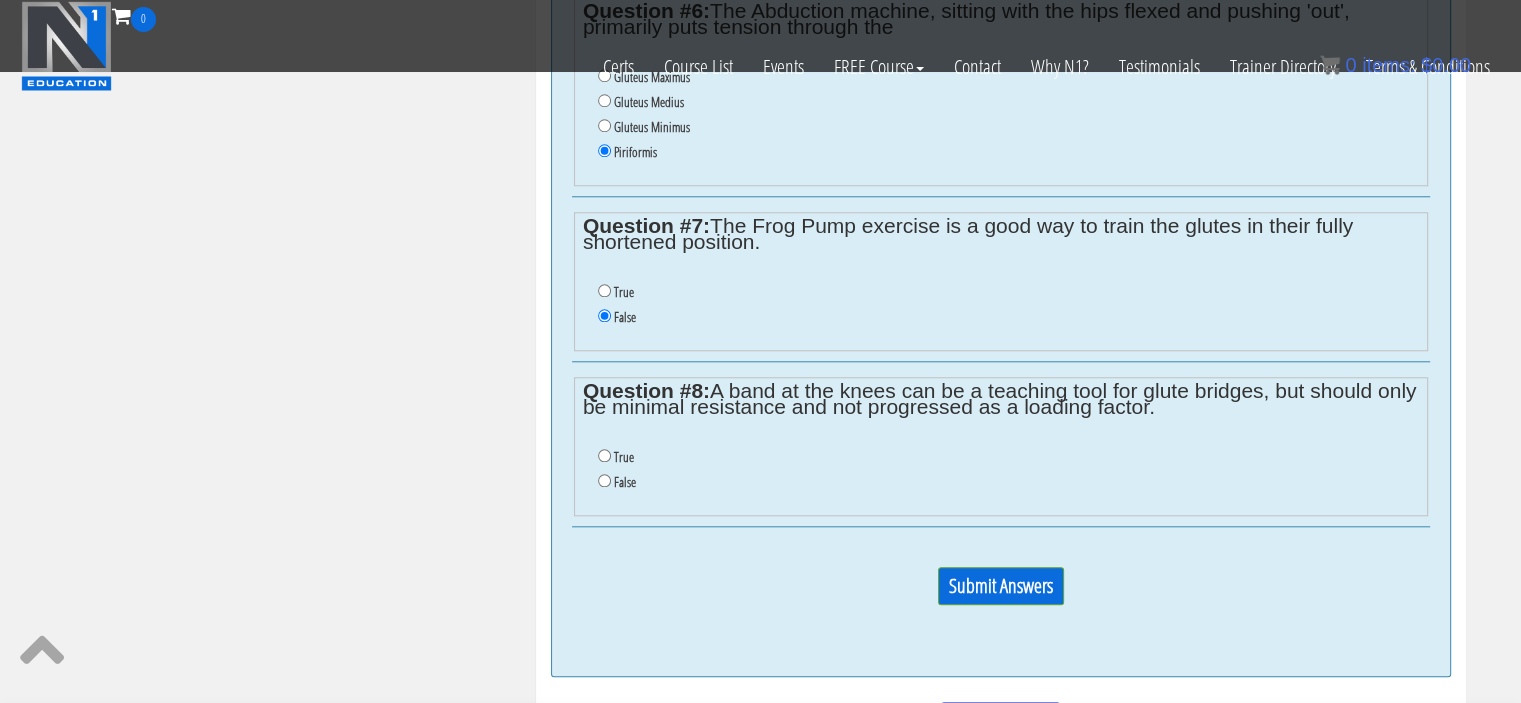 click on "True" at bounding box center (1008, 457) 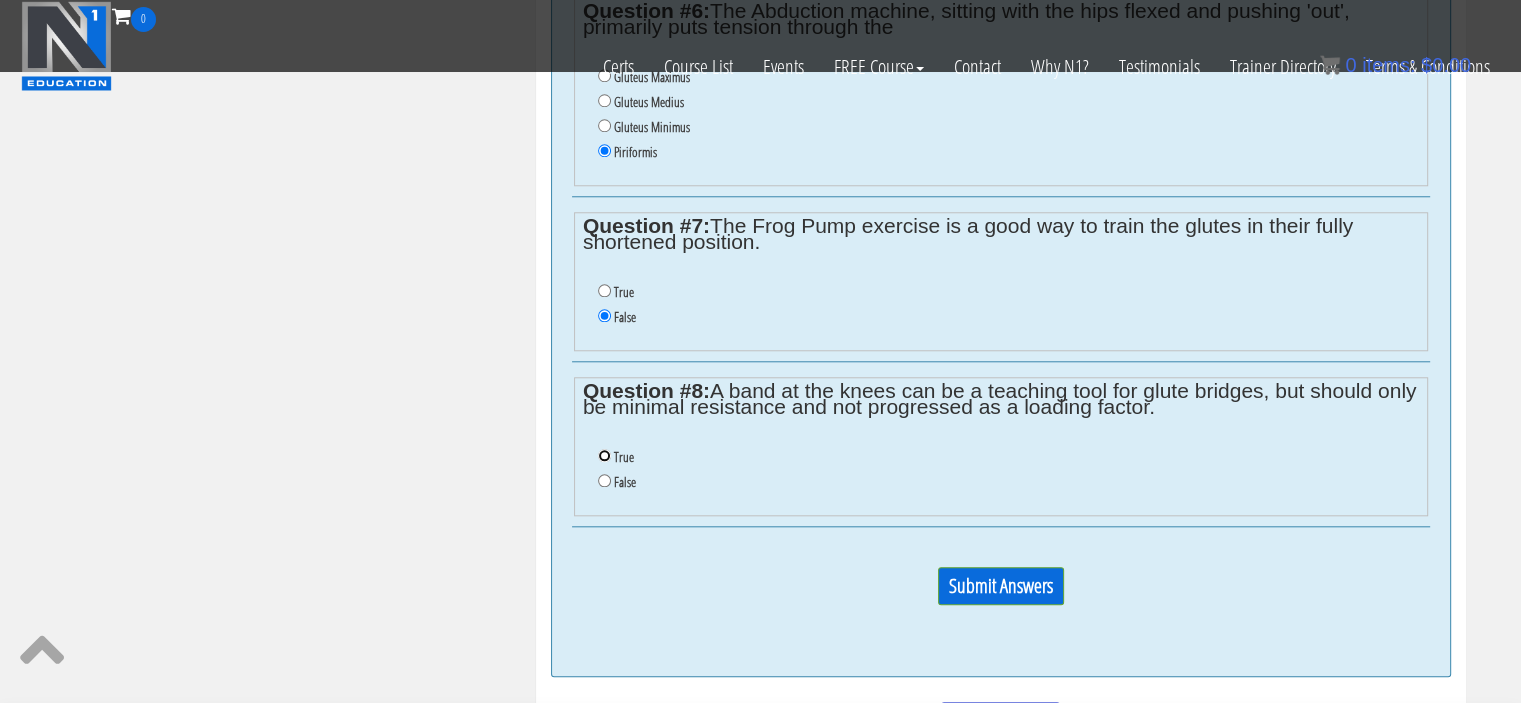 click on "True" at bounding box center [604, 455] 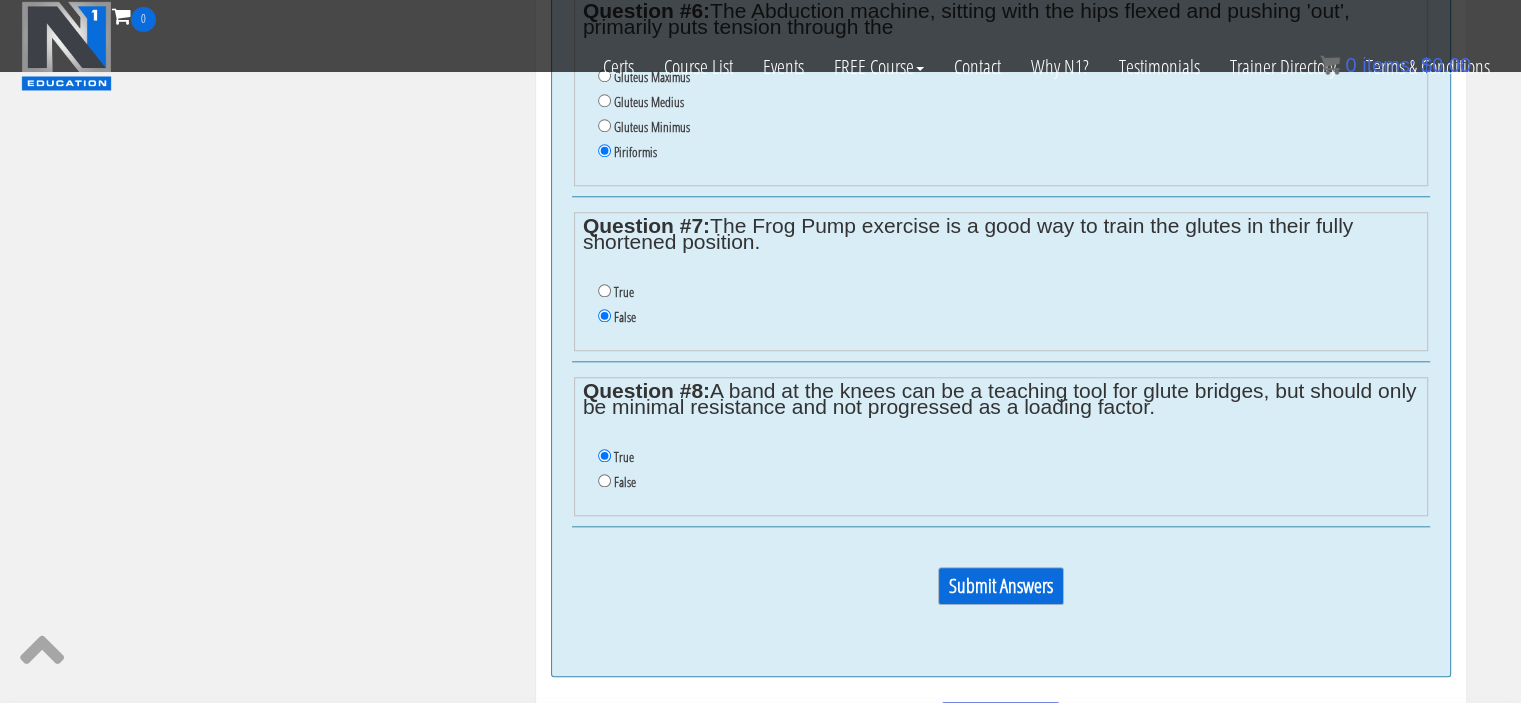 click on "Submit Answers" at bounding box center (1001, 586) 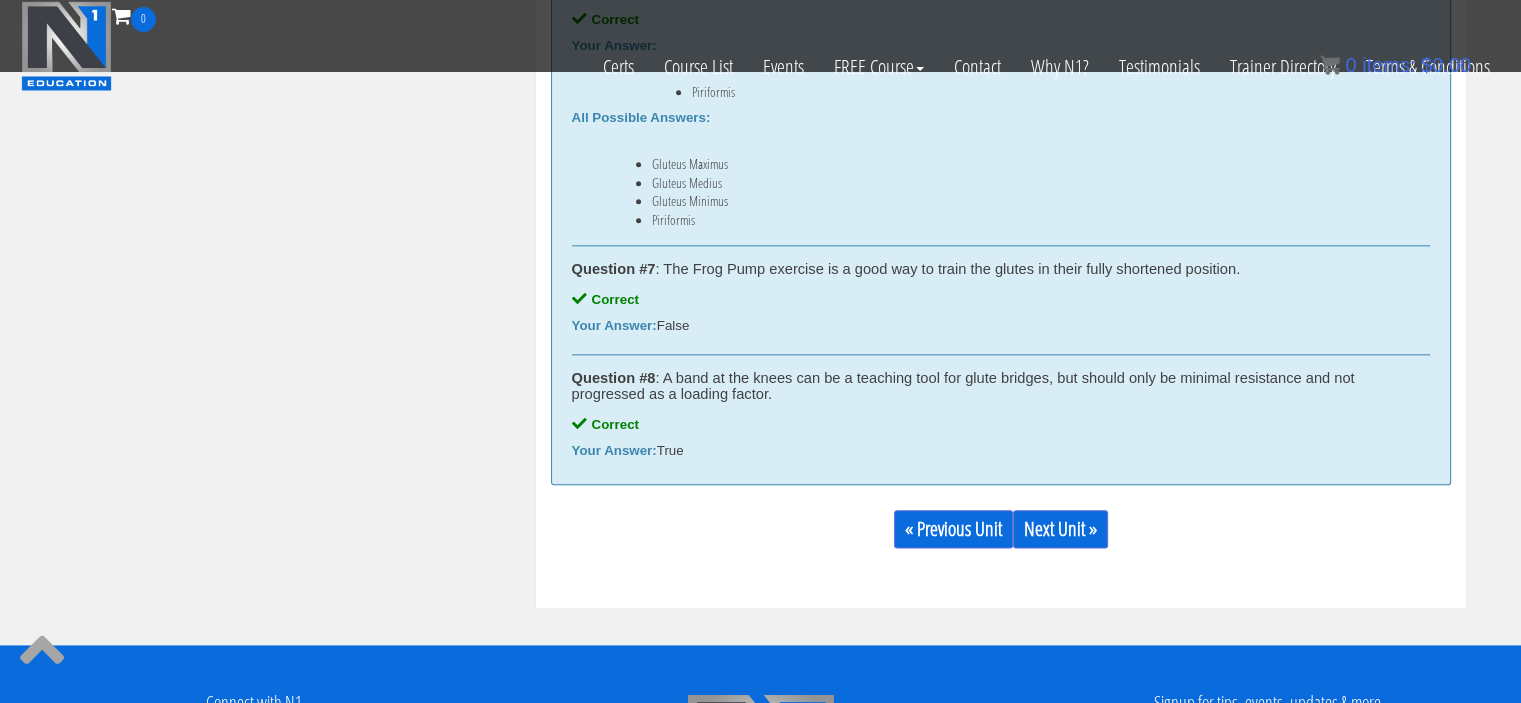 scroll, scrollTop: 2327, scrollLeft: 0, axis: vertical 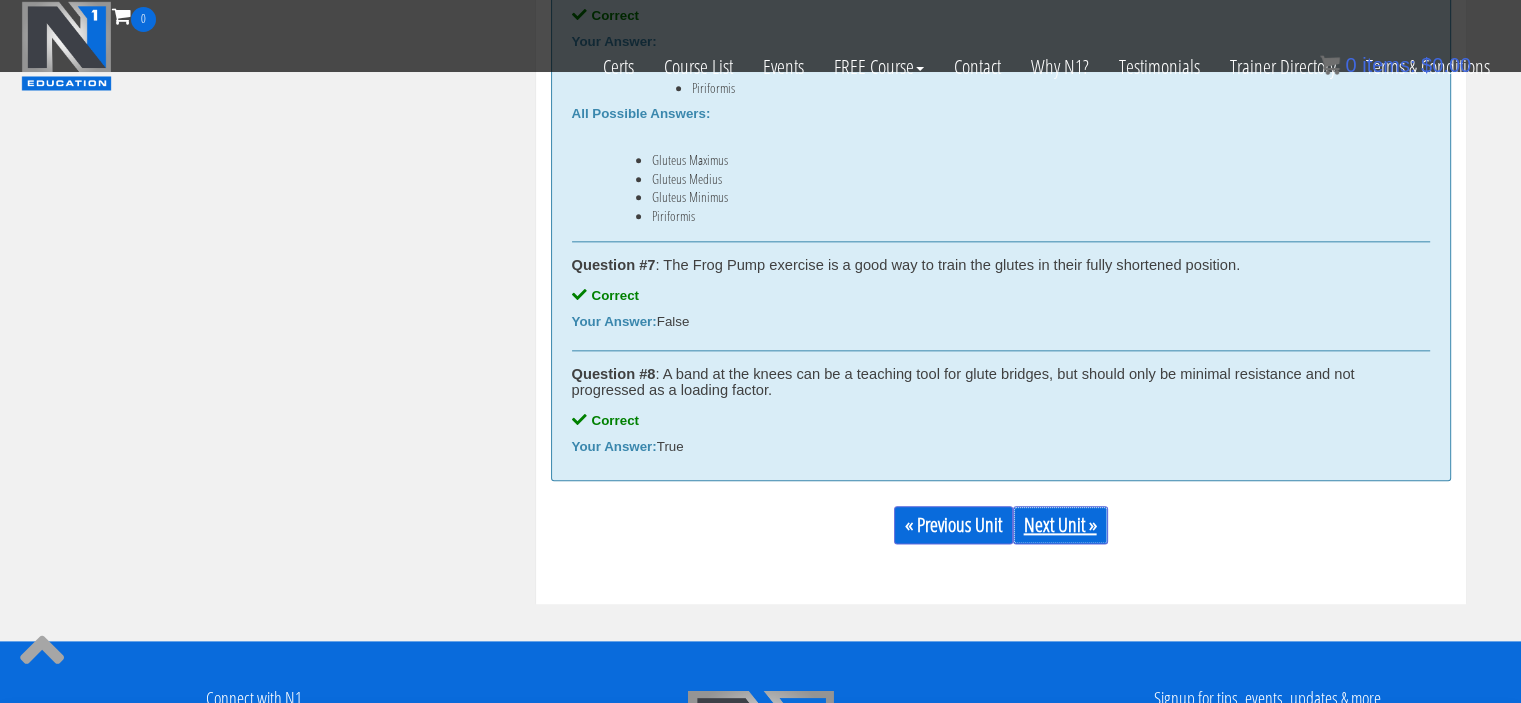 click on "« Previous Unit Next Unit »" at bounding box center (1001, 525) 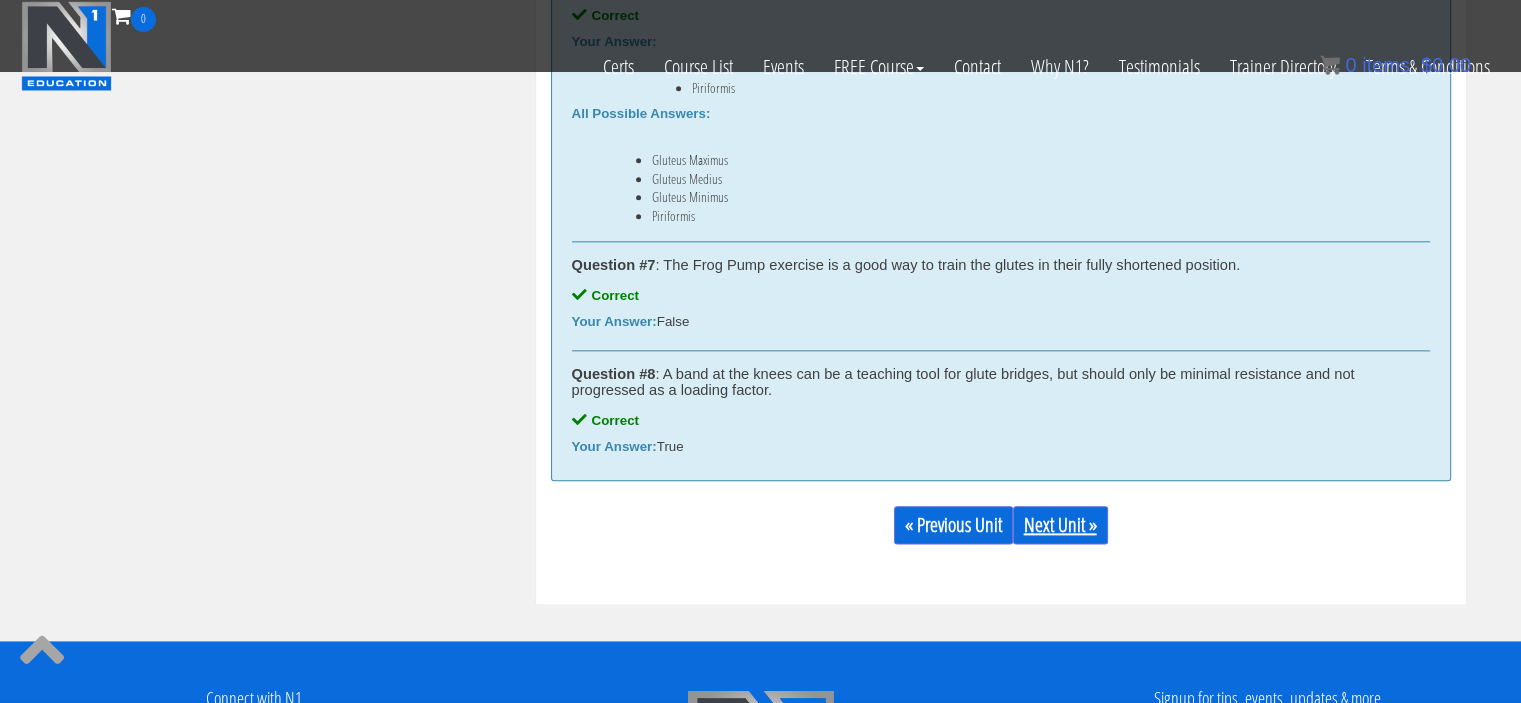 click on "Next Unit »" at bounding box center (1060, 525) 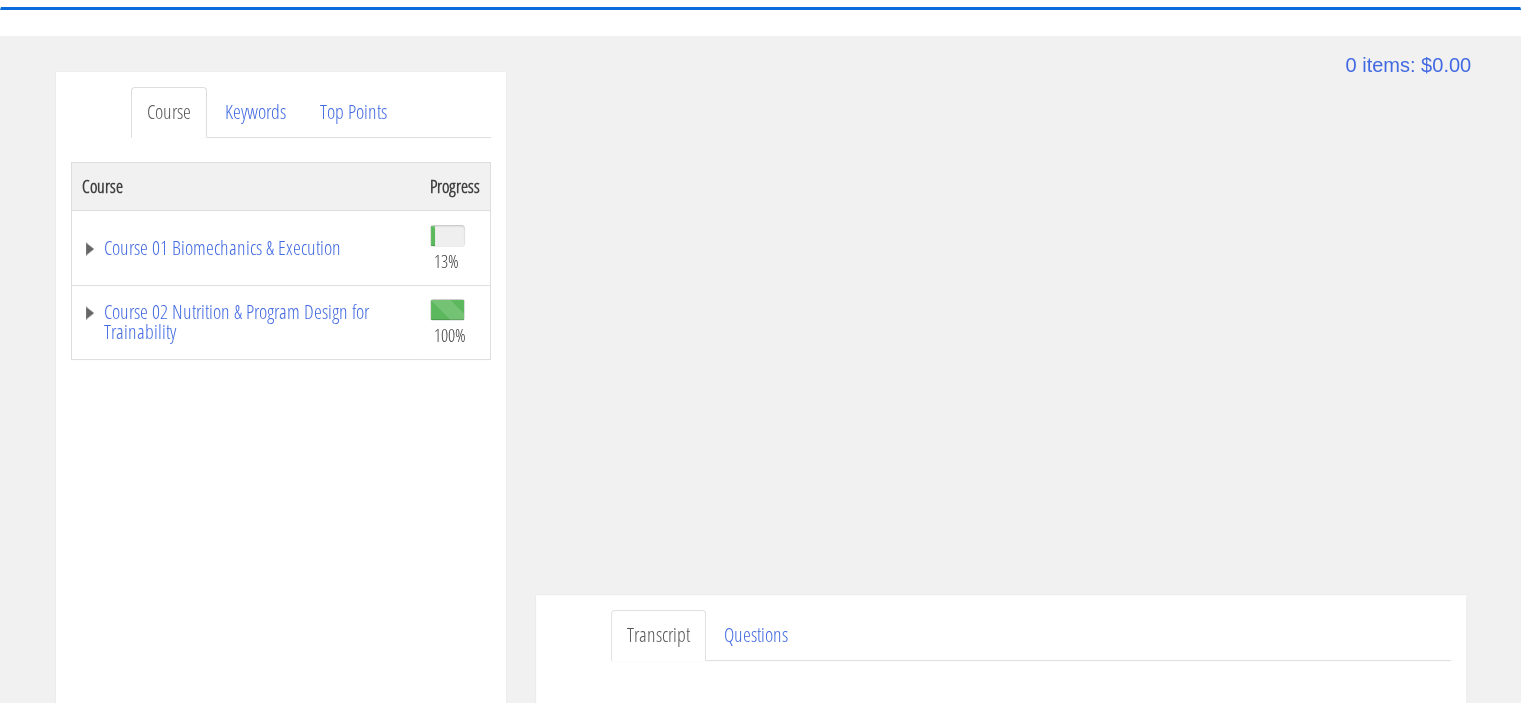 scroll, scrollTop: 188, scrollLeft: 0, axis: vertical 